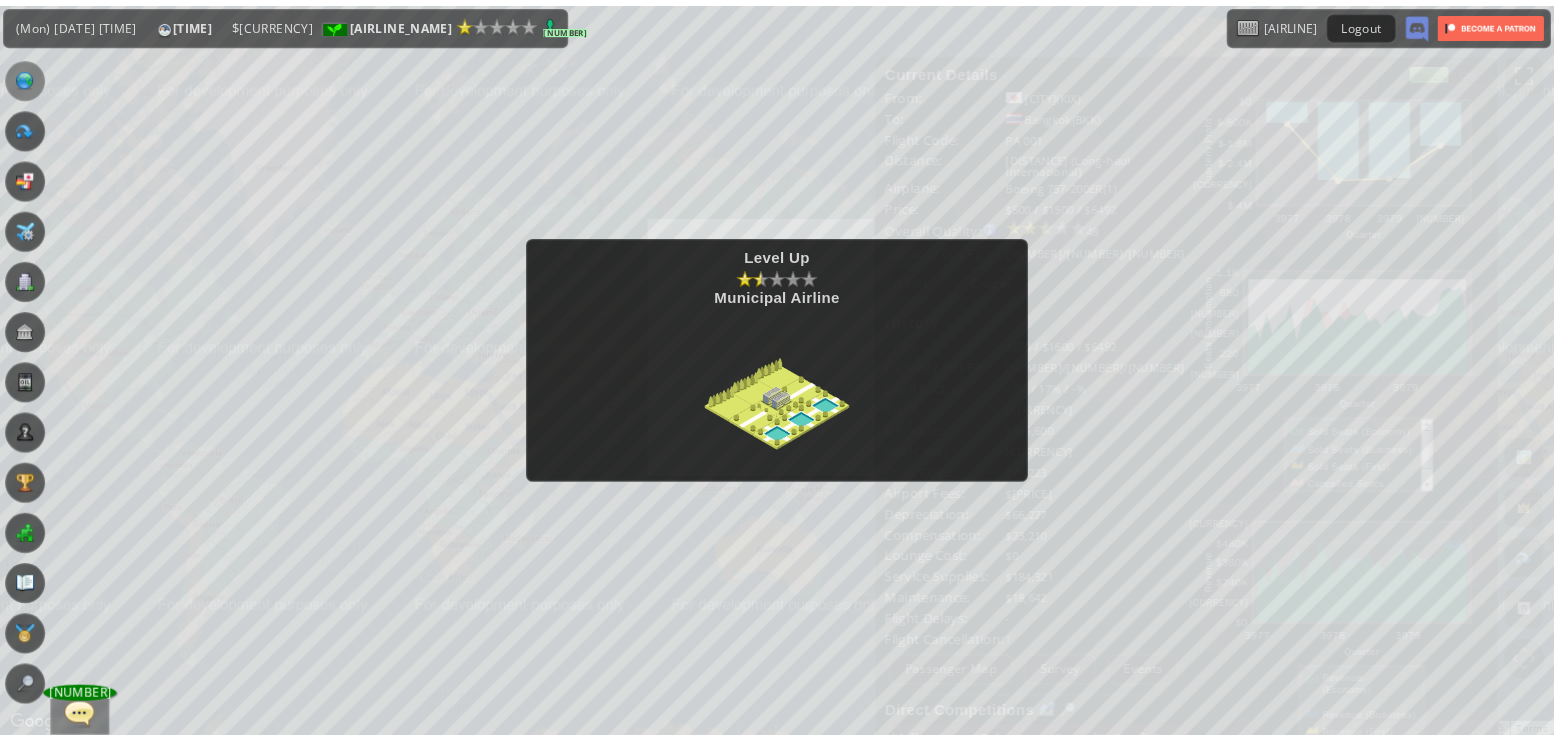 scroll, scrollTop: 0, scrollLeft: 0, axis: both 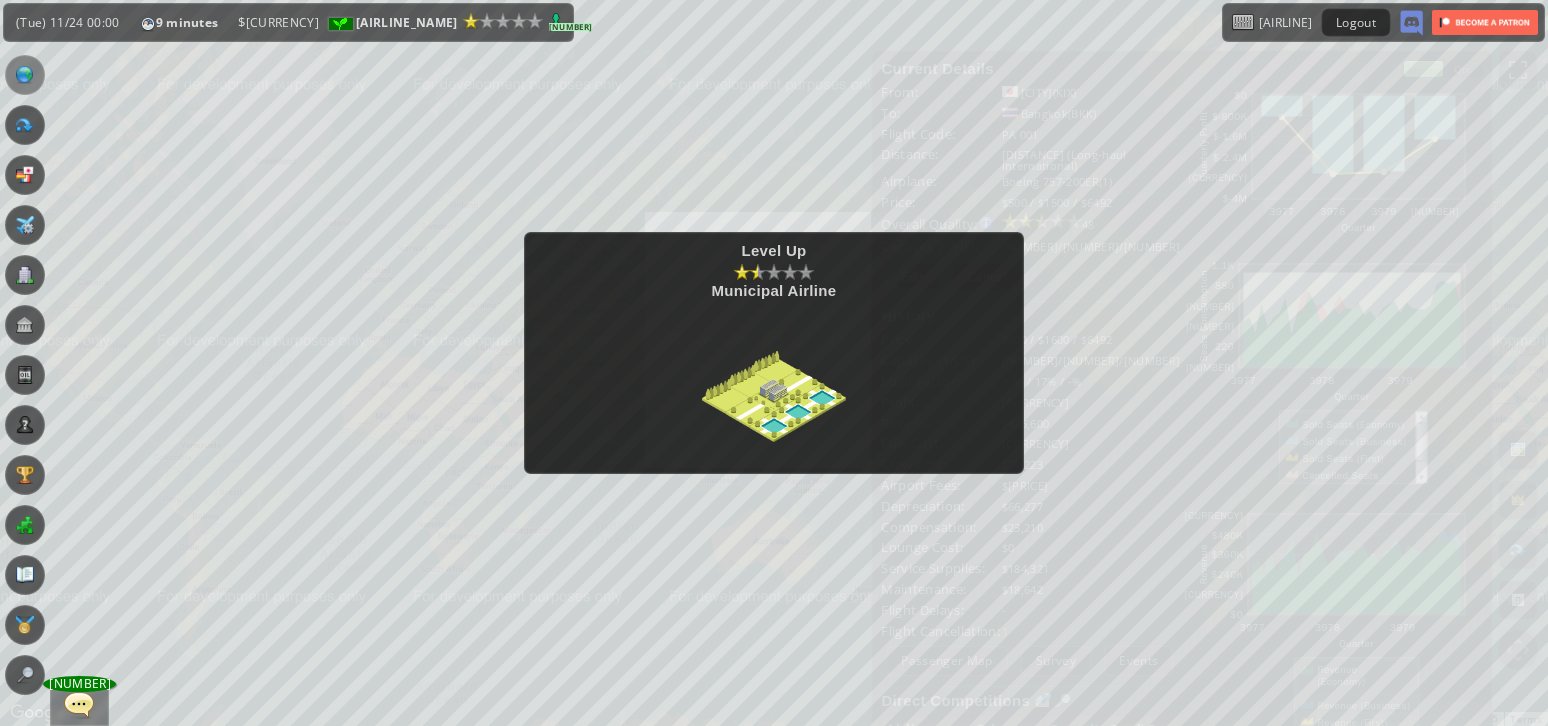 click at bounding box center [774, 426] 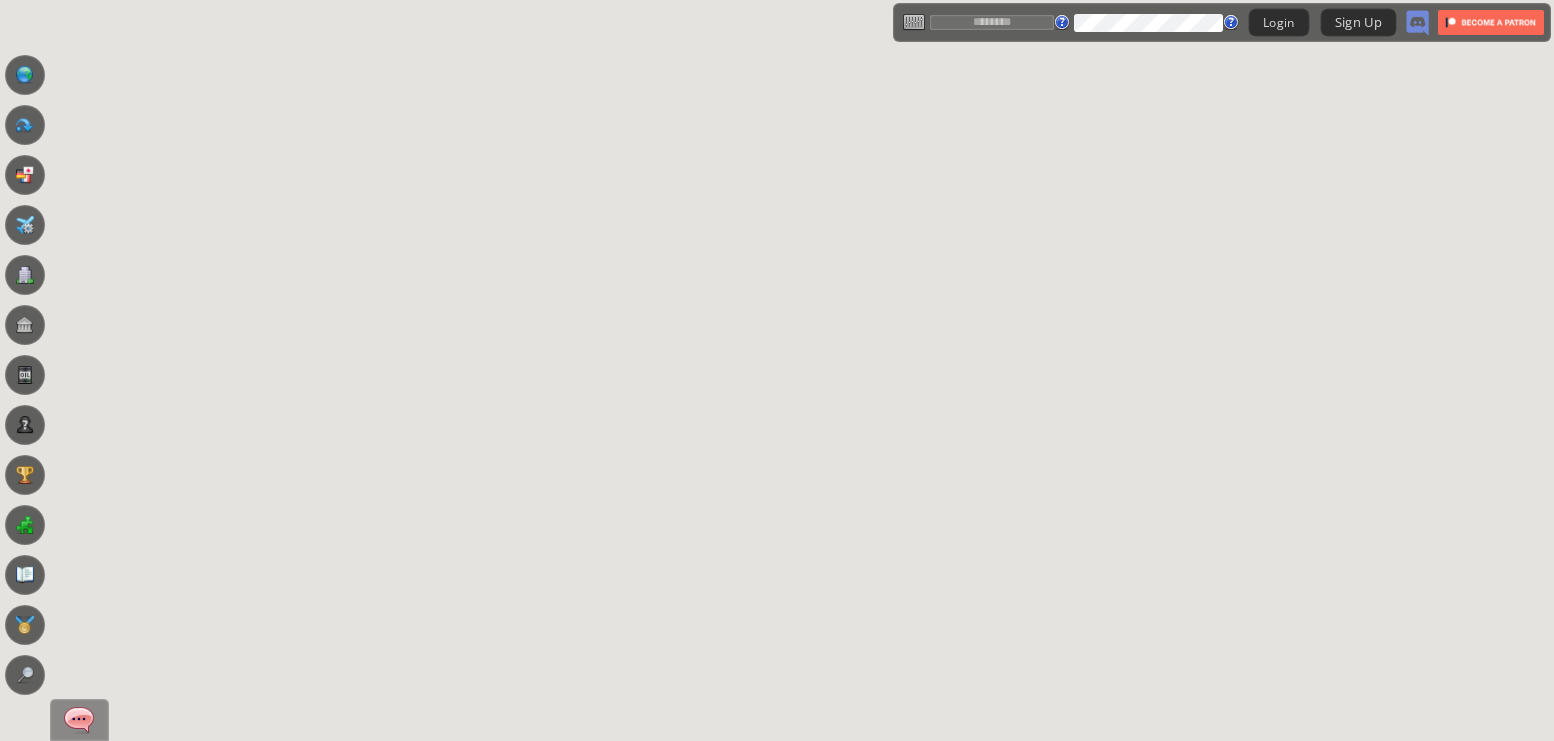 scroll, scrollTop: 0, scrollLeft: 0, axis: both 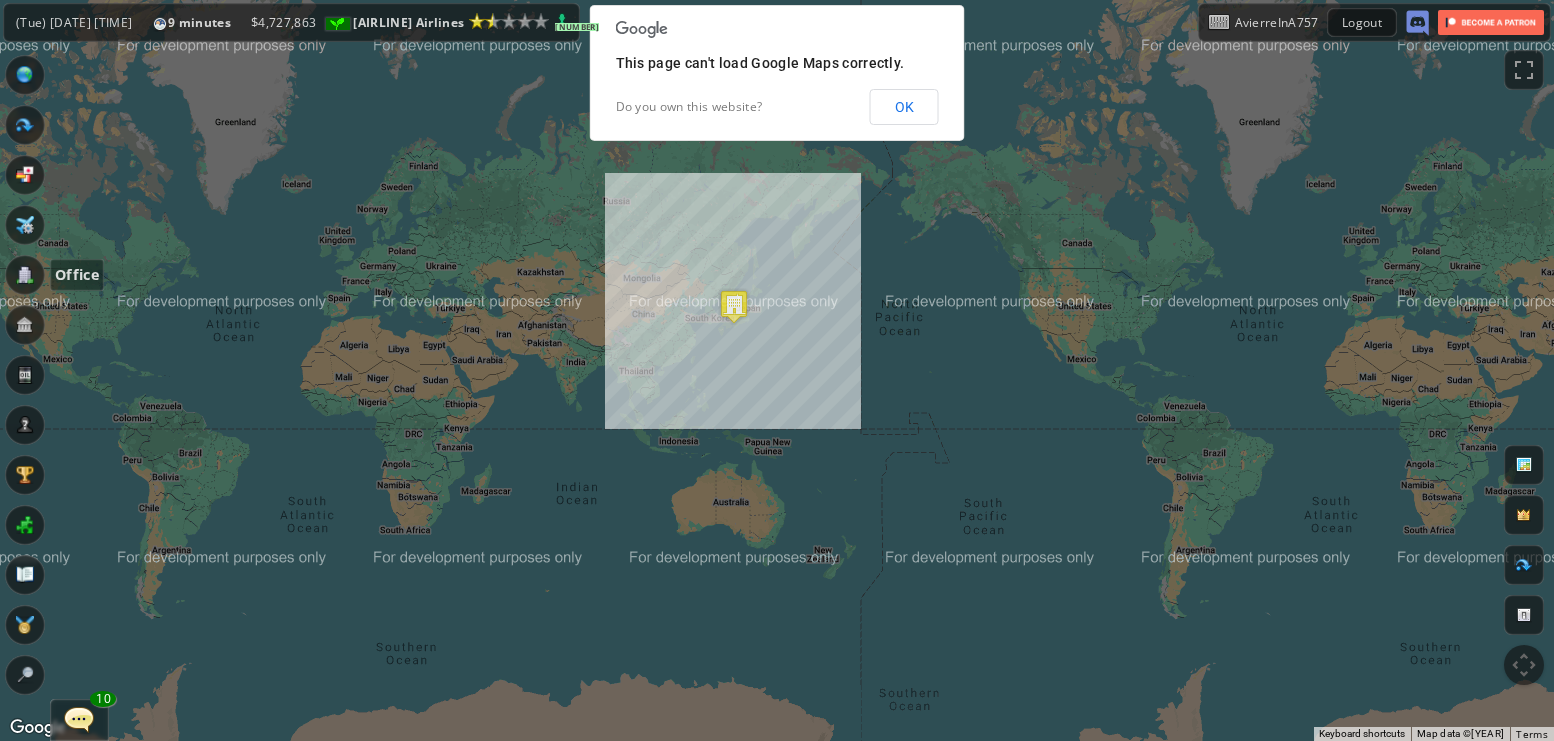 click at bounding box center [25, 275] 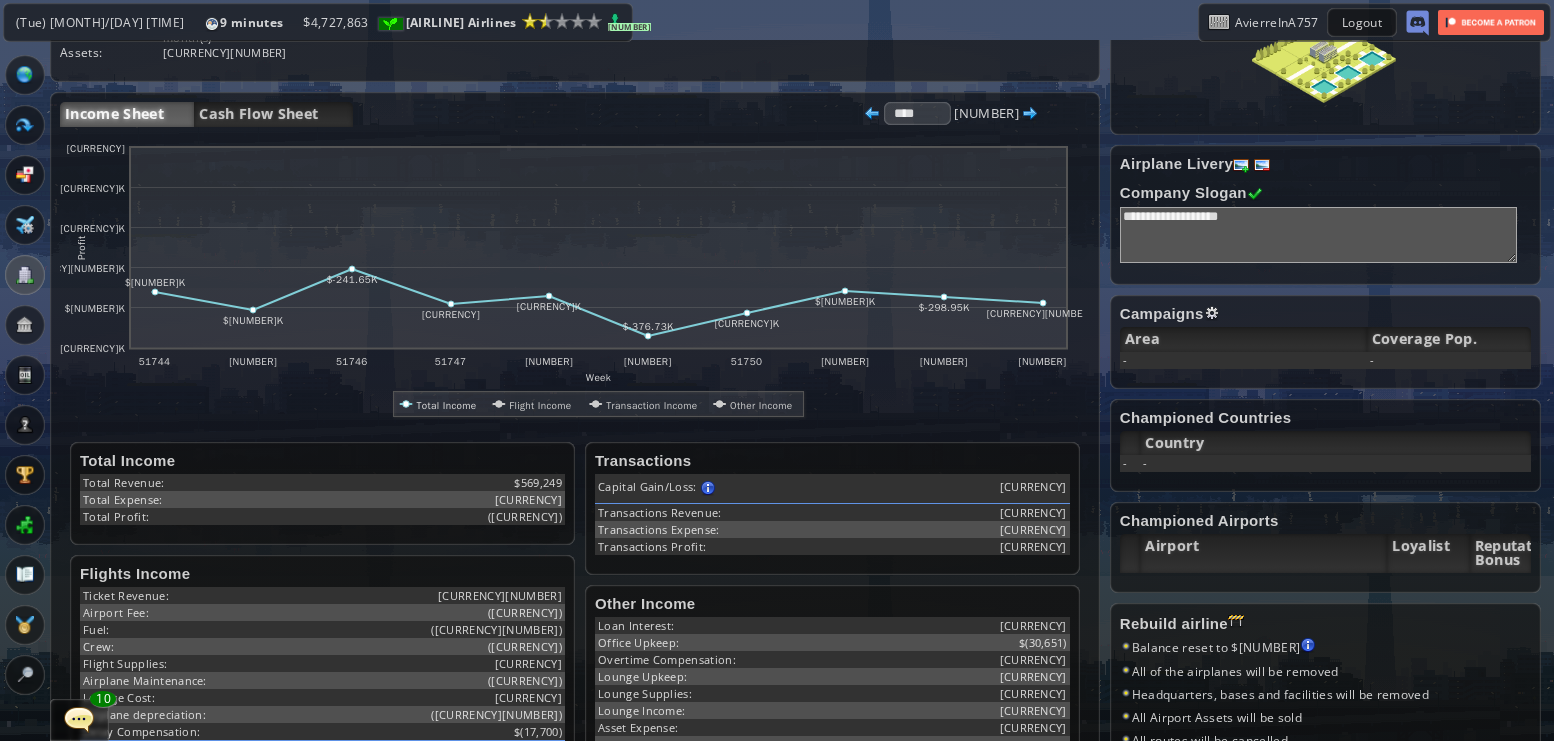 scroll, scrollTop: 512, scrollLeft: 0, axis: vertical 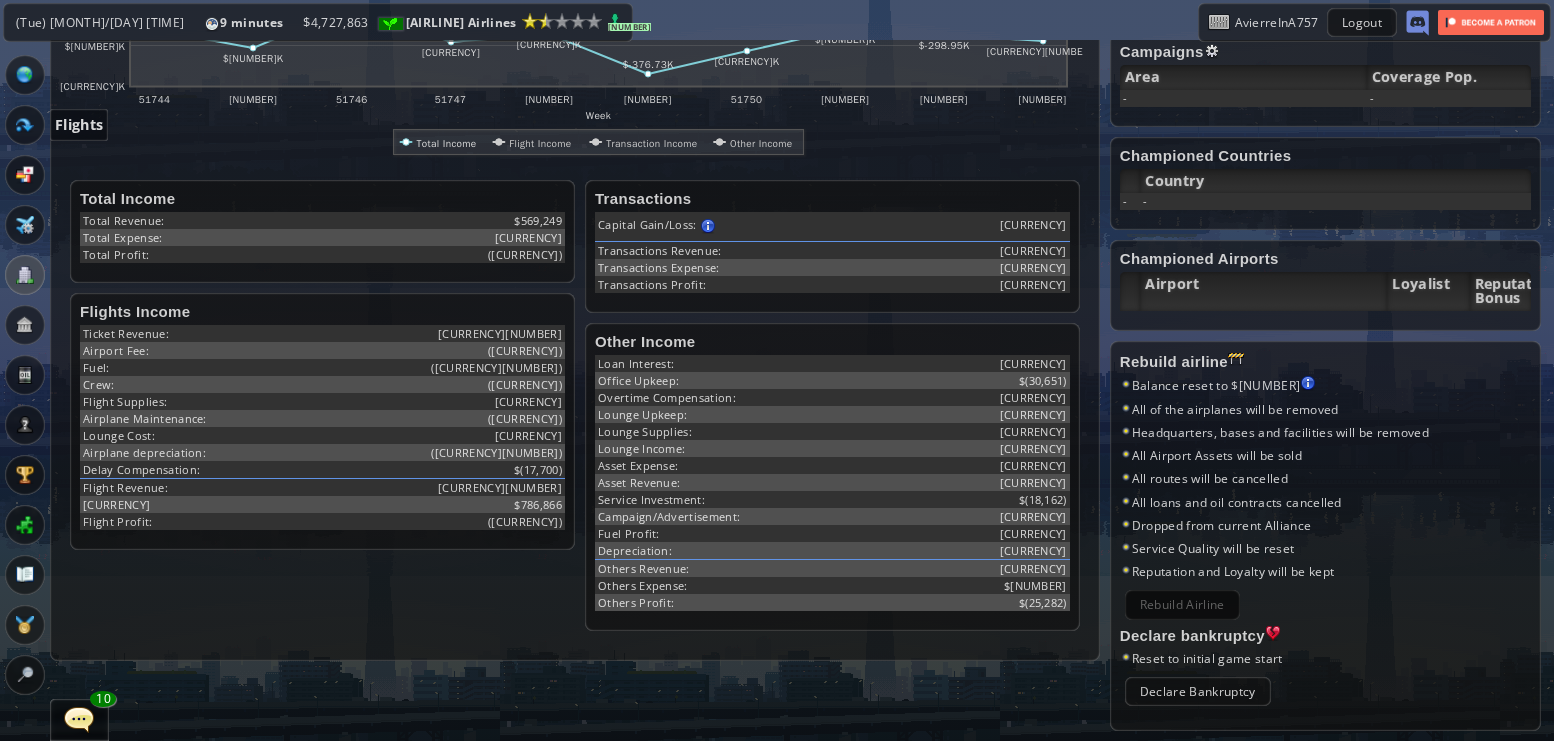 click at bounding box center [25, 125] 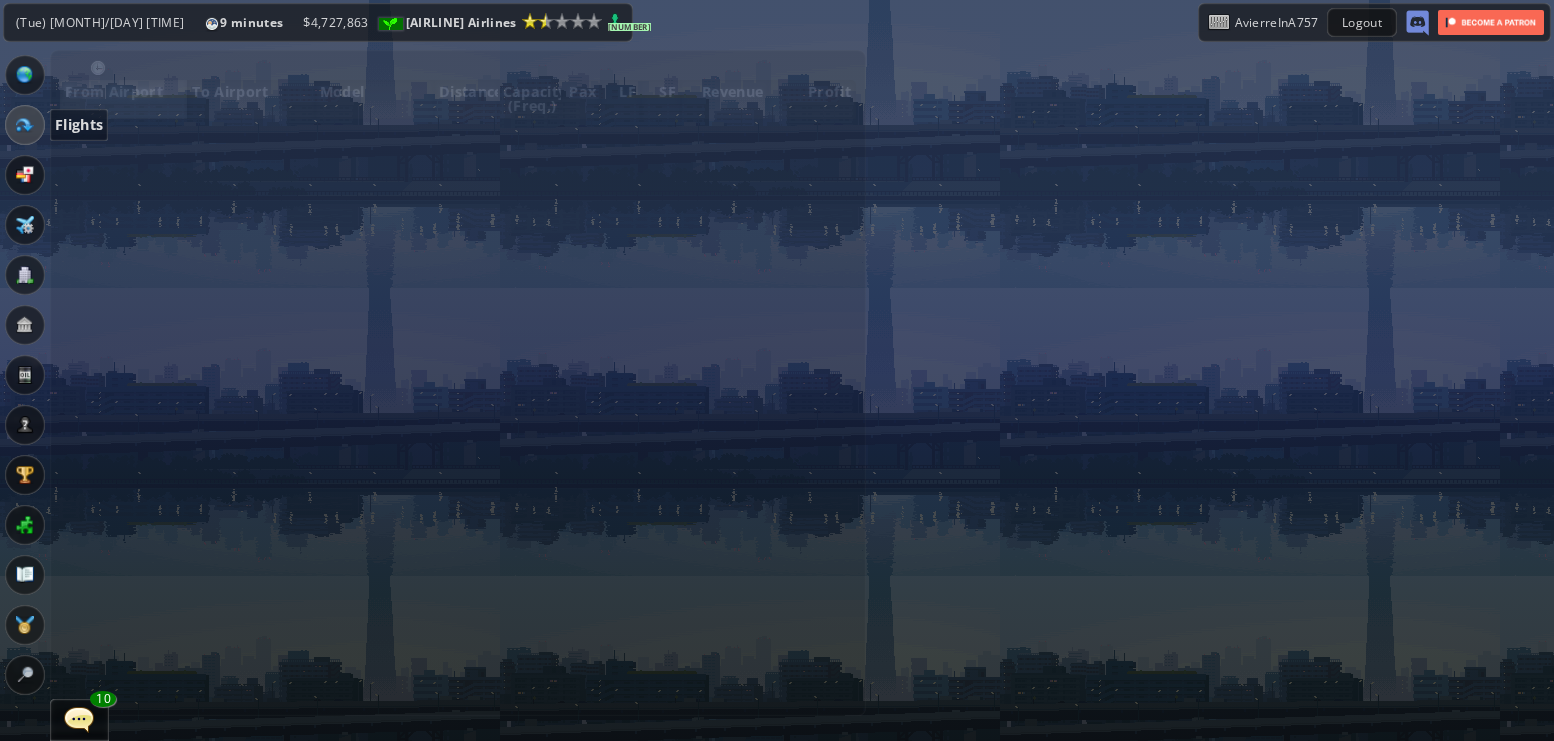 scroll, scrollTop: 0, scrollLeft: 0, axis: both 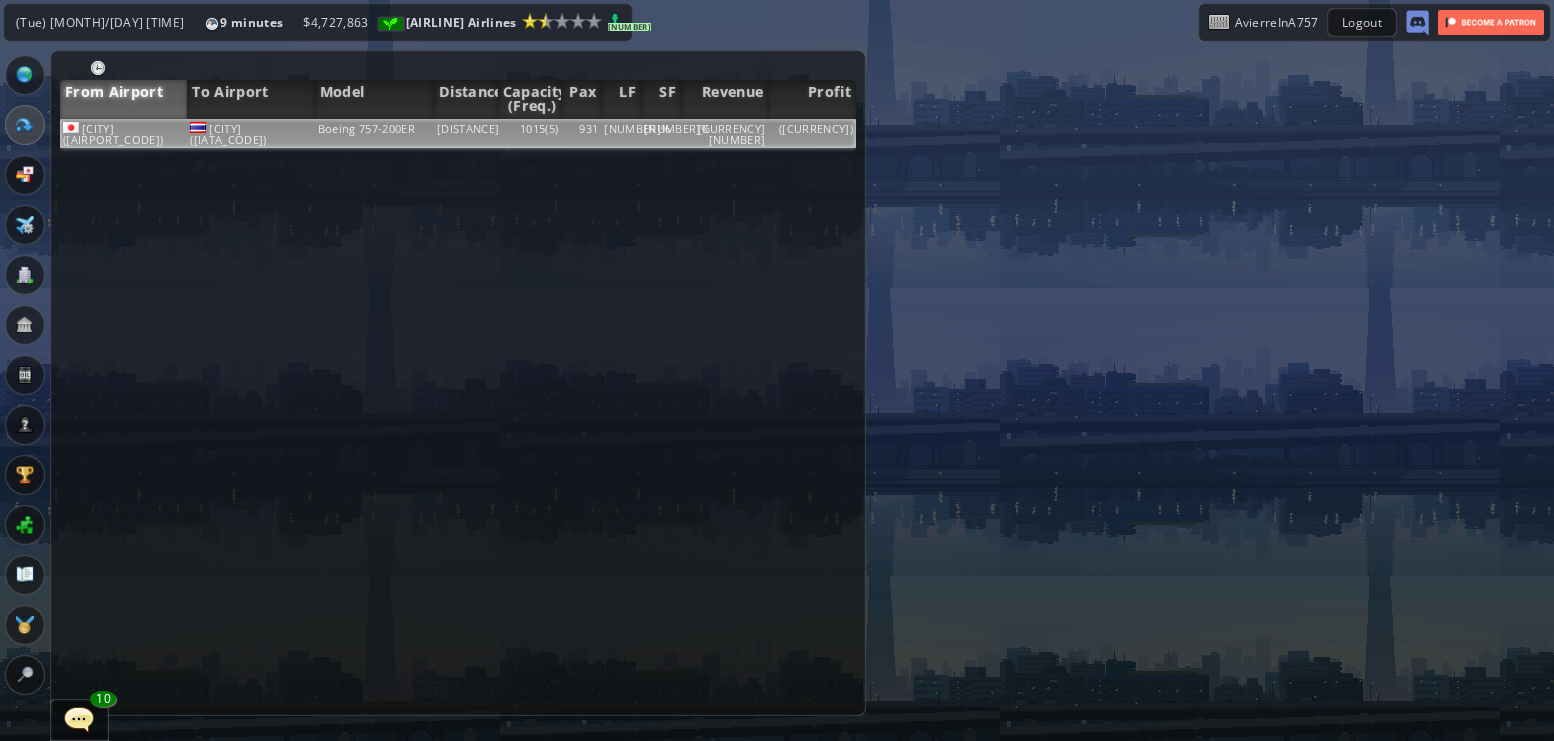 click on "[DISTANCE]" at bounding box center [466, 133] 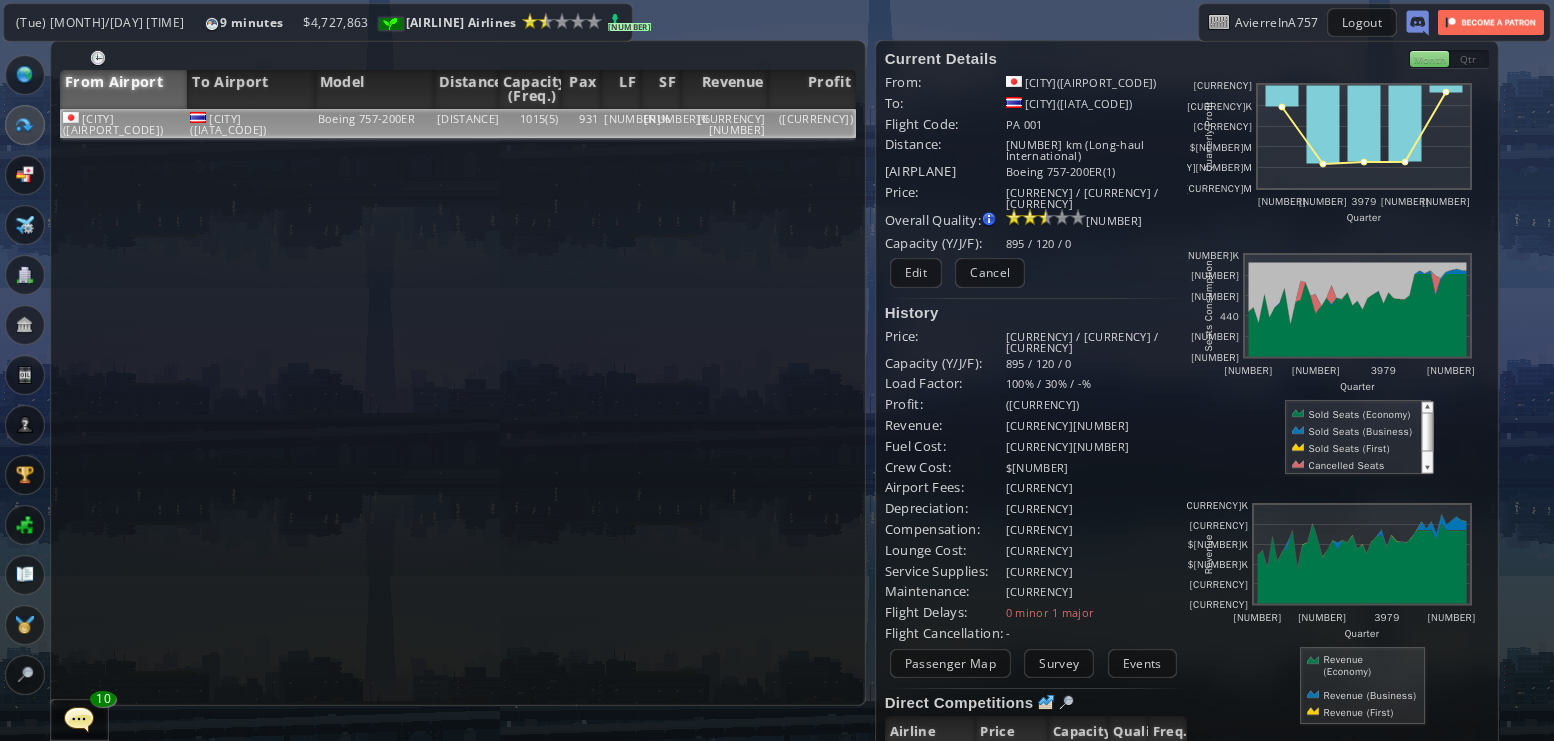 scroll, scrollTop: 9, scrollLeft: 0, axis: vertical 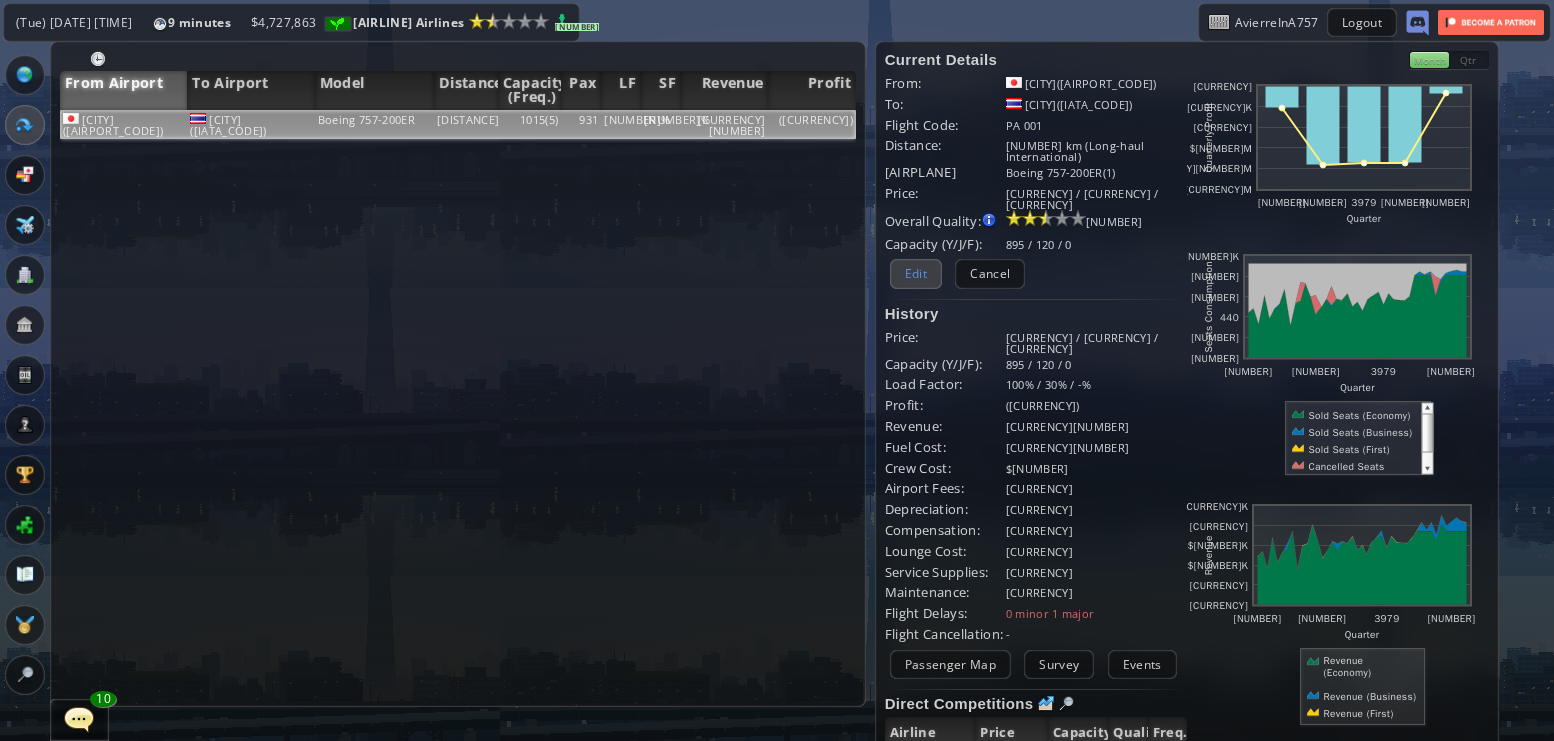 click on "Edit" at bounding box center (916, 273) 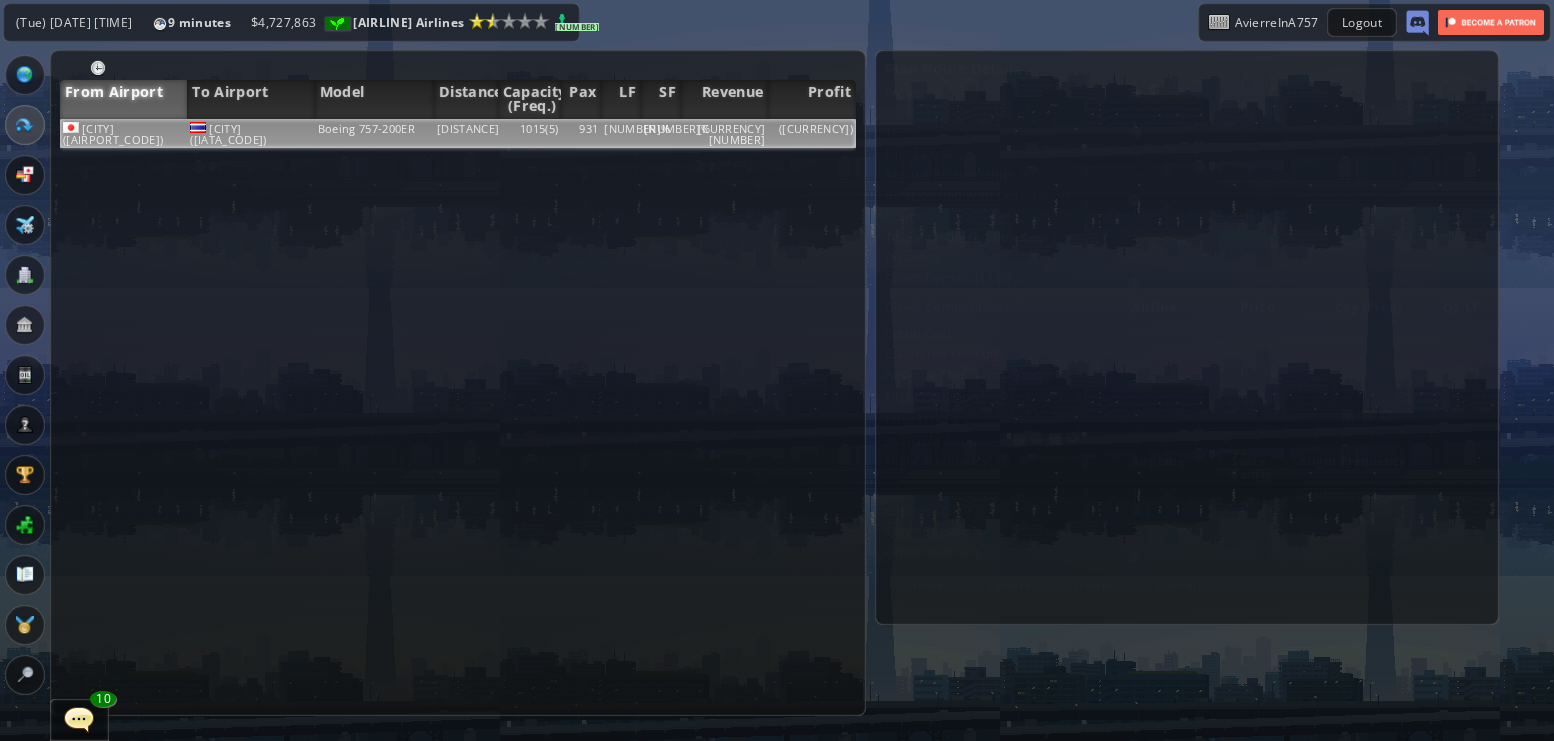 scroll, scrollTop: 0, scrollLeft: 0, axis: both 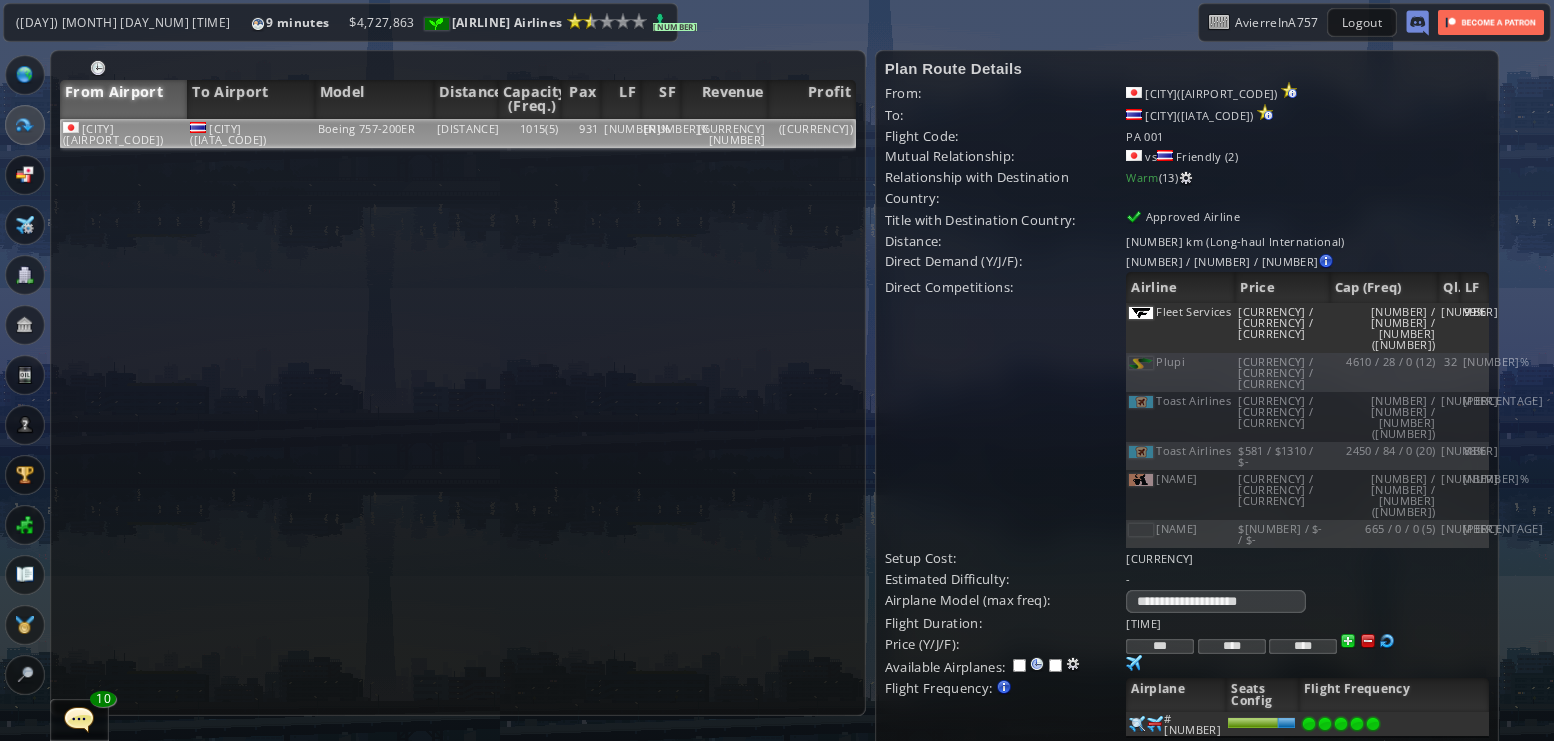 click on "****" at bounding box center [1232, 646] 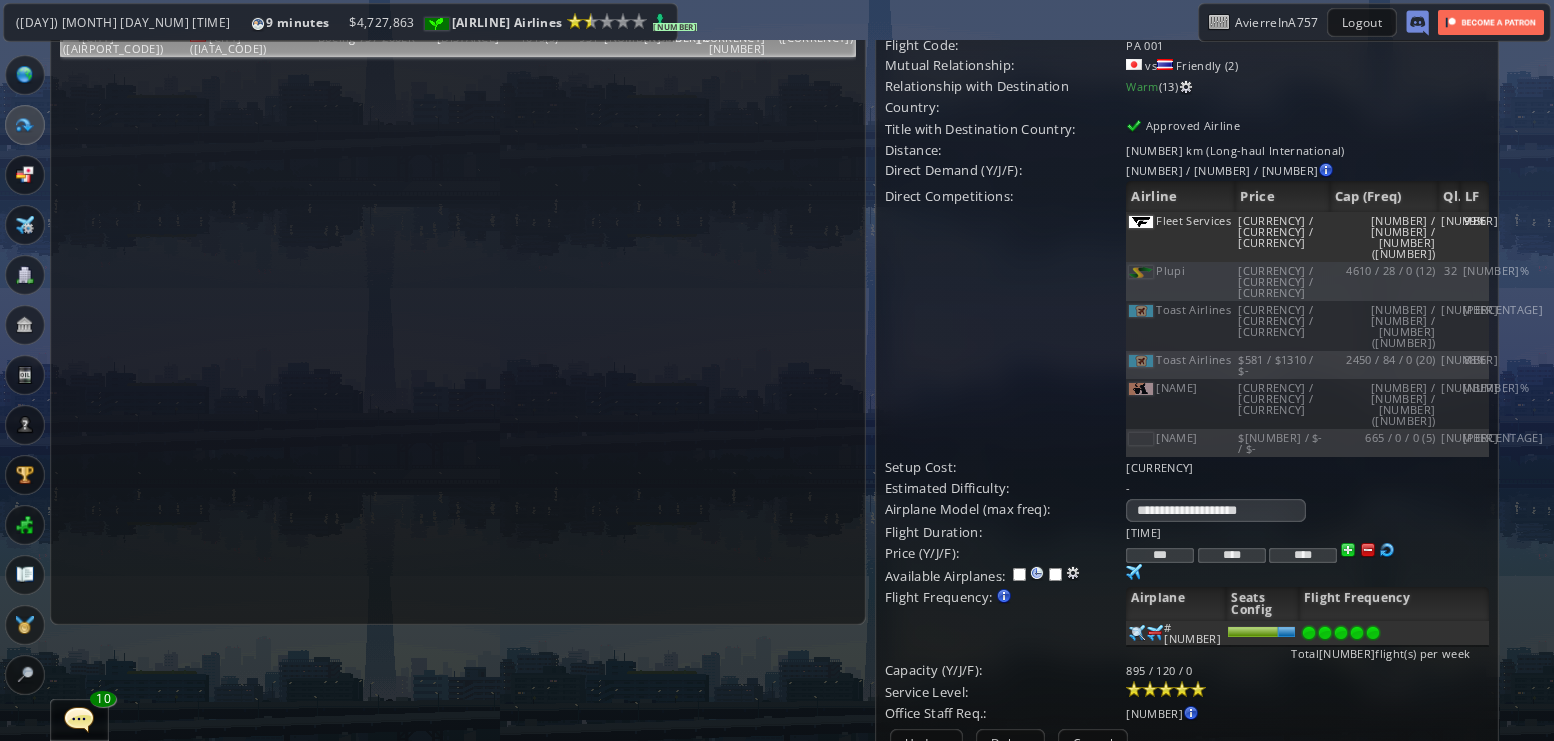 scroll, scrollTop: 92, scrollLeft: 0, axis: vertical 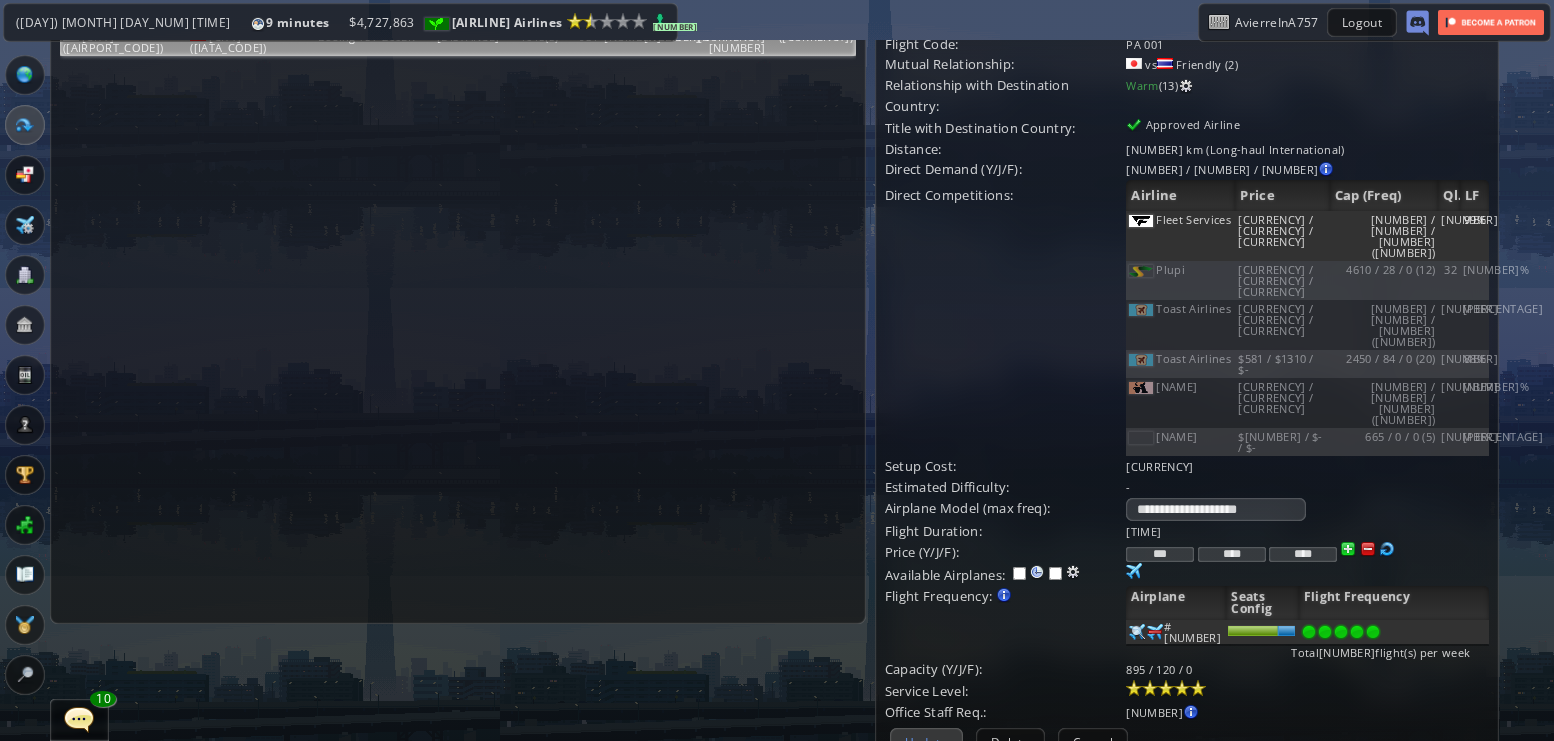 type on "****" 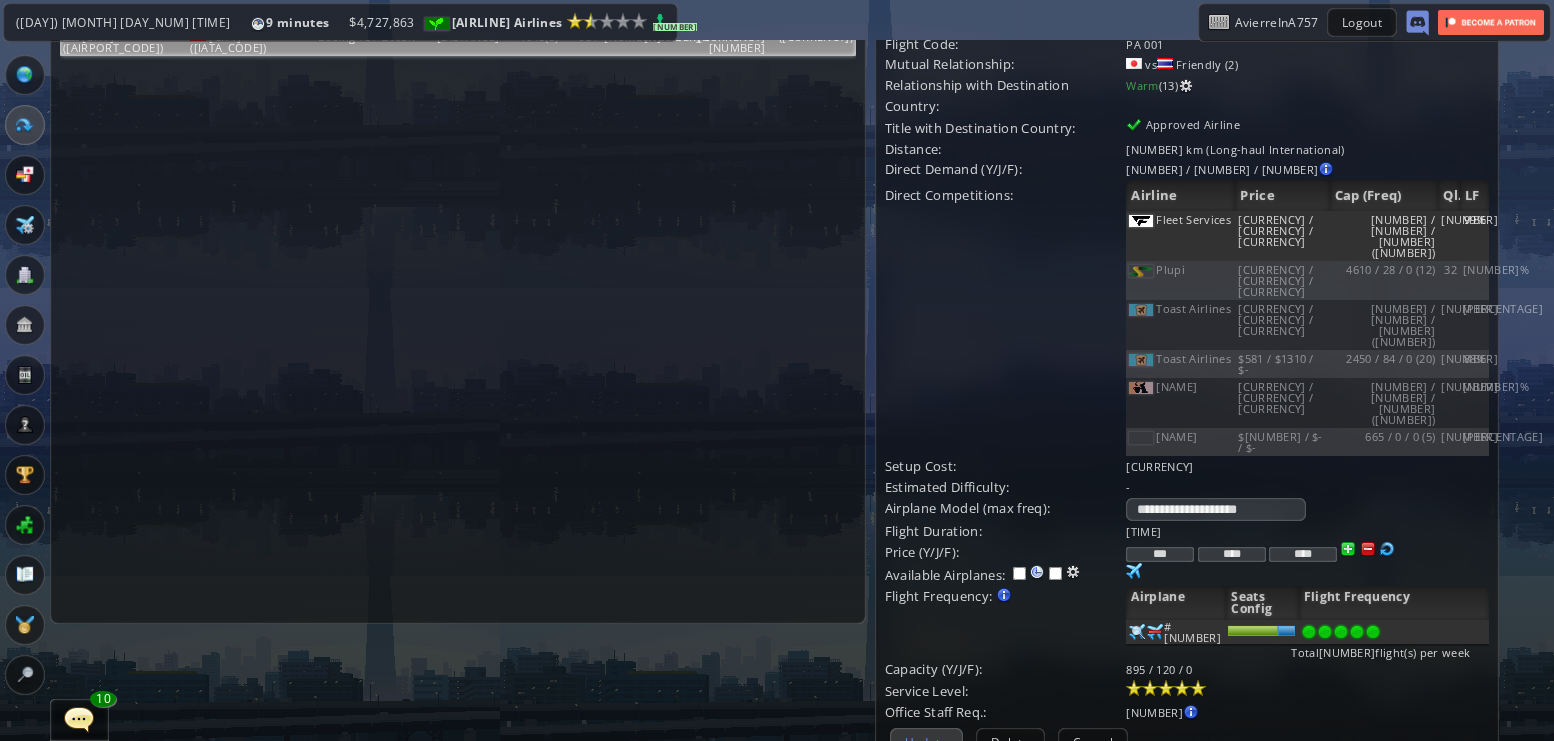 click on "Update" at bounding box center (926, 742) 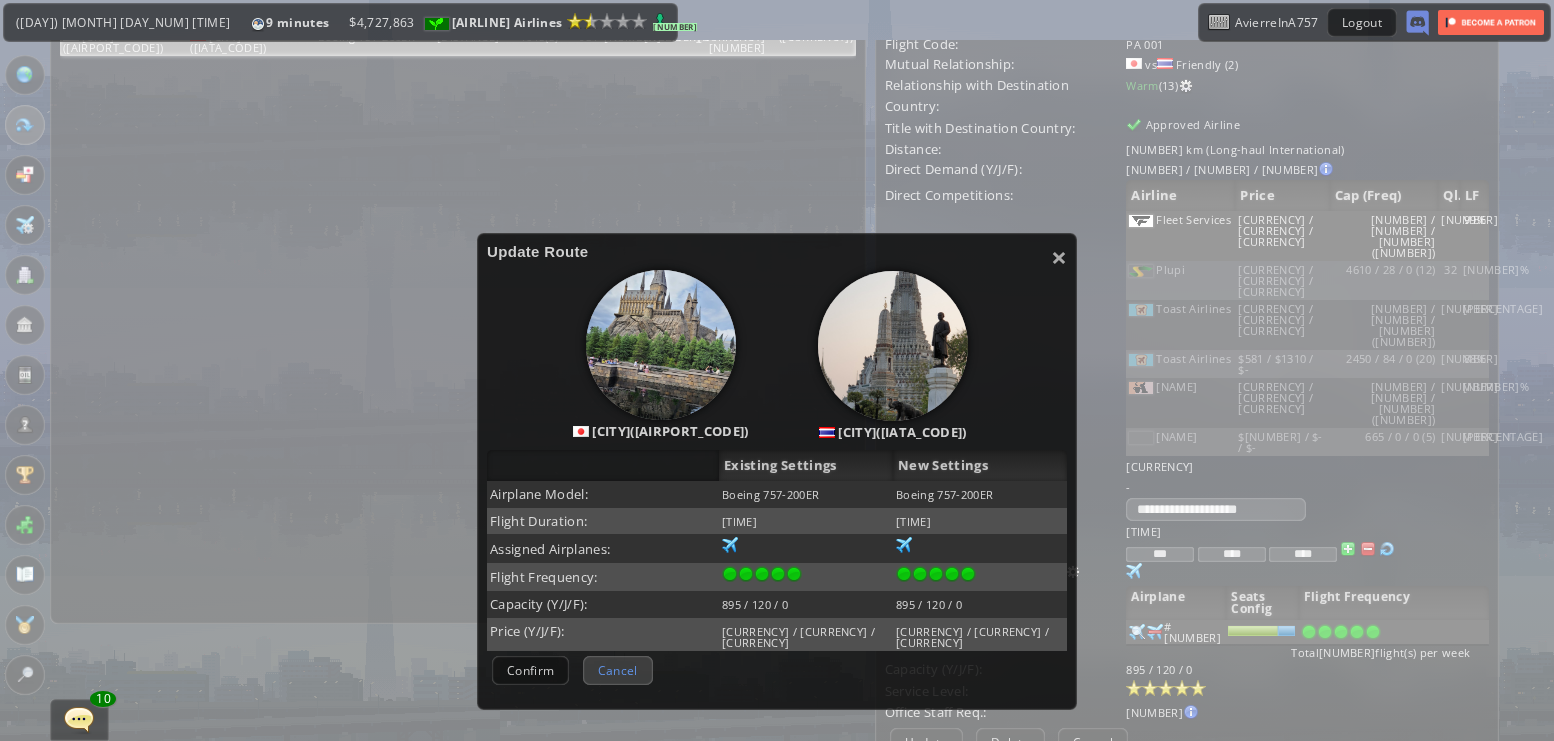 click on "Cancel" at bounding box center [618, 670] 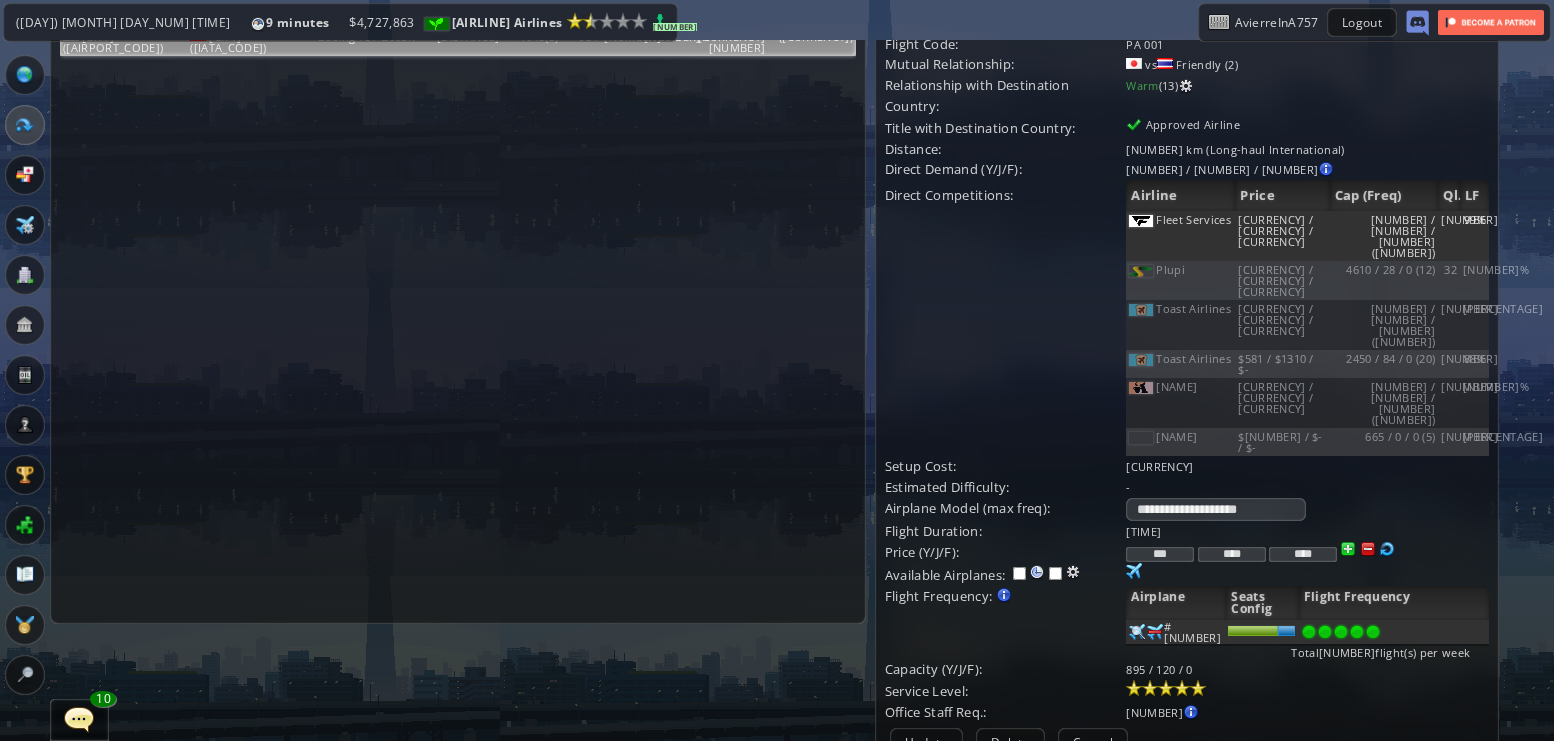 click on "****" at bounding box center [1232, 554] 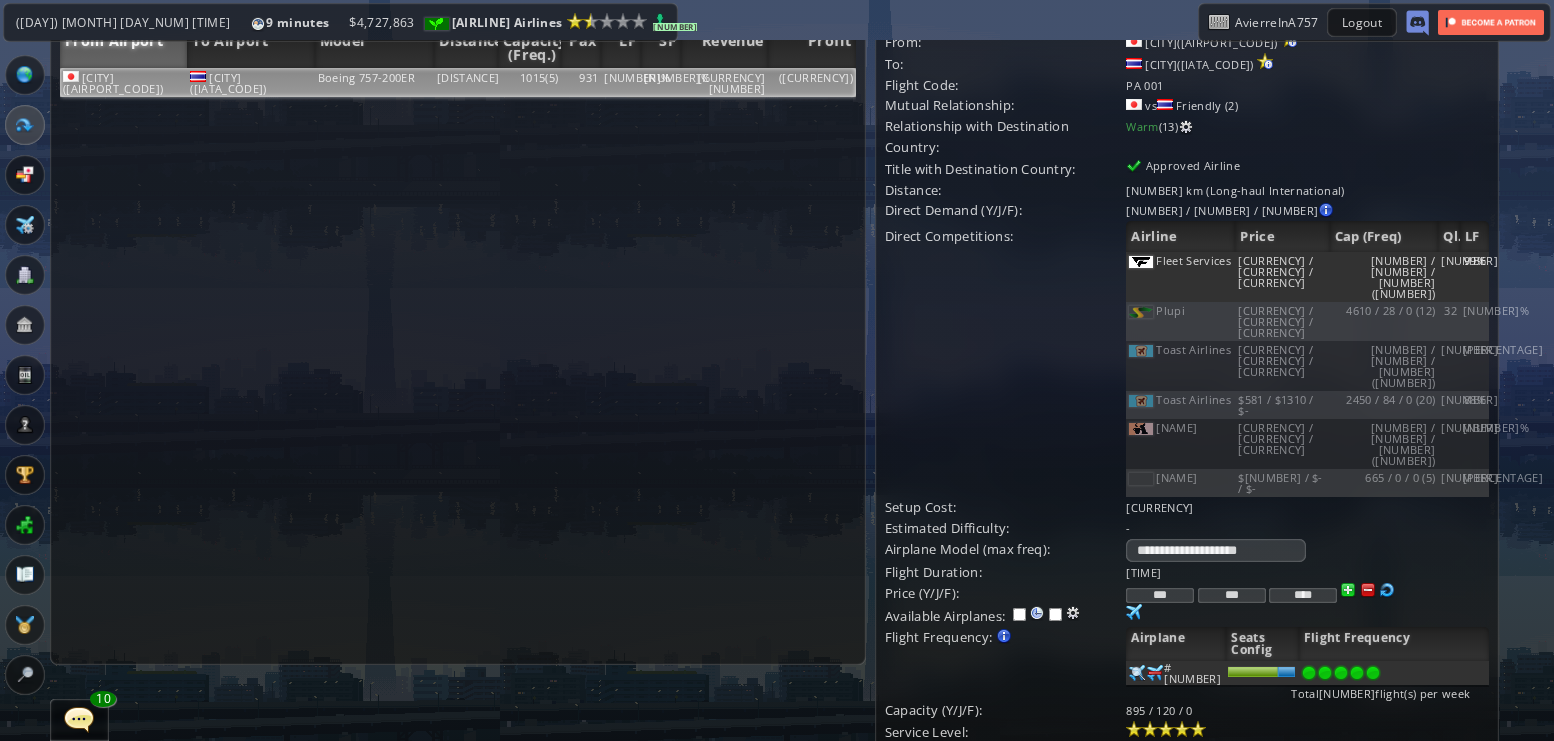 scroll, scrollTop: 55, scrollLeft: 0, axis: vertical 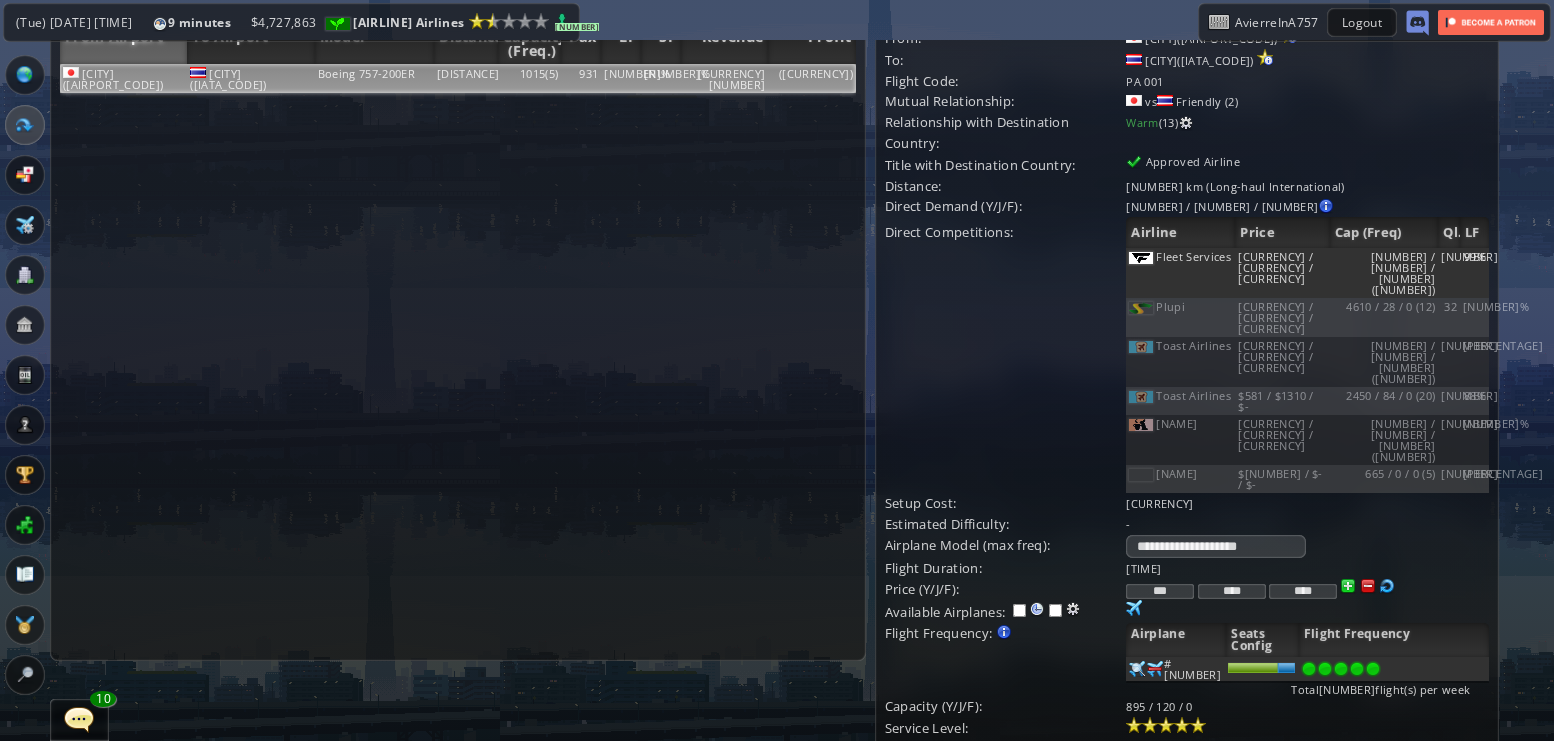 click on "Update" at bounding box center [926, 779] 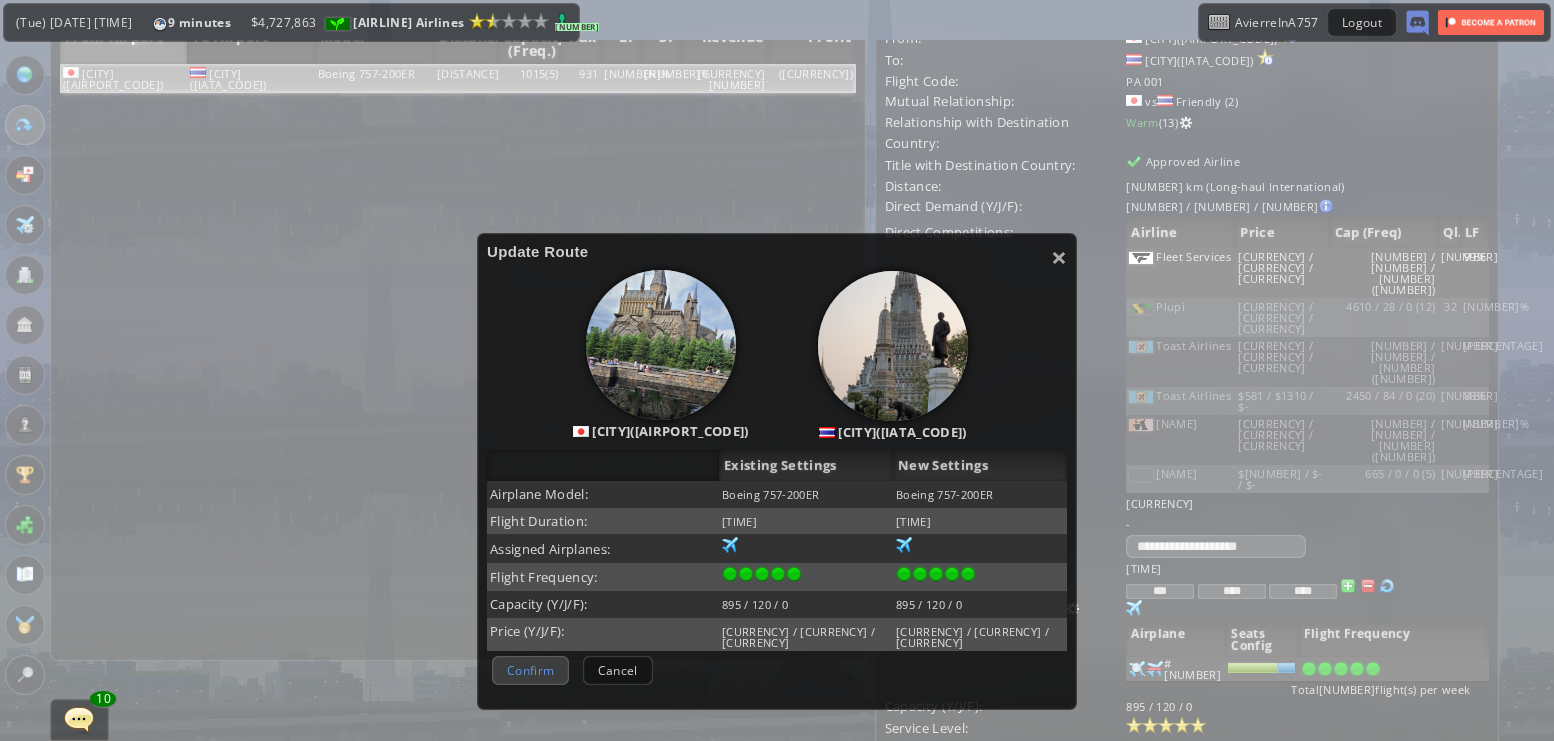 click on "Confirm" at bounding box center [530, 670] 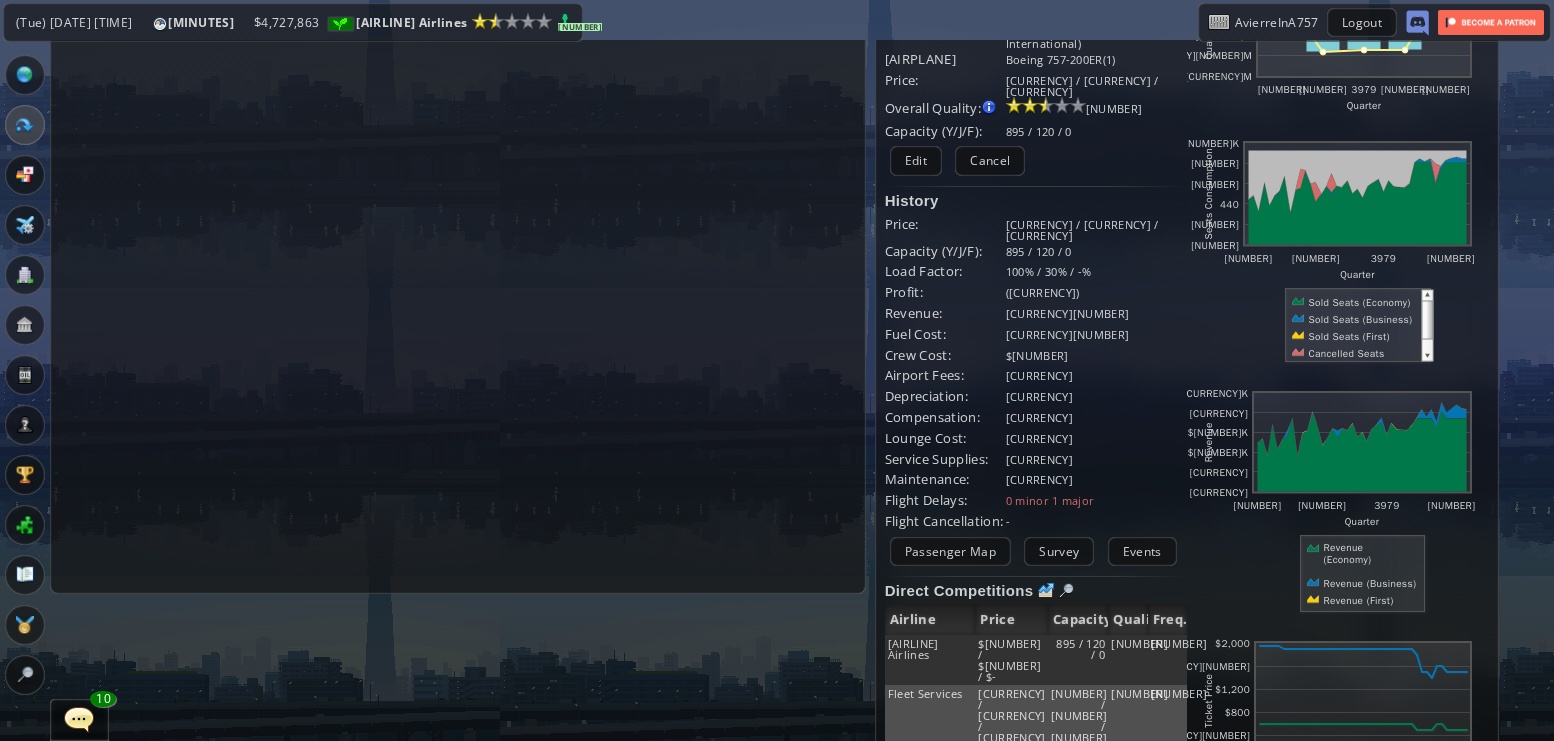 scroll, scrollTop: 0, scrollLeft: 0, axis: both 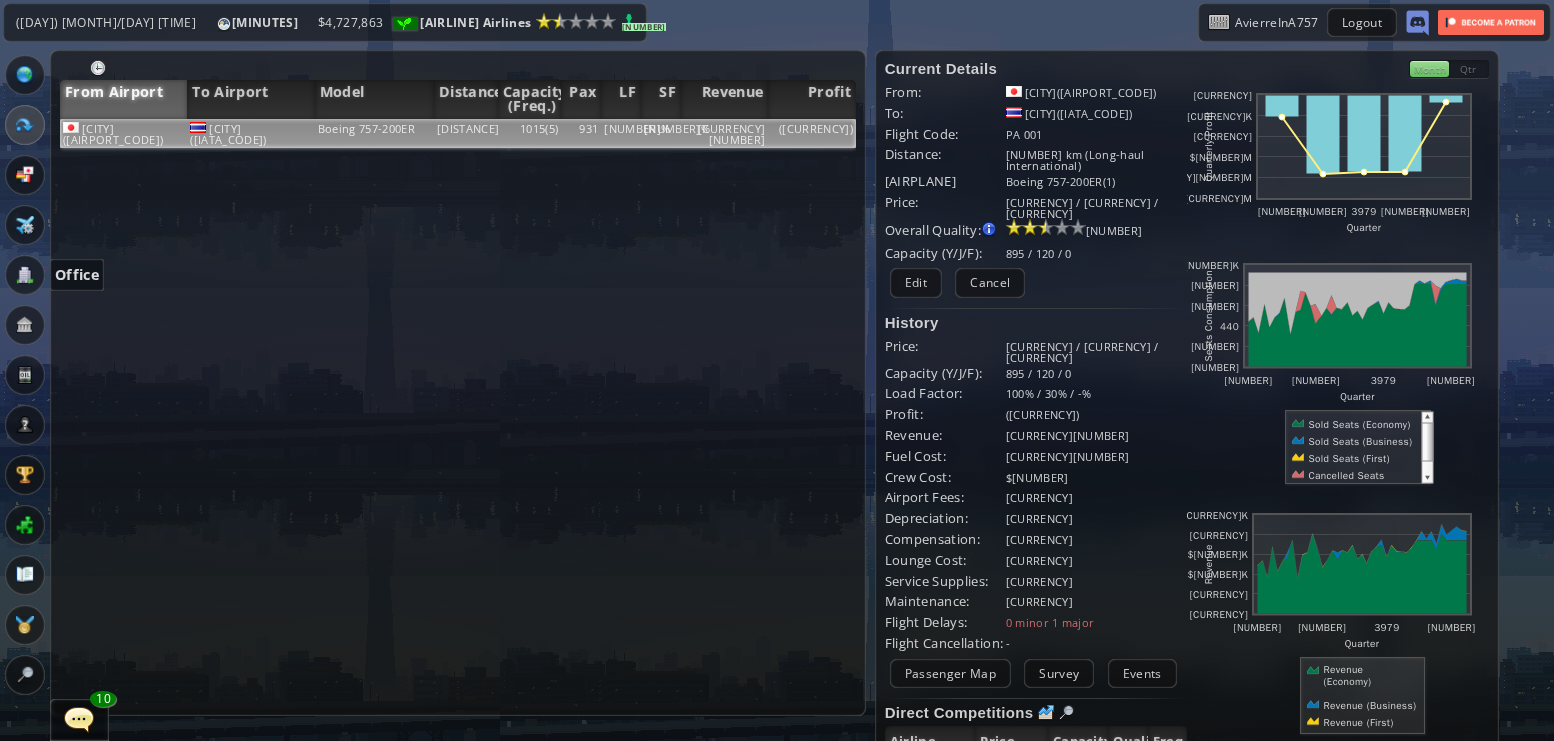 click at bounding box center [25, 275] 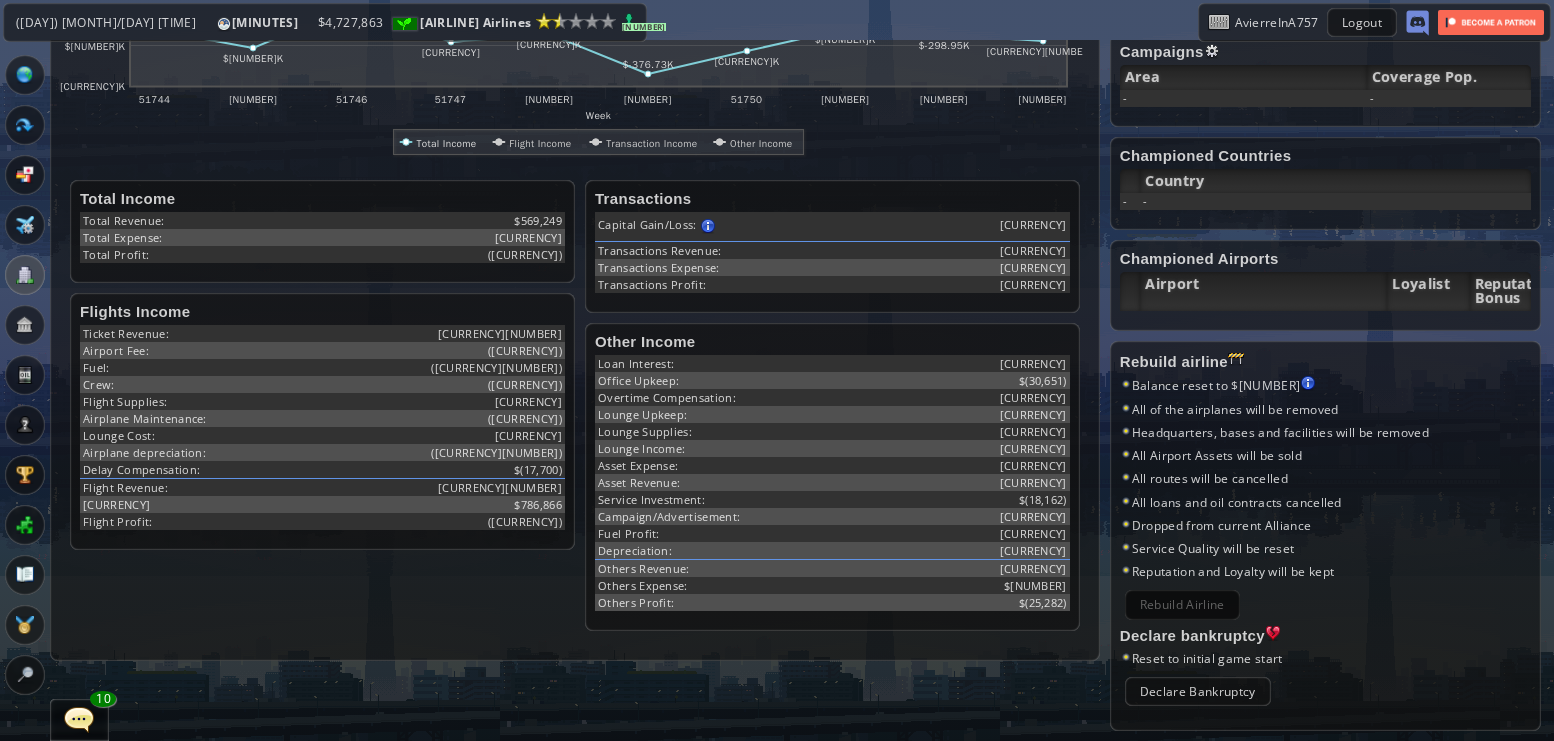 scroll, scrollTop: 62, scrollLeft: 0, axis: vertical 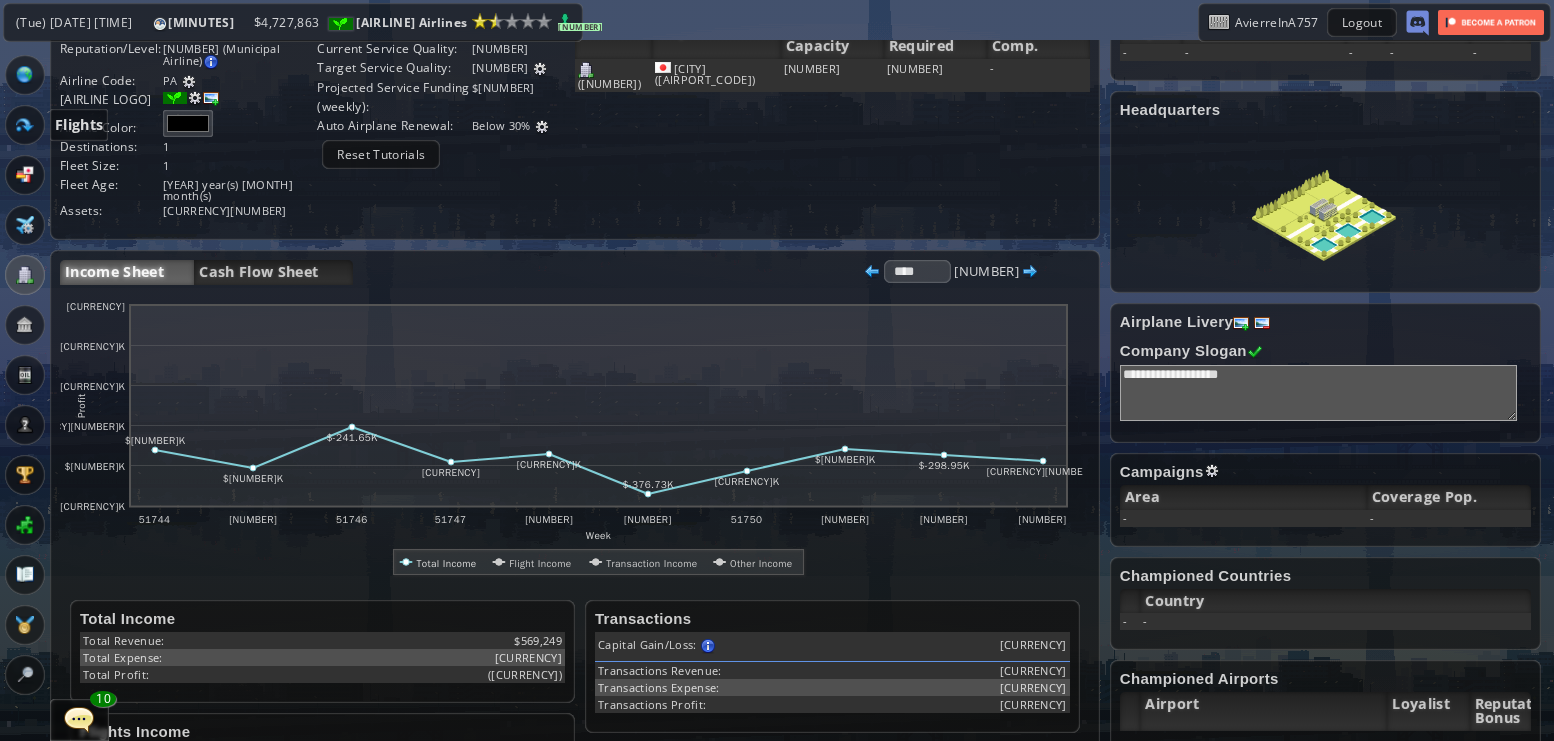 click at bounding box center (25, 125) 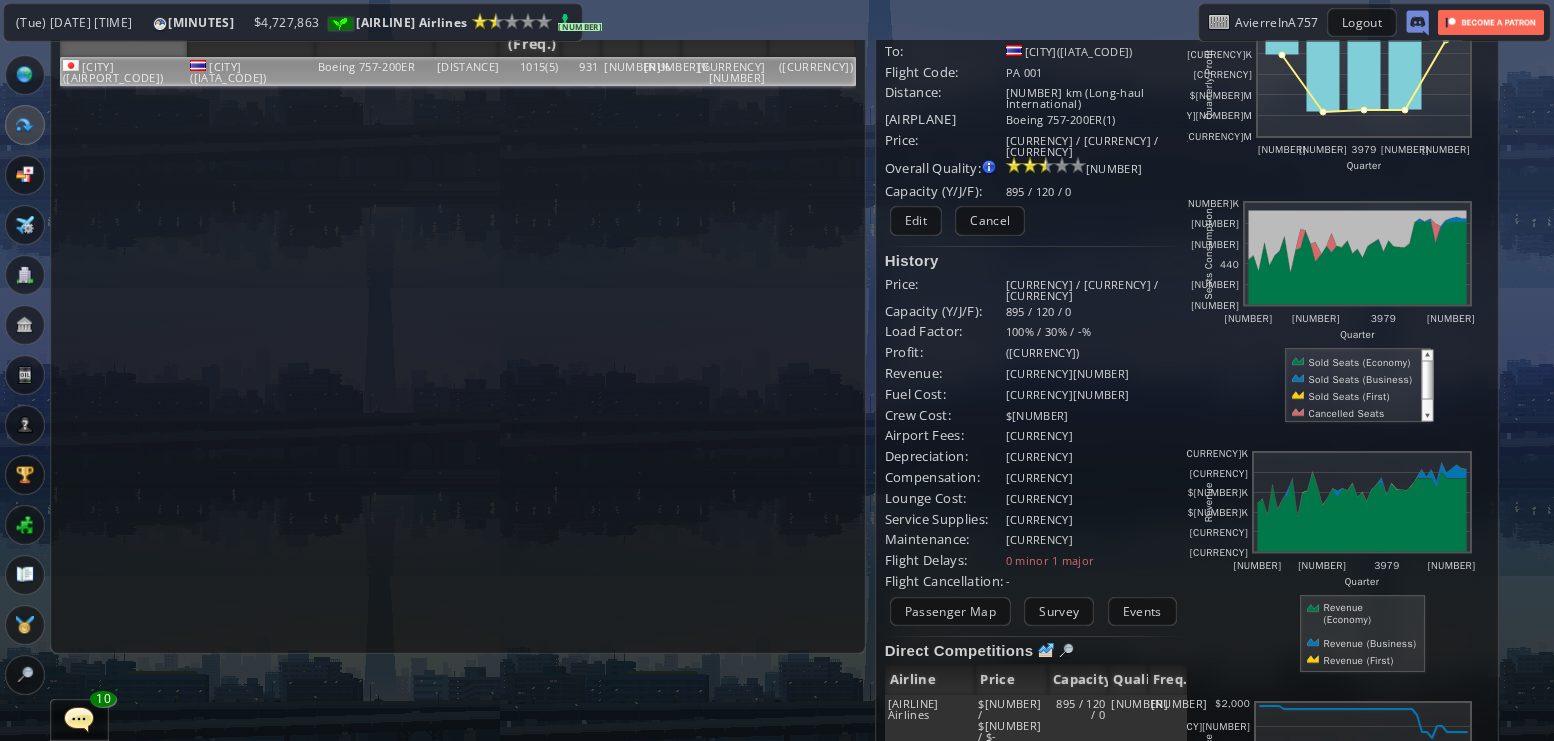scroll, scrollTop: 0, scrollLeft: 0, axis: both 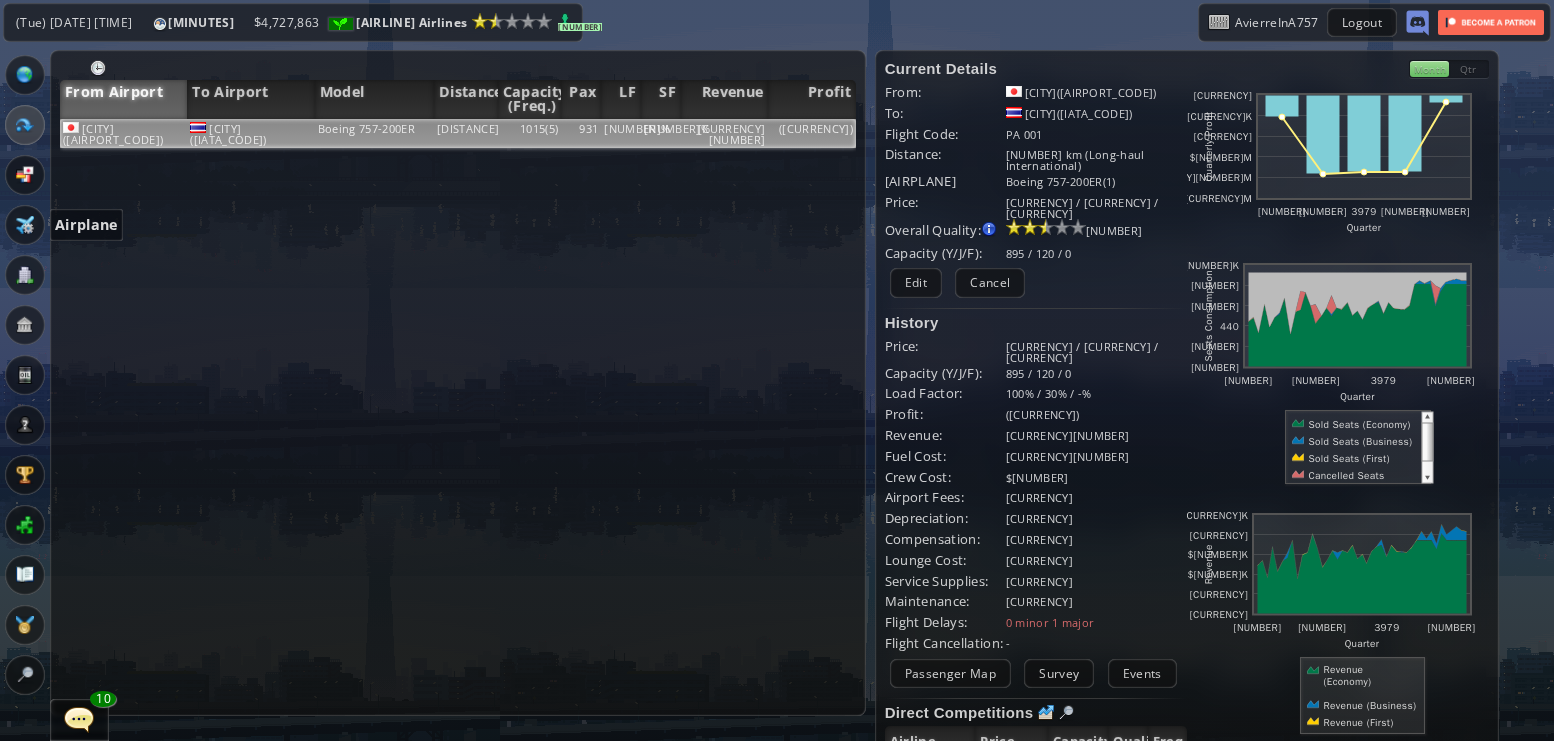 click at bounding box center (25, 225) 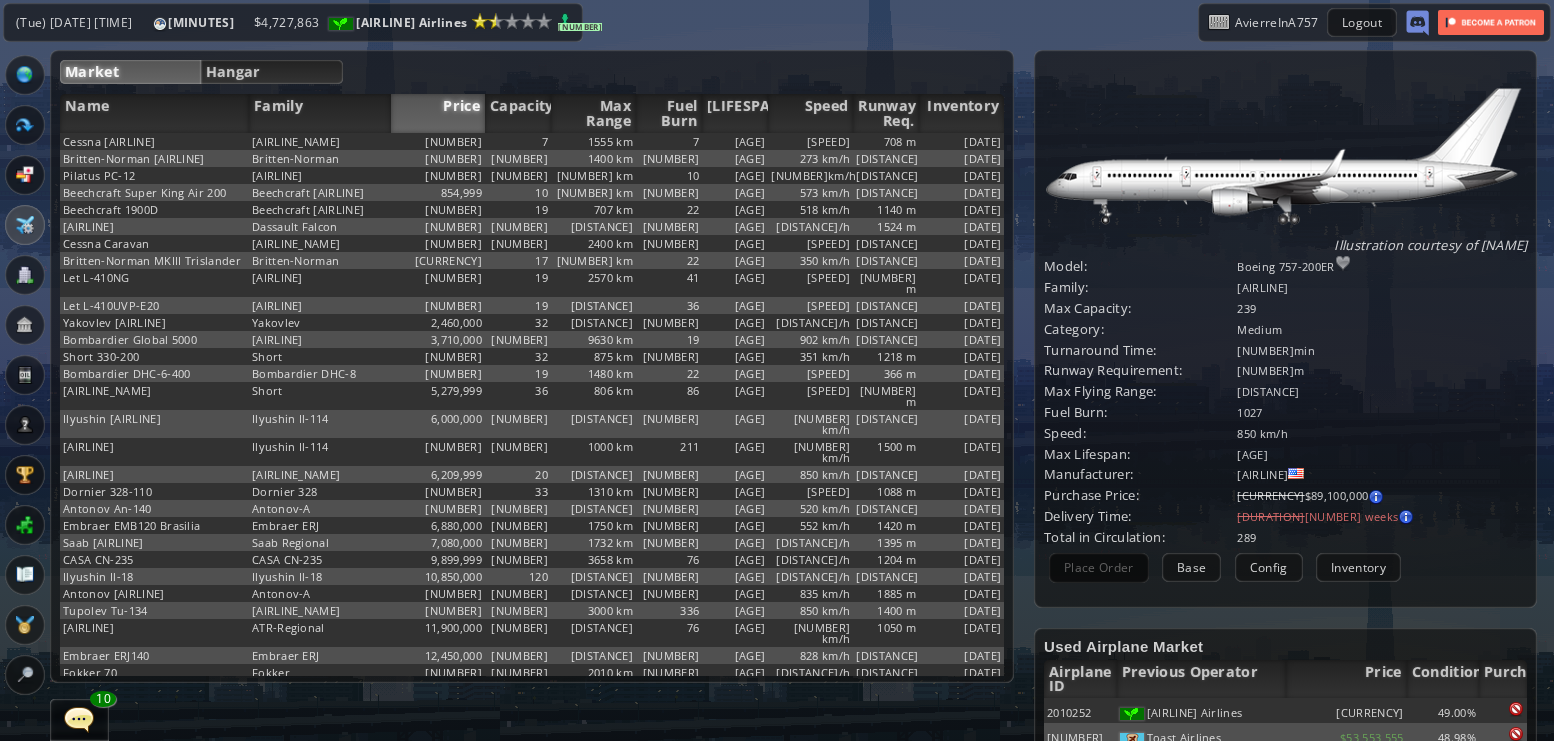 click on "Hangar" at bounding box center [272, 72] 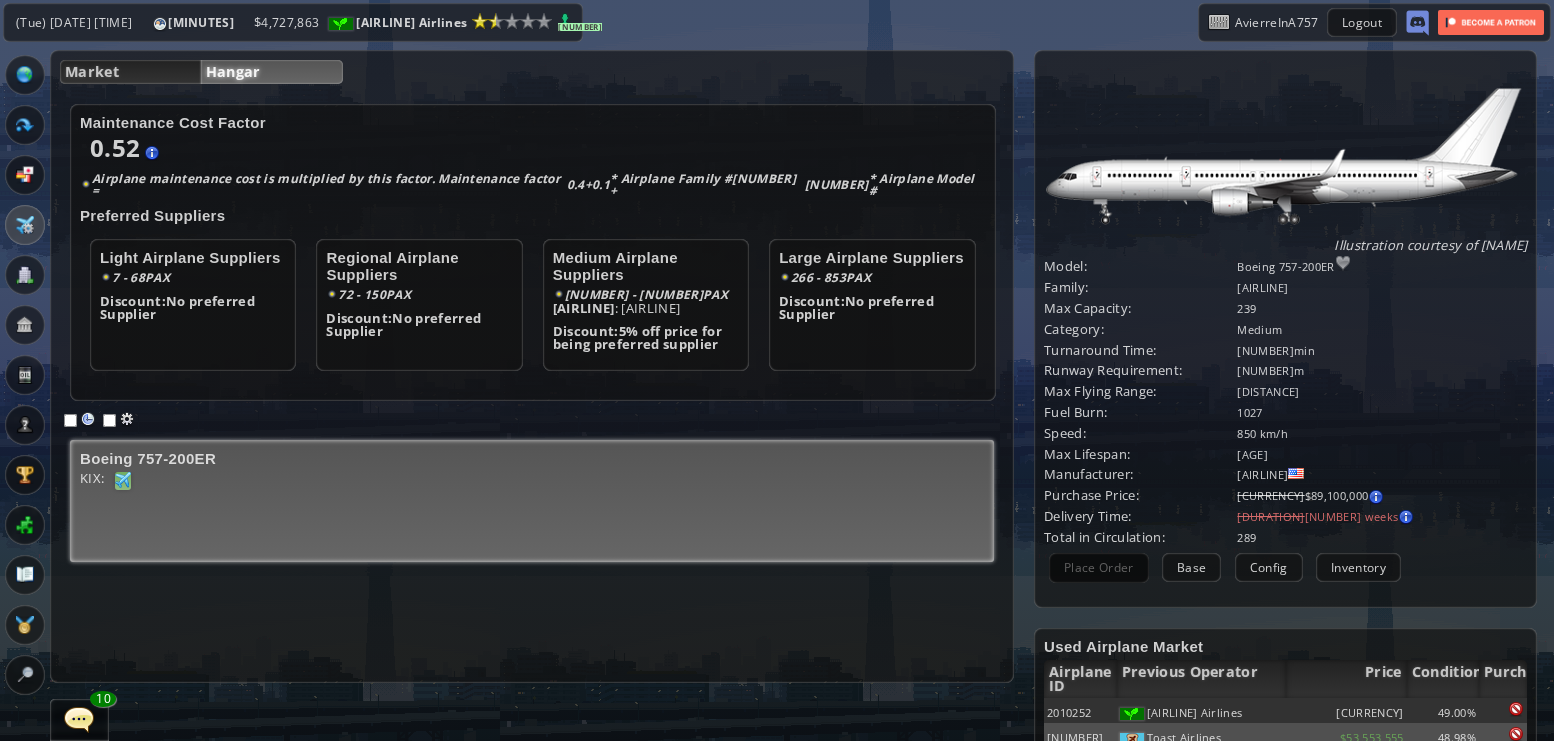 click at bounding box center (123, 480) 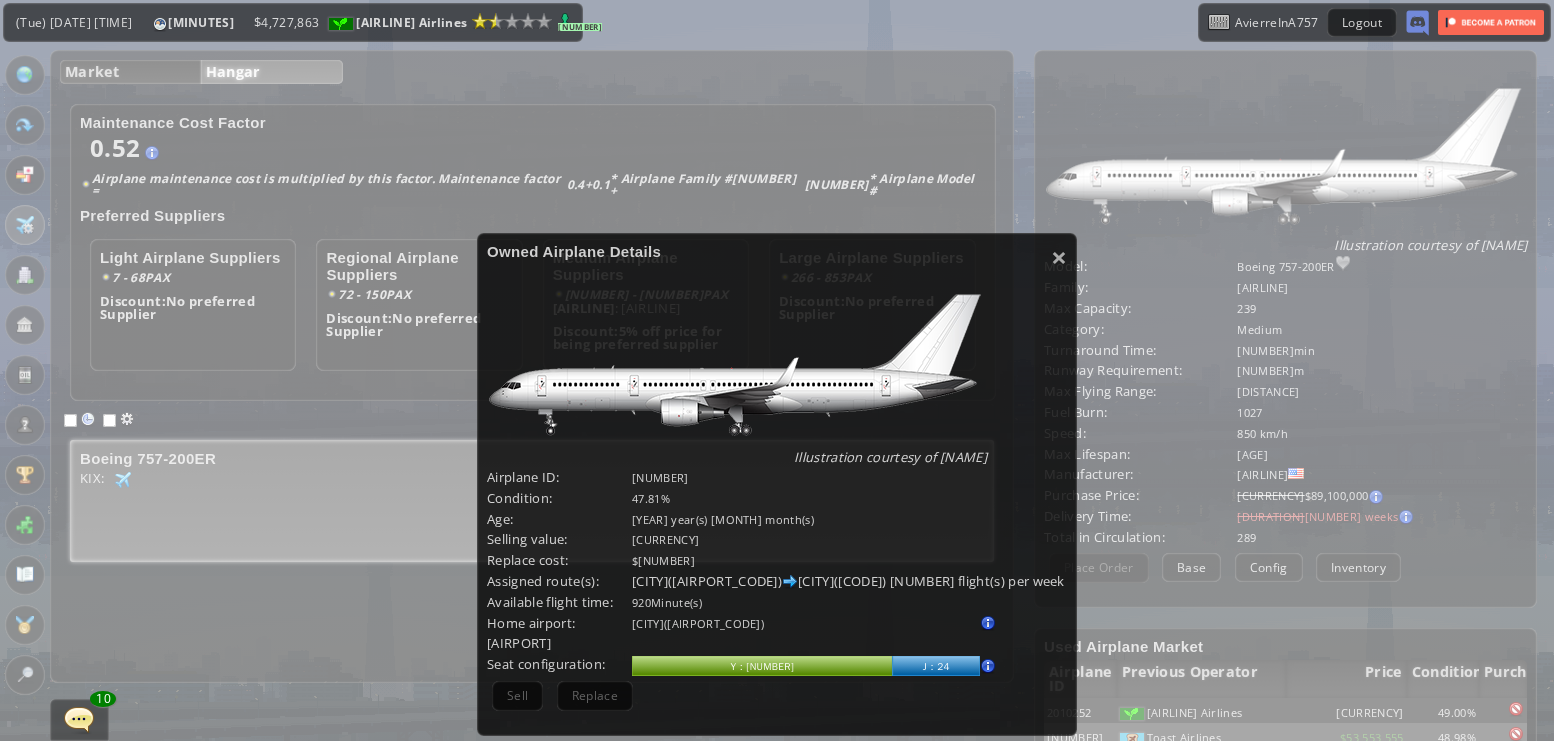 click on "Illustration courtesy of Norebbo
Airplane ID:
[NUMBER]
Condition:
[NUMBER]%
Age:
[NUMBER] year(s) [NUMBER] month(s)
Deliver in:
Selling value:
$[NUMBER]
Replace cost:
$[NUMBER]
Assigned route(s):
Osaka(KIX) Bangkok(BKK) [NUMBER] flight(s) per week
Available flight time:
[NUMBER]  Minute(s)
Home airport:
Osaka(KIX)
Change home airport
Cannot change home airport with active route(s)
Seat configuration:
abcdefhiklmnopqrstuvwxyz Loading chart. Please wait. abcdefhiklmnopqrstuvwxyz Y : [NUMBER] J : [NUMBER]
Need at least [NUMBER] configurations for changes" at bounding box center (777, 490) 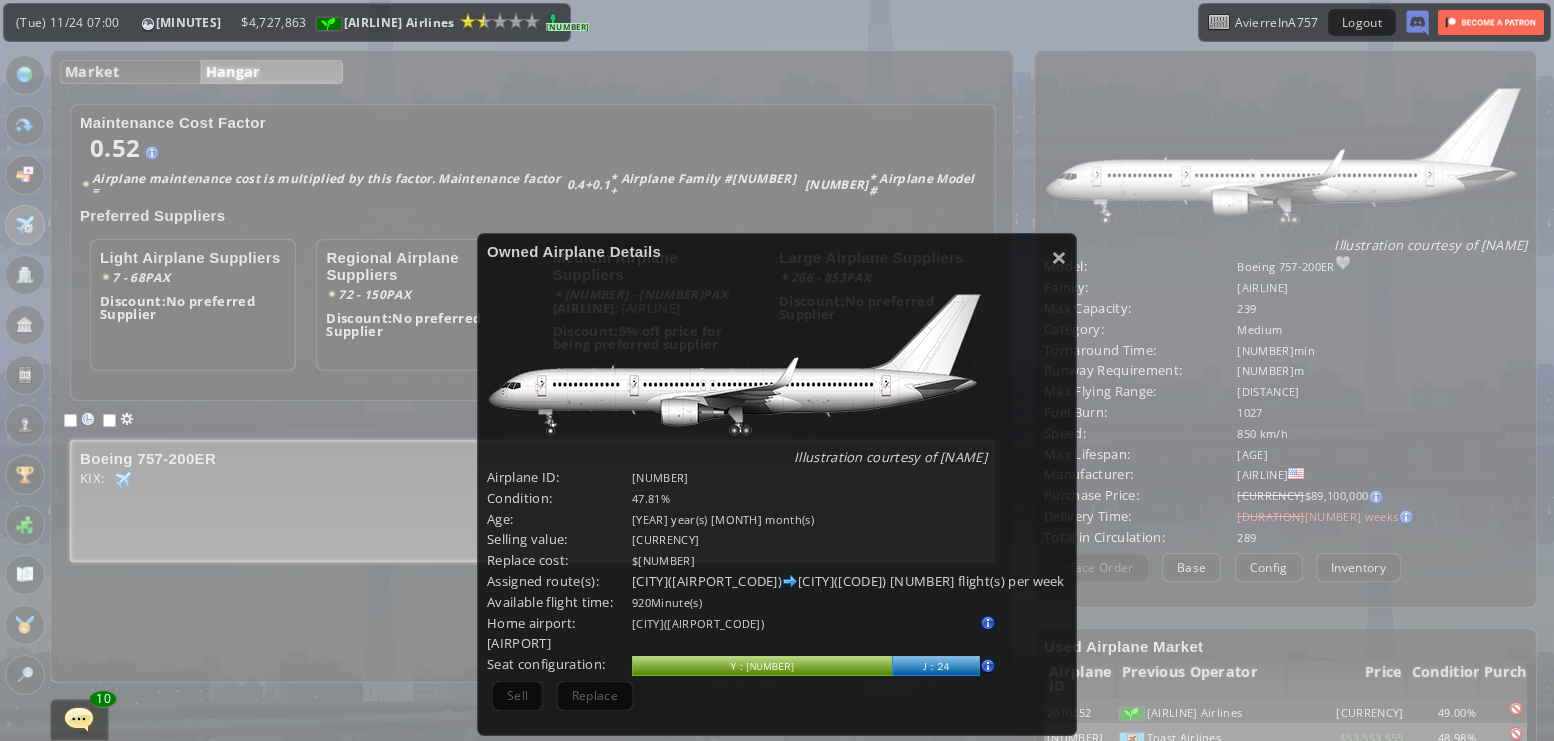 drag, startPoint x: 1026, startPoint y: 311, endPoint x: 1030, endPoint y: 290, distance: 21.377558 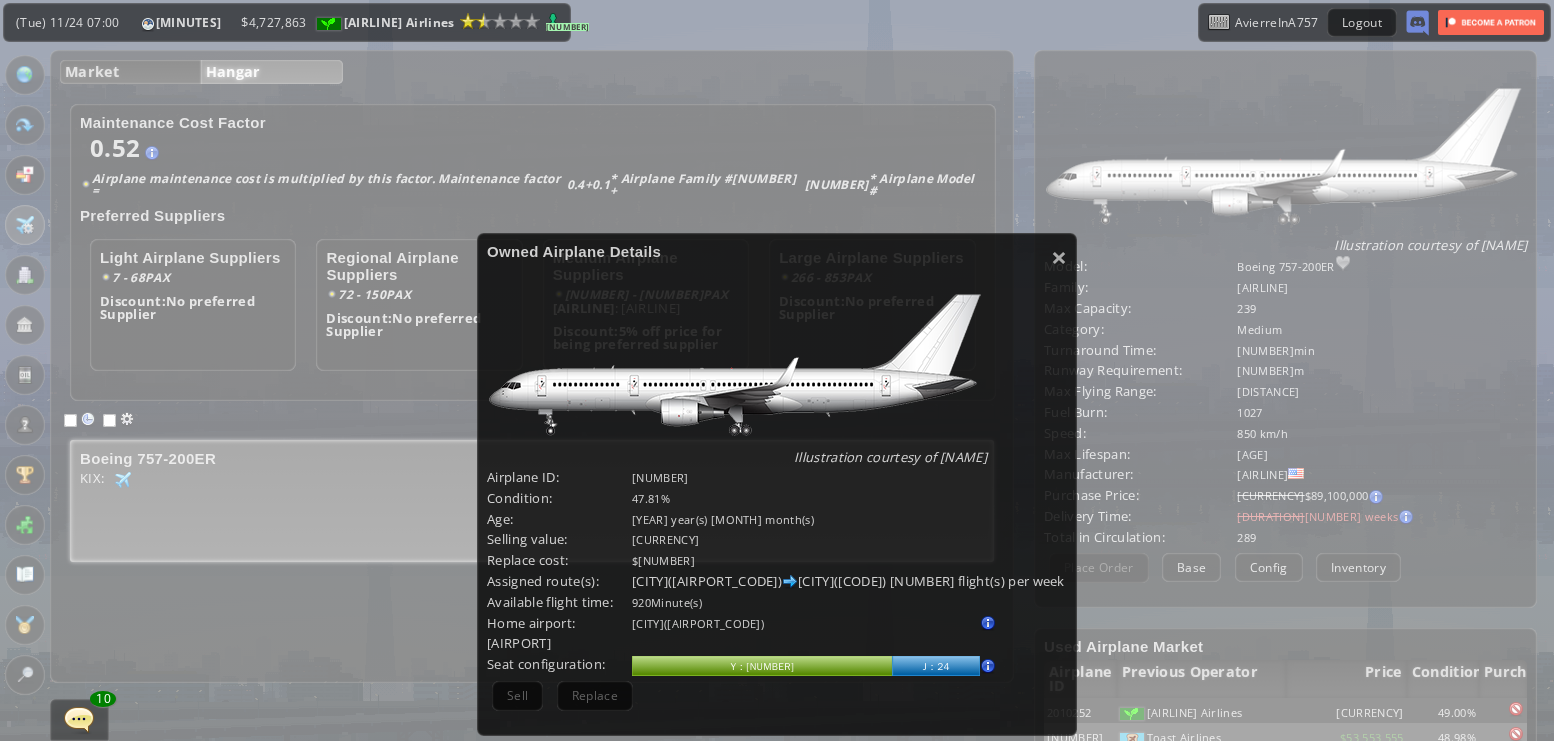 click on "Illustration courtesy of Norebbo
Airplane ID:
[NUMBER]
Condition:
[NUMBER]%
Age:
[NUMBER] year(s) [NUMBER] month(s)
Deliver in:
Selling value:
$[NUMBER]
Replace cost:
$[NUMBER]
Assigned route(s):
Osaka(KIX) Bangkok(BKK) [NUMBER] flight(s) per week
Available flight time:
[NUMBER]  Minute(s)
Home airport:
Osaka(KIX)
Change home airport
Cannot change home airport with active route(s)
Seat configuration:
abcdefhiklmnopqrstuvwxyz Loading chart. Please wait. abcdefhiklmnopqrstuvwxyz Y : [NUMBER] J : [NUMBER]
Need at least [NUMBER] configurations for changes" at bounding box center (777, 490) 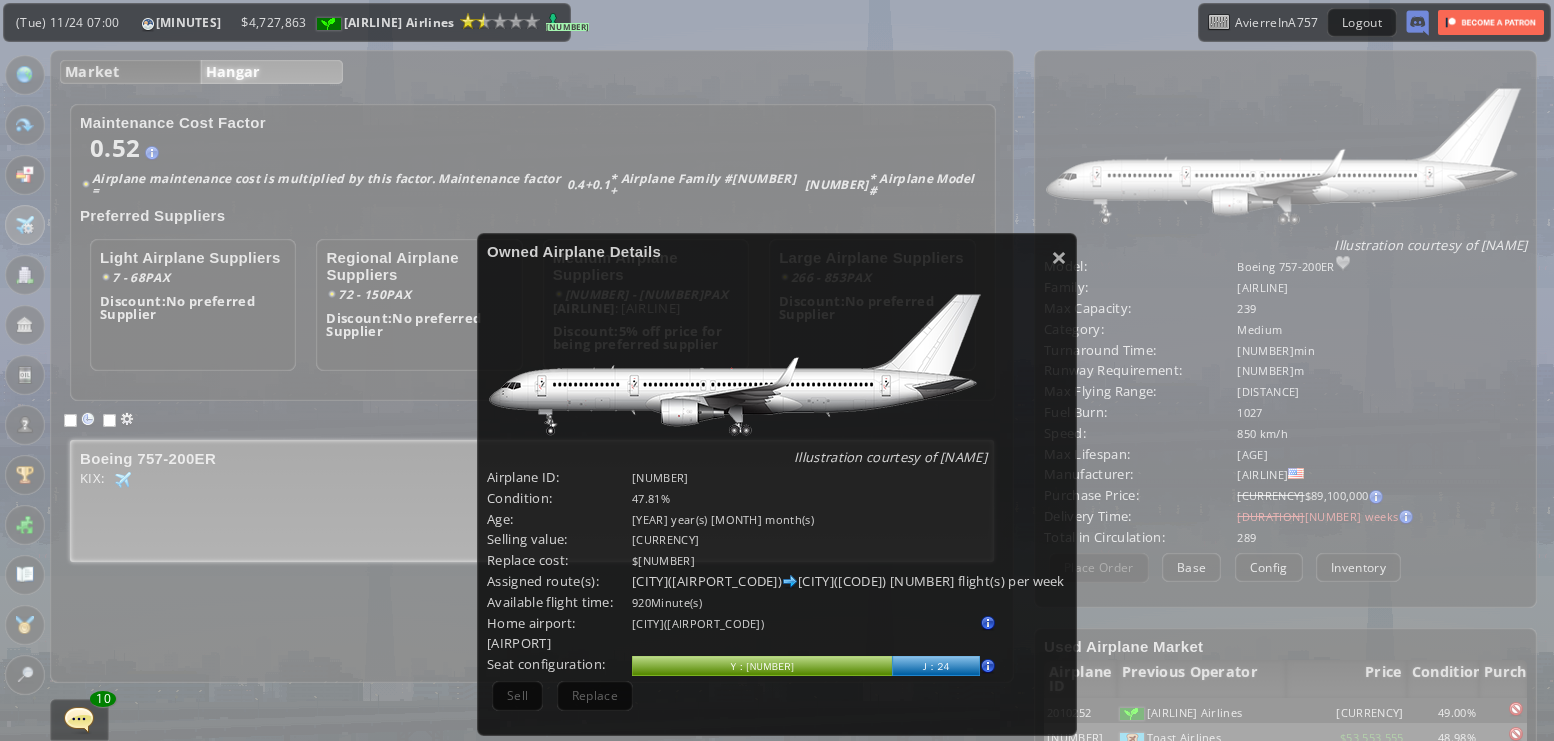 click on "Owned Airplane Details" at bounding box center [777, 251] 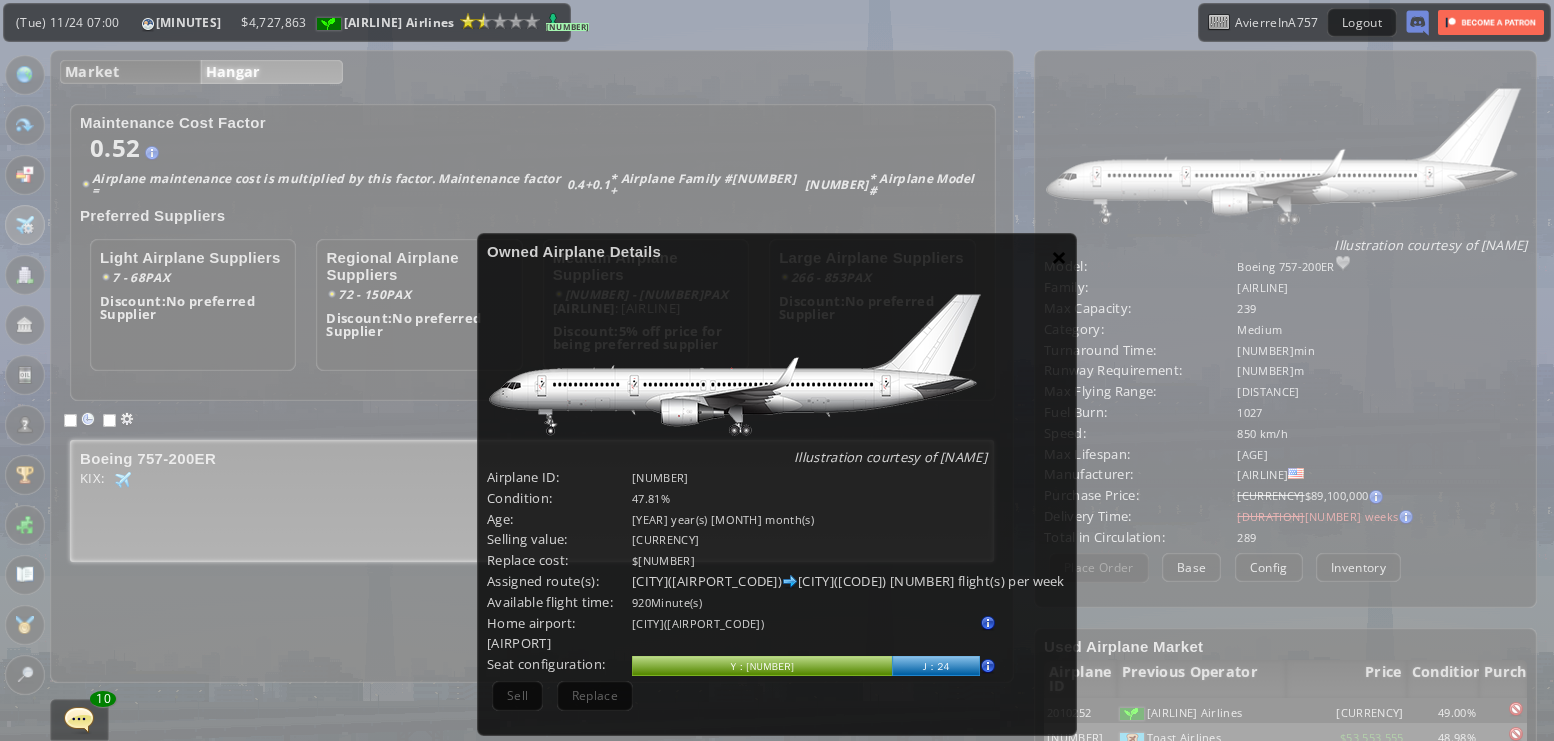 click on "×" at bounding box center [1059, 257] 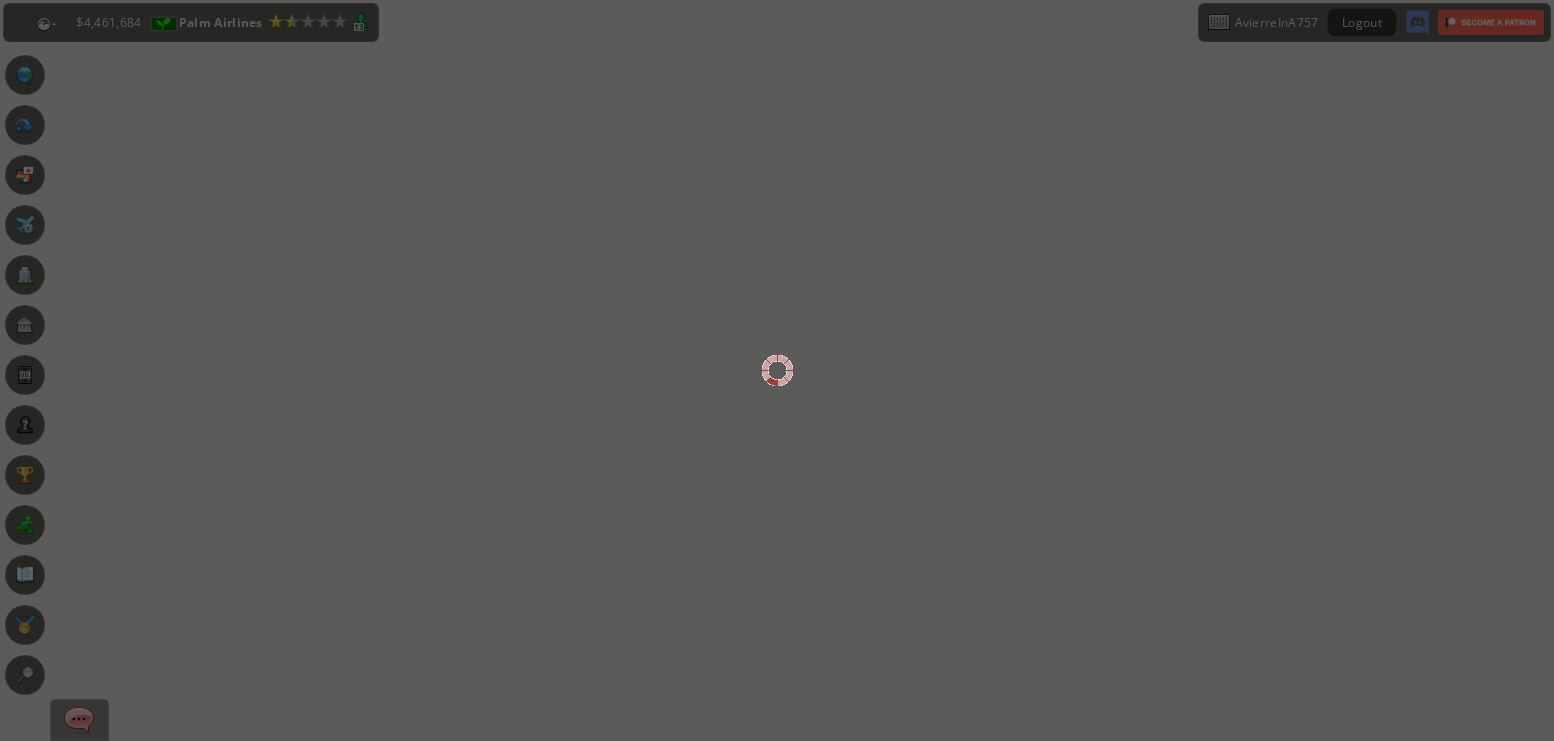 scroll, scrollTop: 0, scrollLeft: 0, axis: both 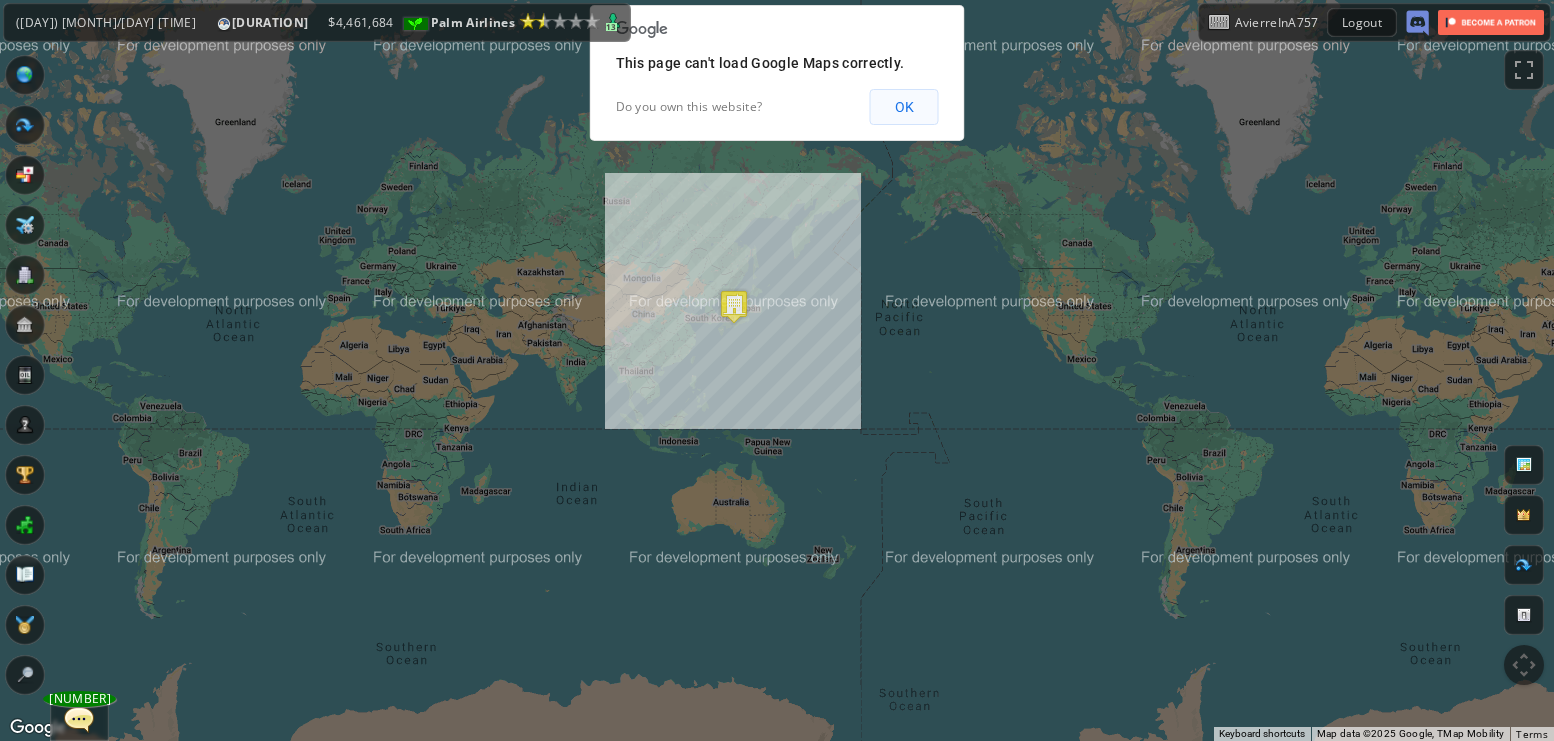 click on "OK" at bounding box center [904, 107] 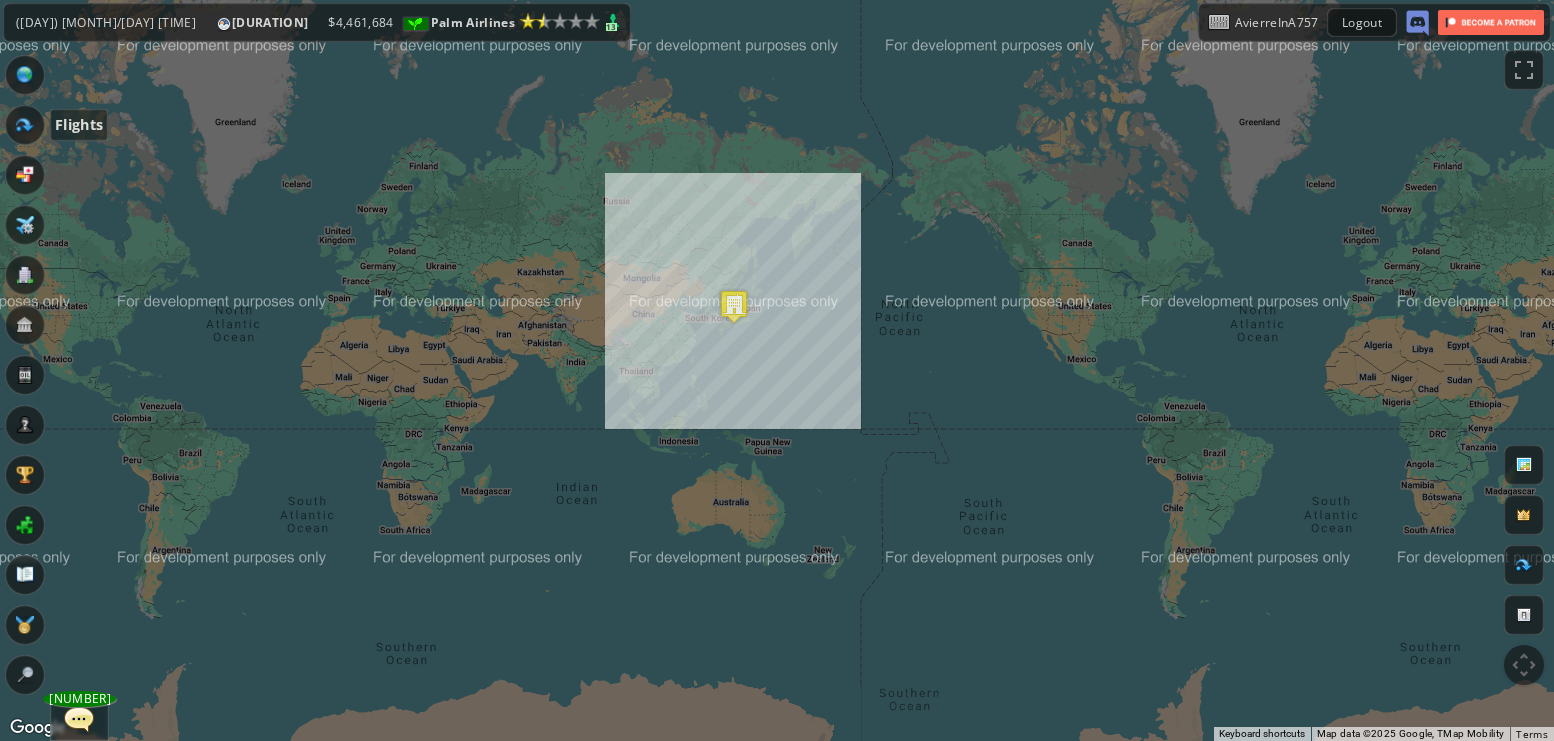 click at bounding box center [25, 125] 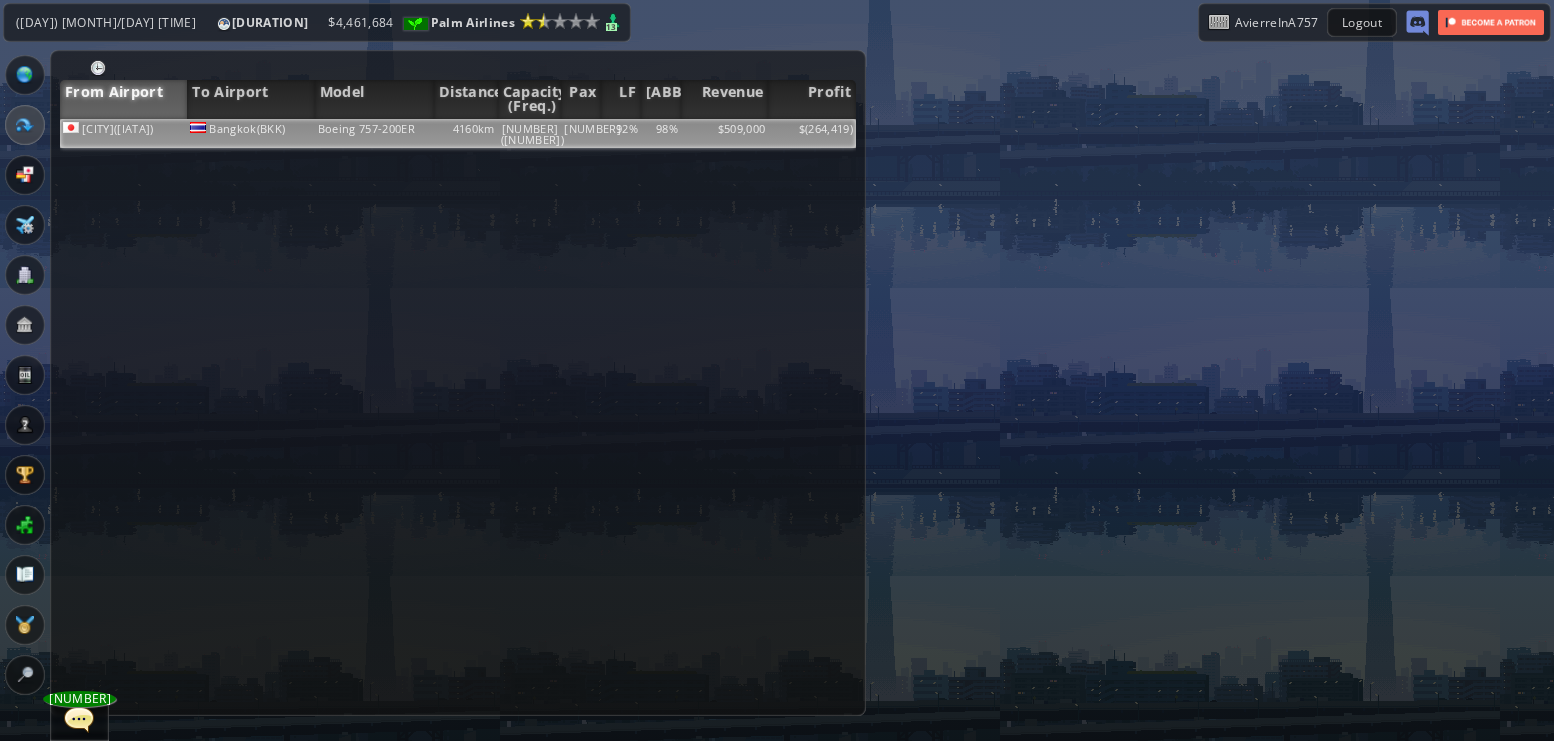 click on "[NUMBER]([NUMBER])" at bounding box center (530, 133) 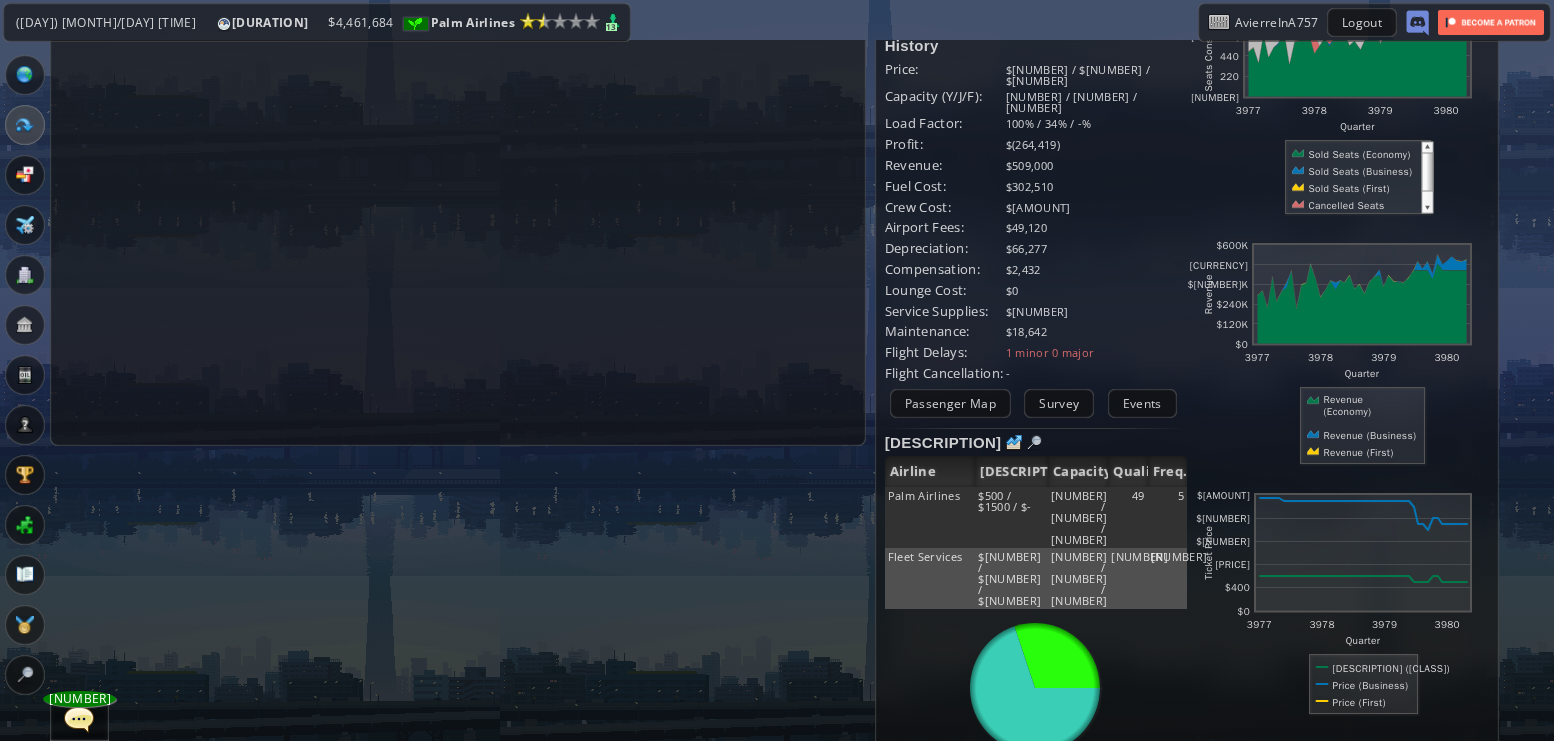 scroll, scrollTop: 277, scrollLeft: 0, axis: vertical 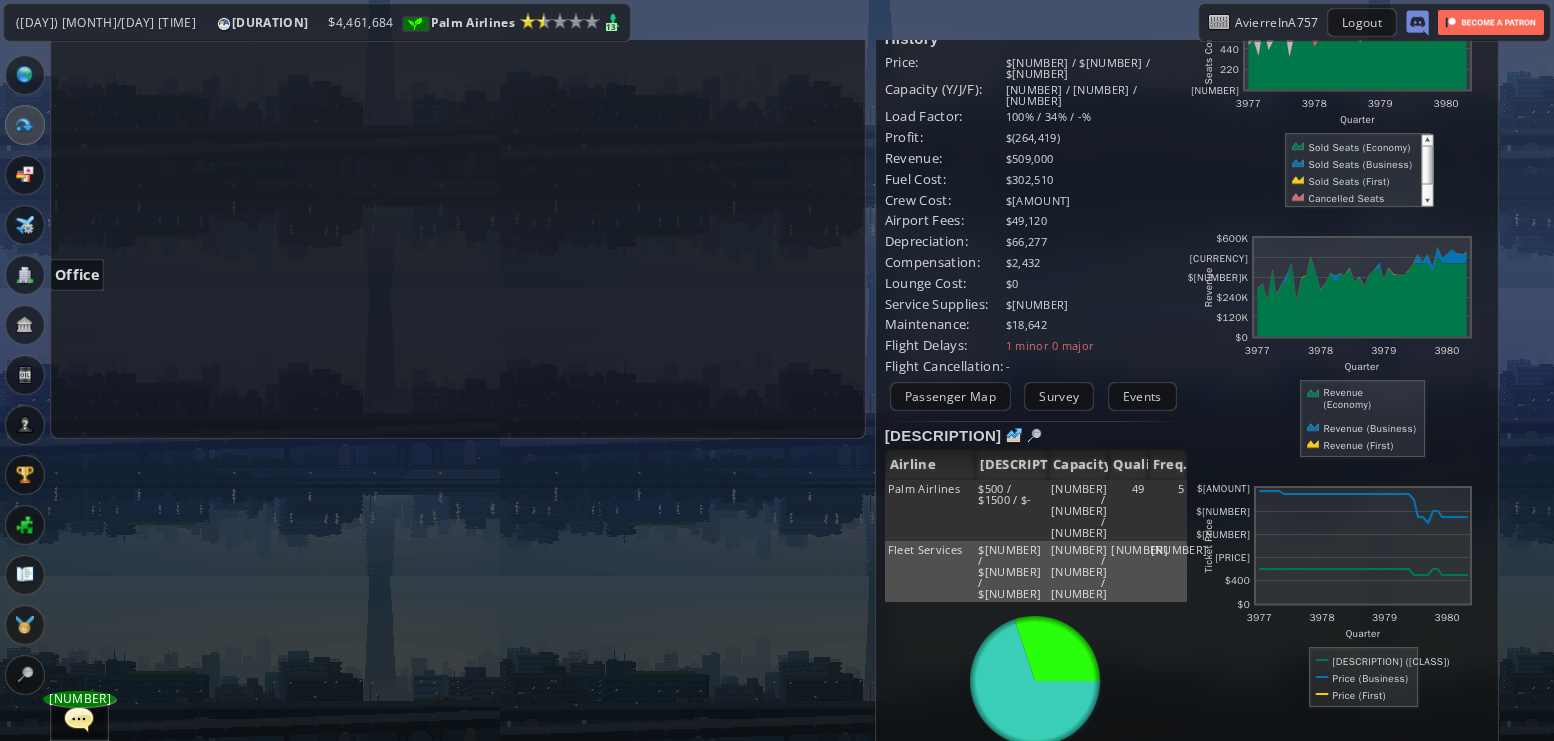 click at bounding box center [25, 275] 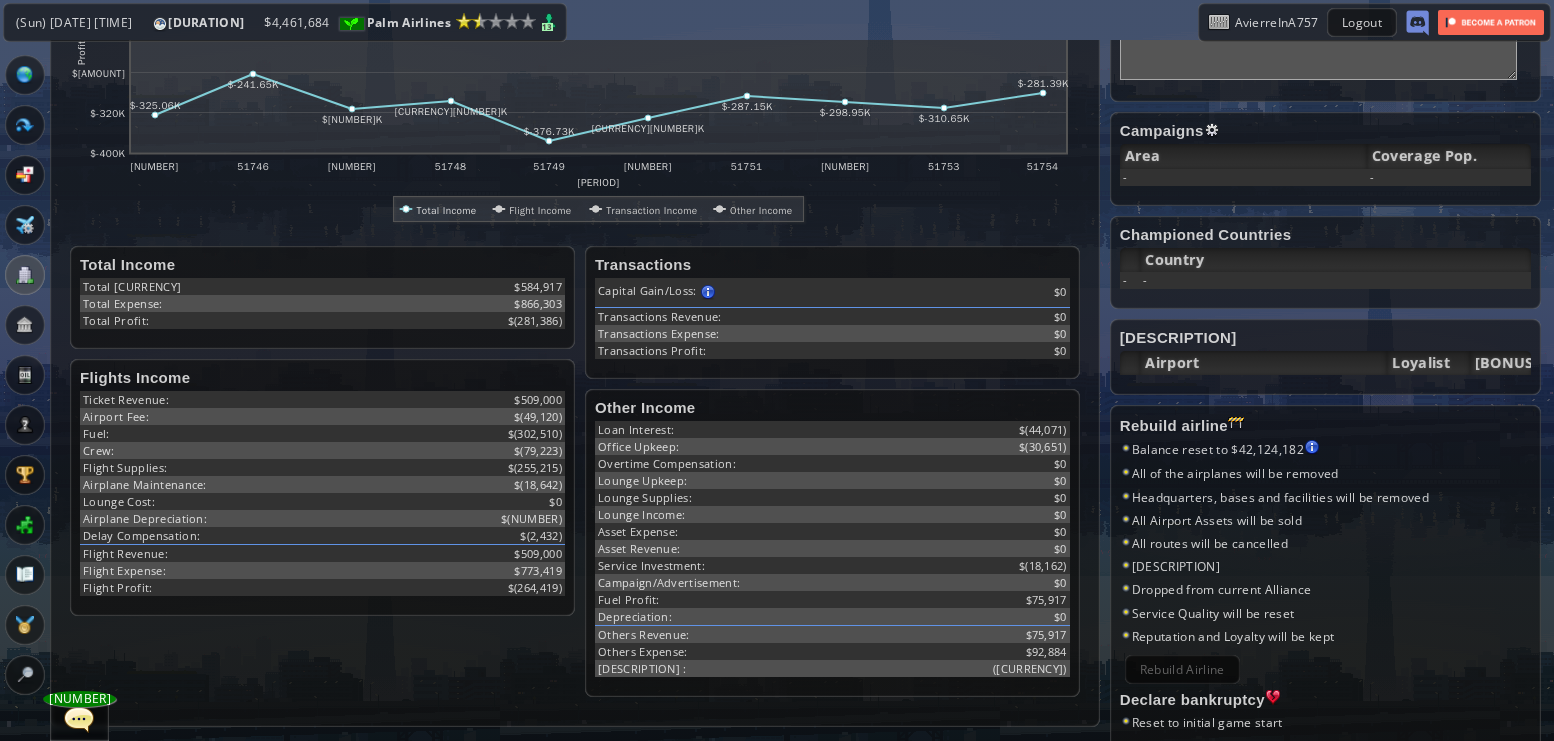 scroll, scrollTop: 406, scrollLeft: 0, axis: vertical 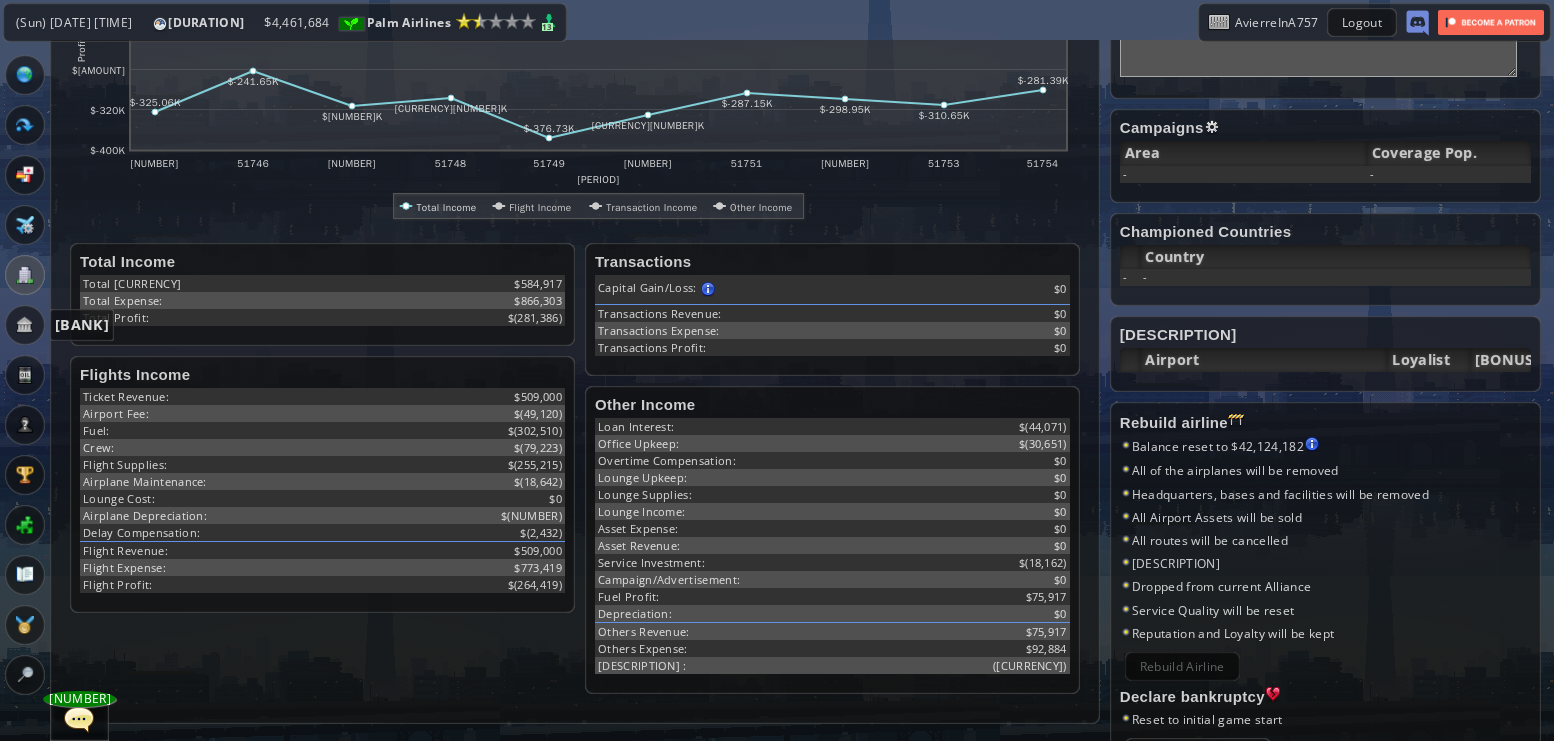 click at bounding box center [25, 325] 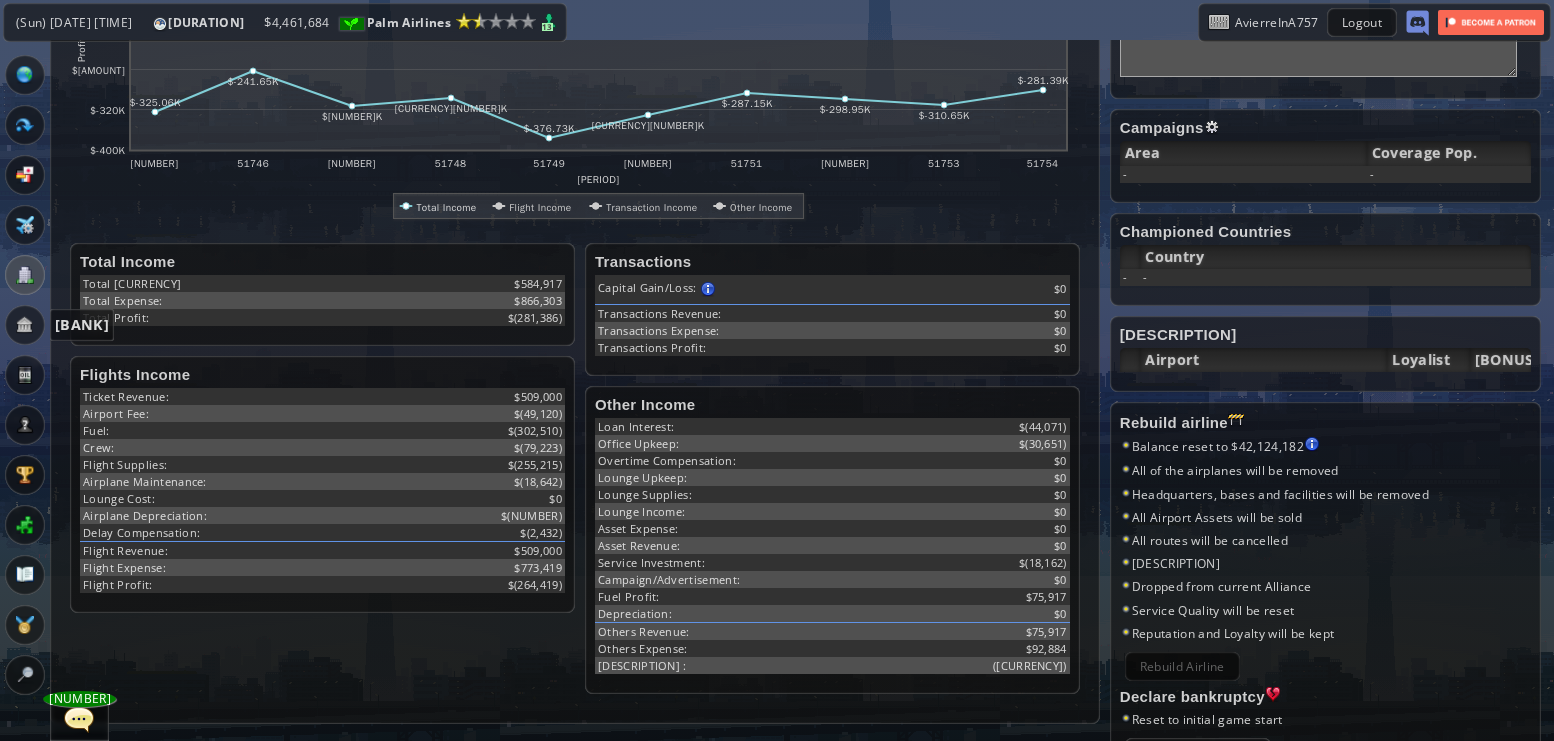 scroll, scrollTop: 0, scrollLeft: 0, axis: both 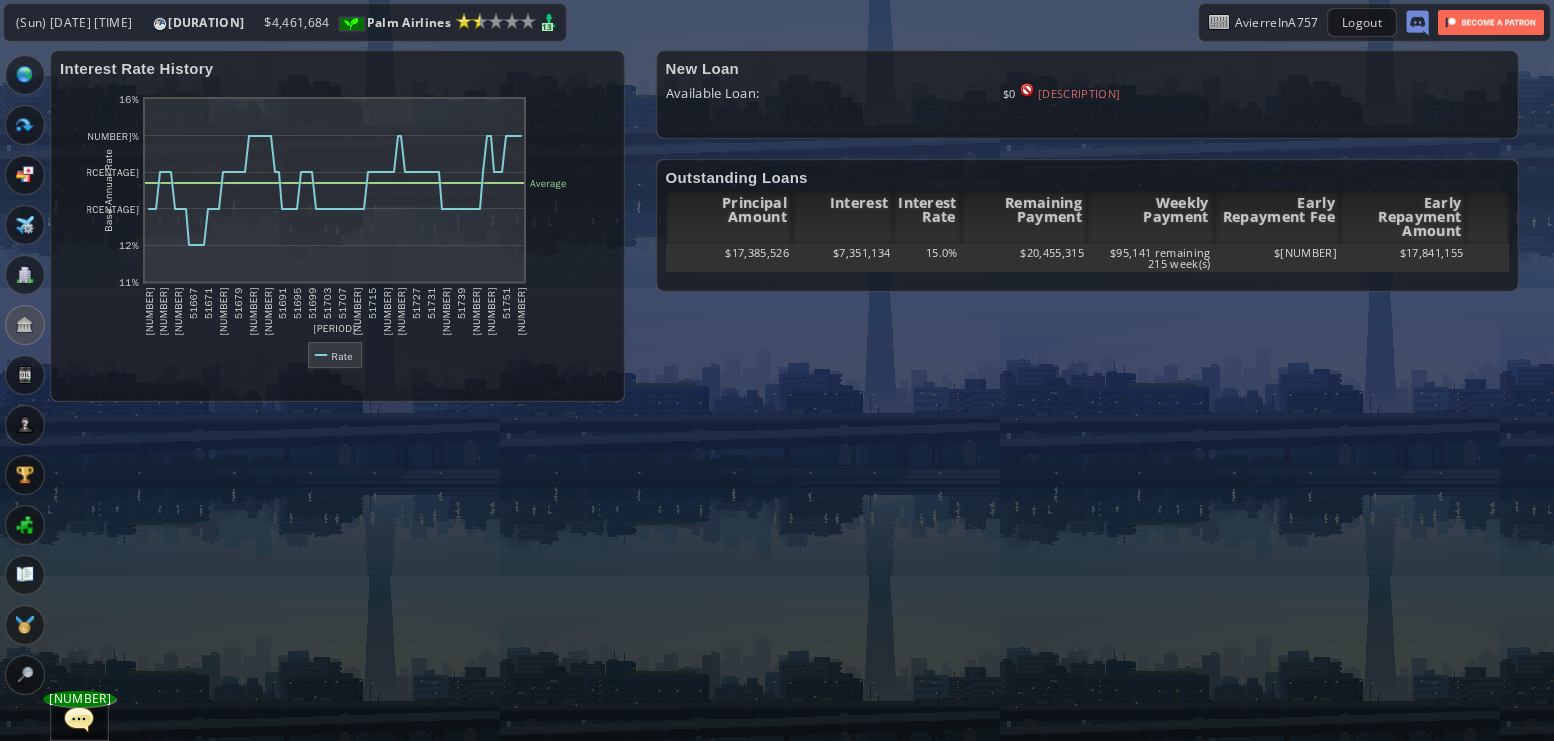 click at bounding box center (25, 225) 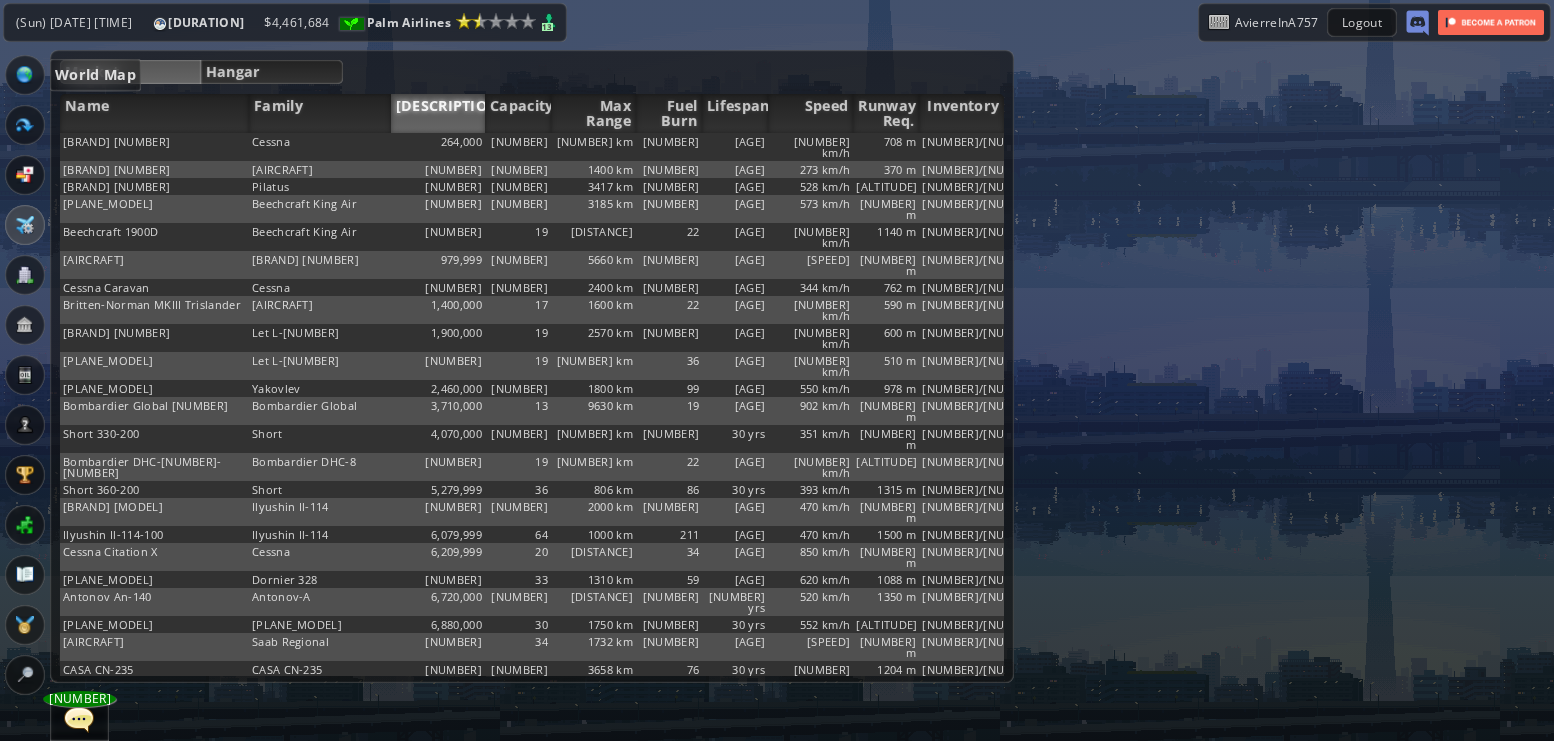 click at bounding box center [25, 75] 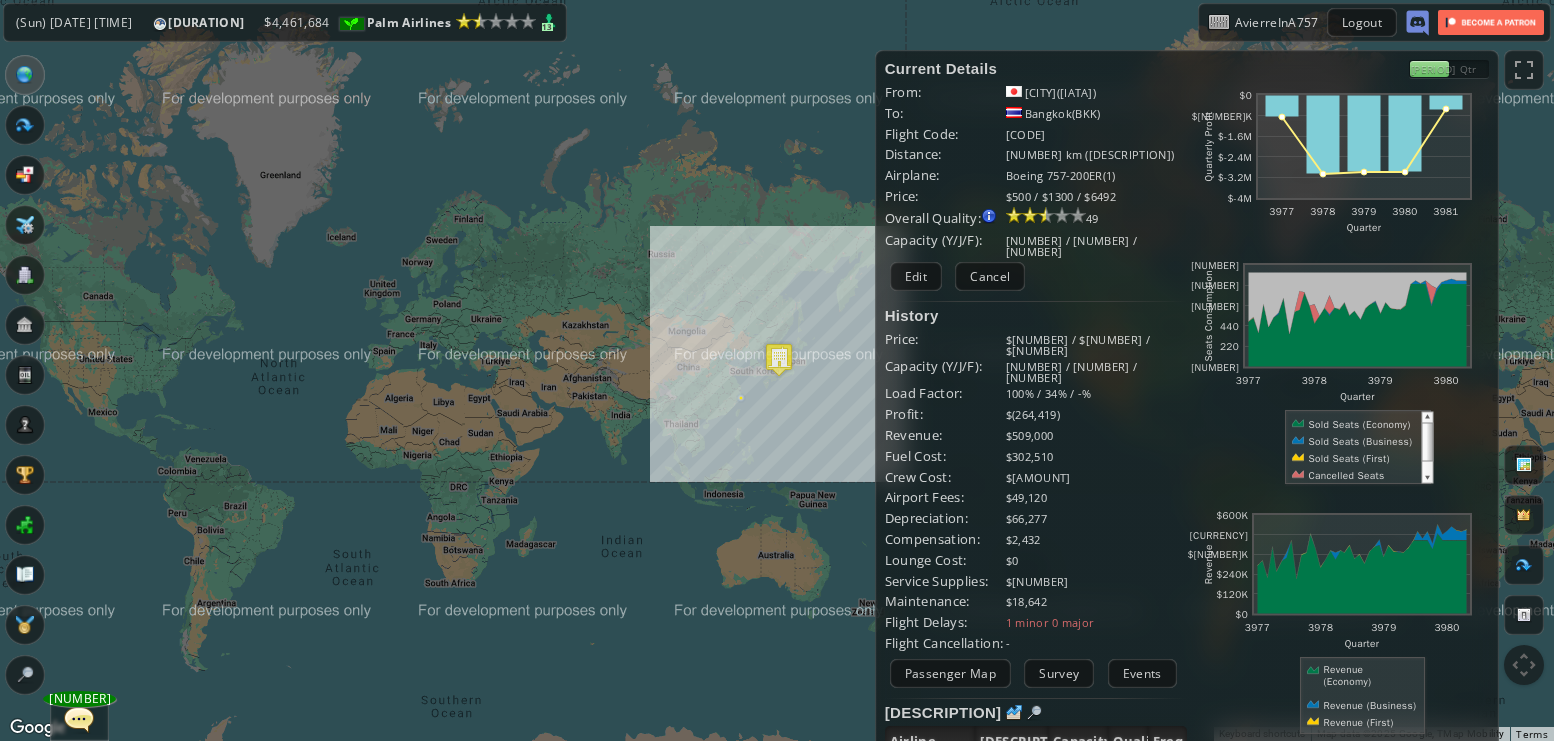 drag, startPoint x: 355, startPoint y: 206, endPoint x: 358, endPoint y: 218, distance: 12.369317 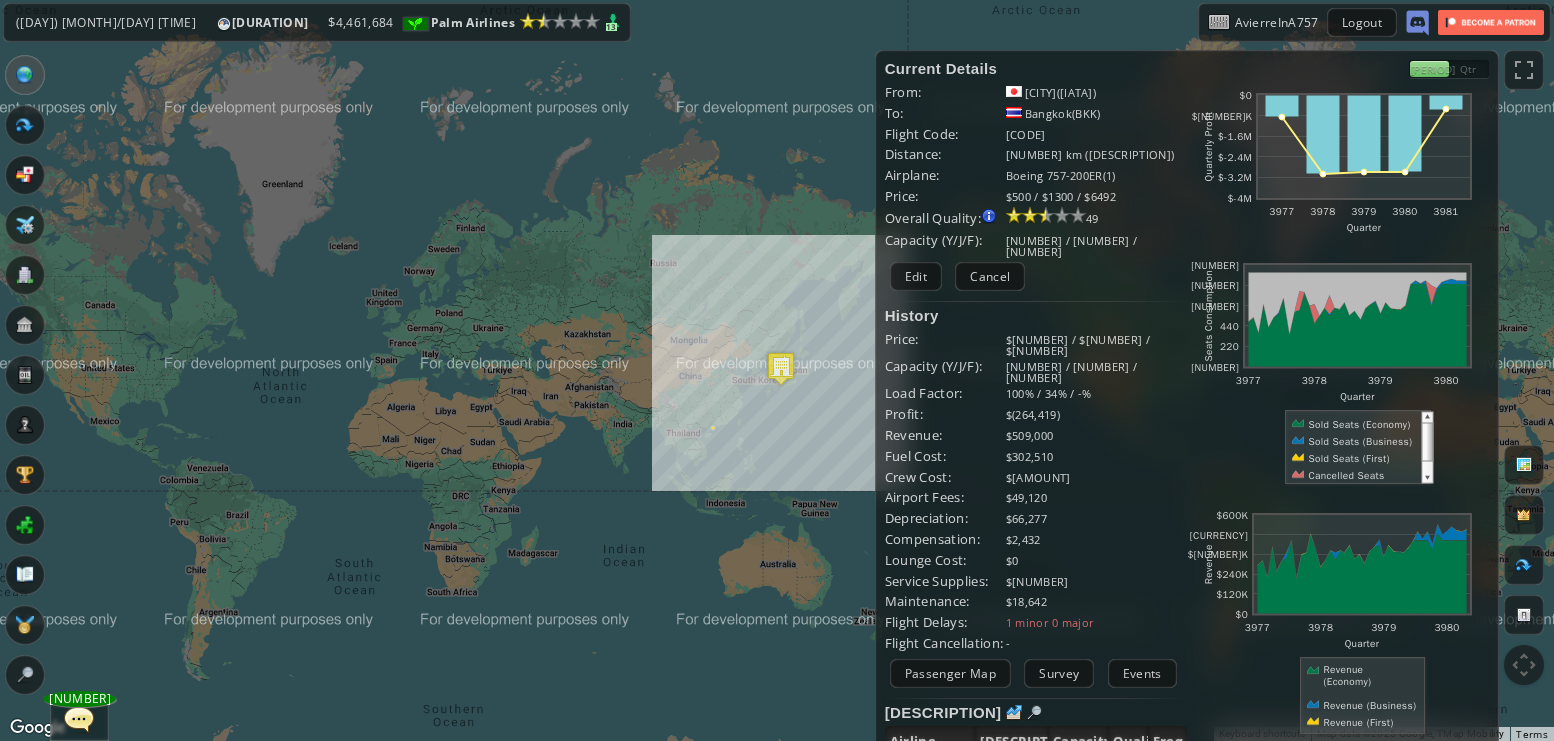 click on "Current Details
From:
Osaka(KIX)
To:
Bangkok(BKK)
Flight Code:
PA 001
Distance:
4160 km (Long-haul International)
Airplane:
Boeing 757-200ER(1)
Price:
$500 / $1300 / $6492
Overall Quality:
Overall quality is determined by:
- Fleet Age per Route
- Service Star level per route
- Company wide Service Quality
49" at bounding box center [1036, 549] 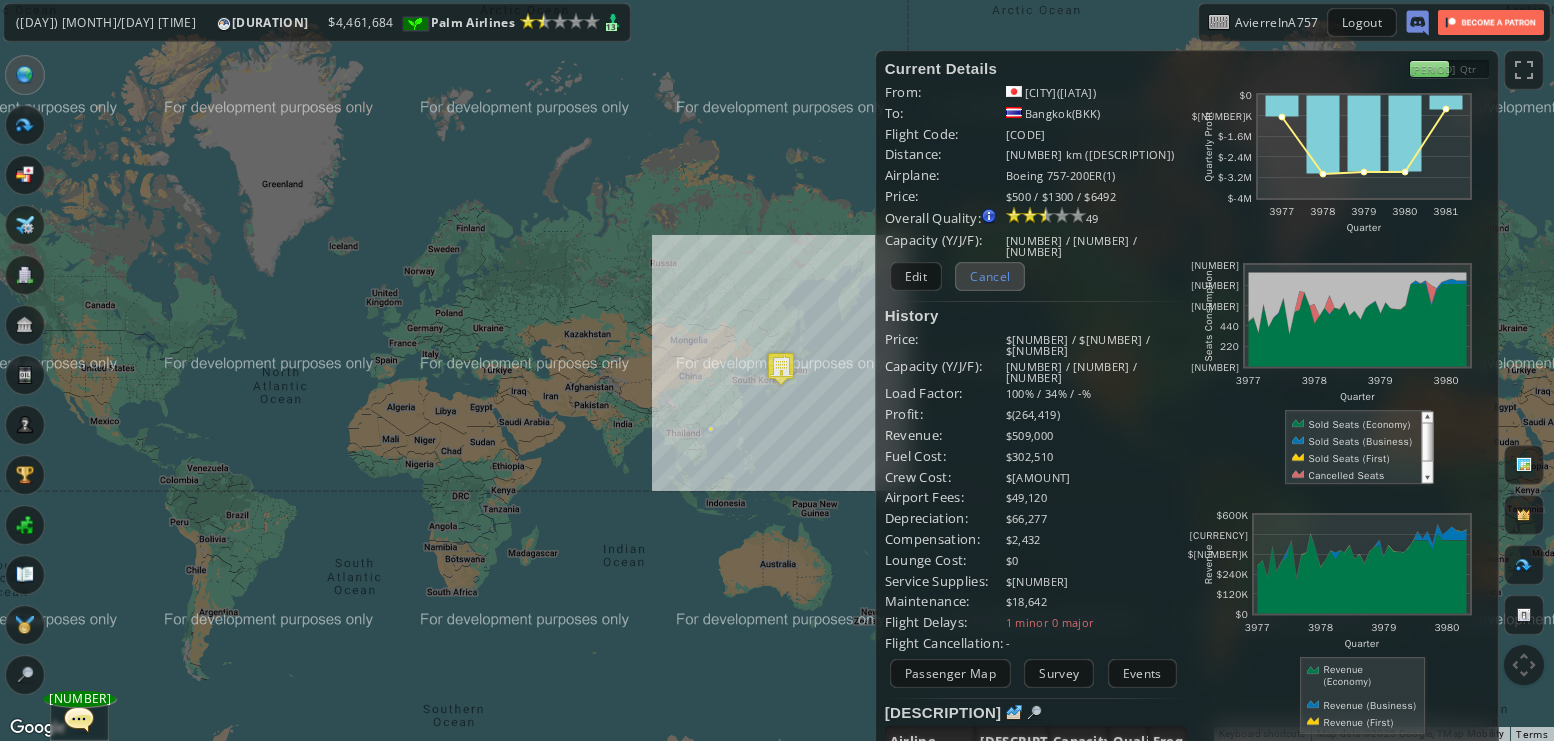 click on "Cancel" at bounding box center (990, 276) 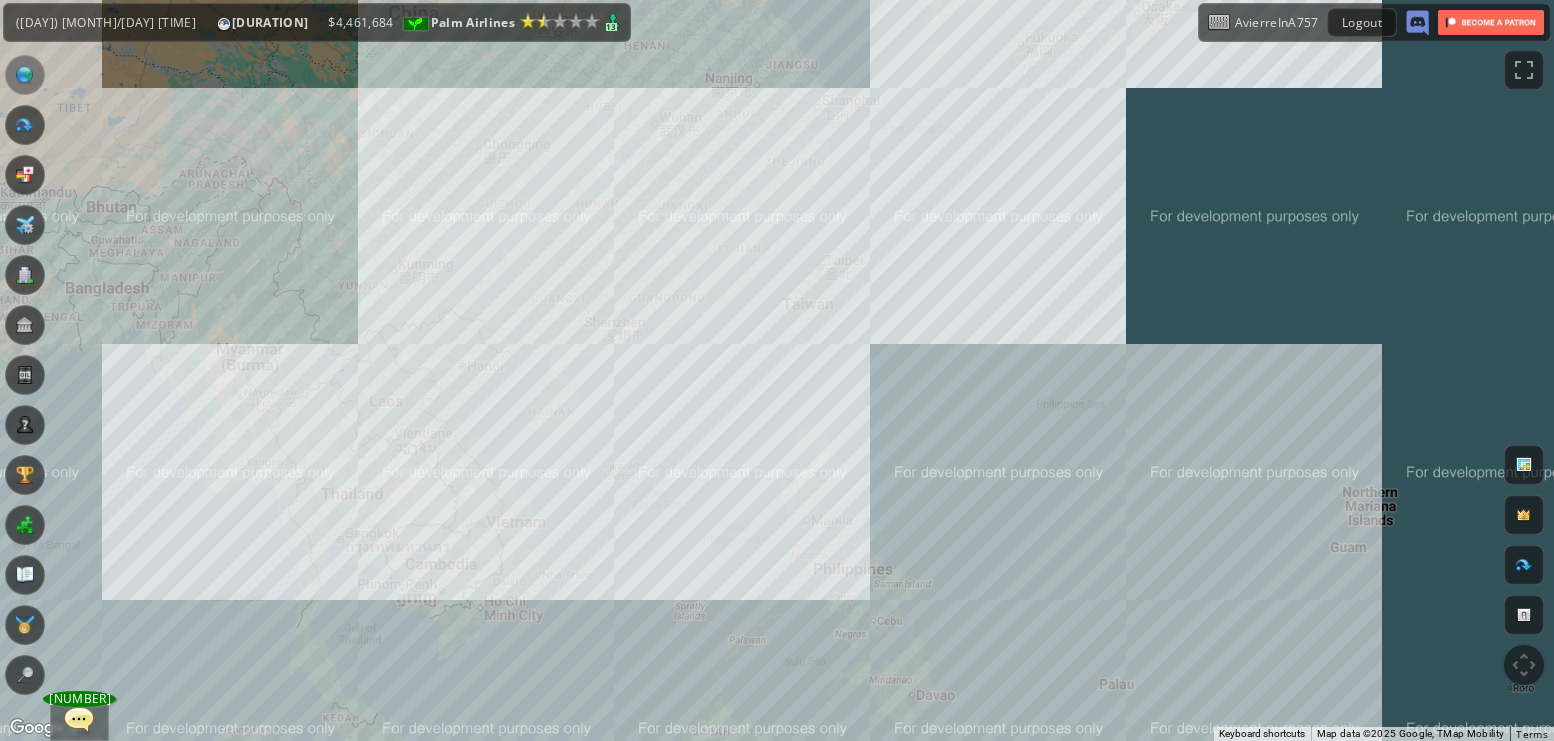 drag, startPoint x: 714, startPoint y: 359, endPoint x: 716, endPoint y: 465, distance: 106.01887 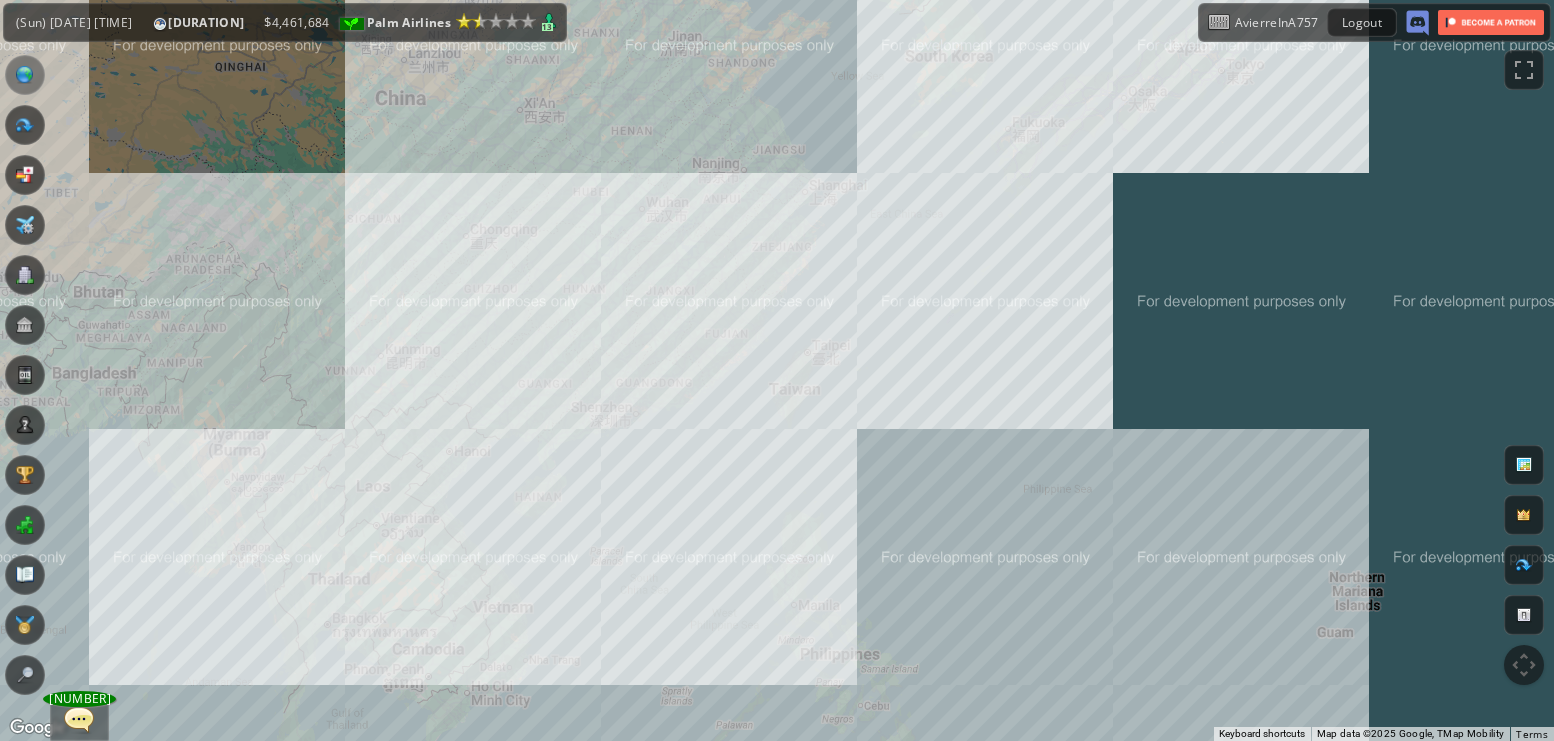 drag, startPoint x: 705, startPoint y: 405, endPoint x: 692, endPoint y: 450, distance: 46.840153 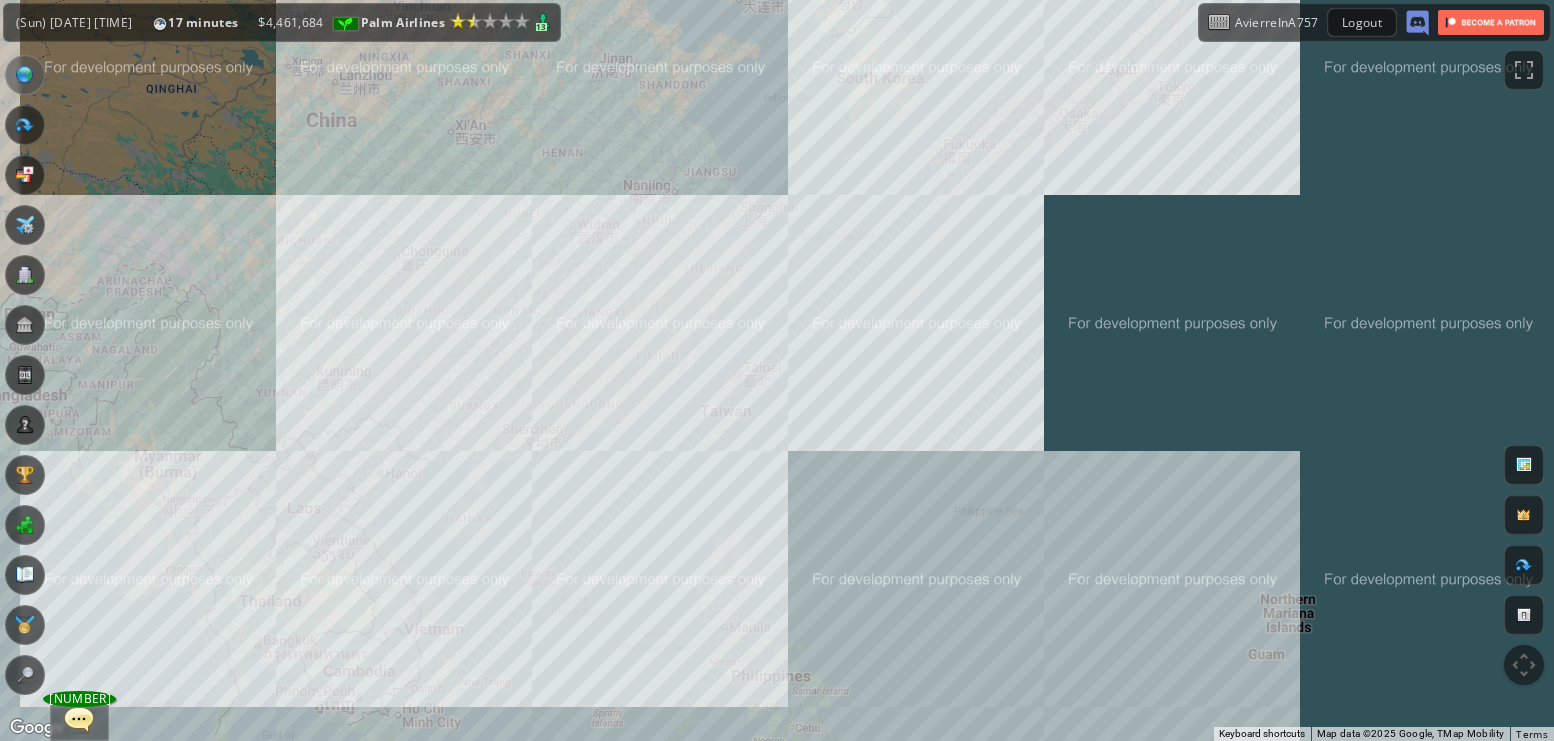 drag, startPoint x: 1147, startPoint y: 149, endPoint x: 962, endPoint y: 191, distance: 189.70767 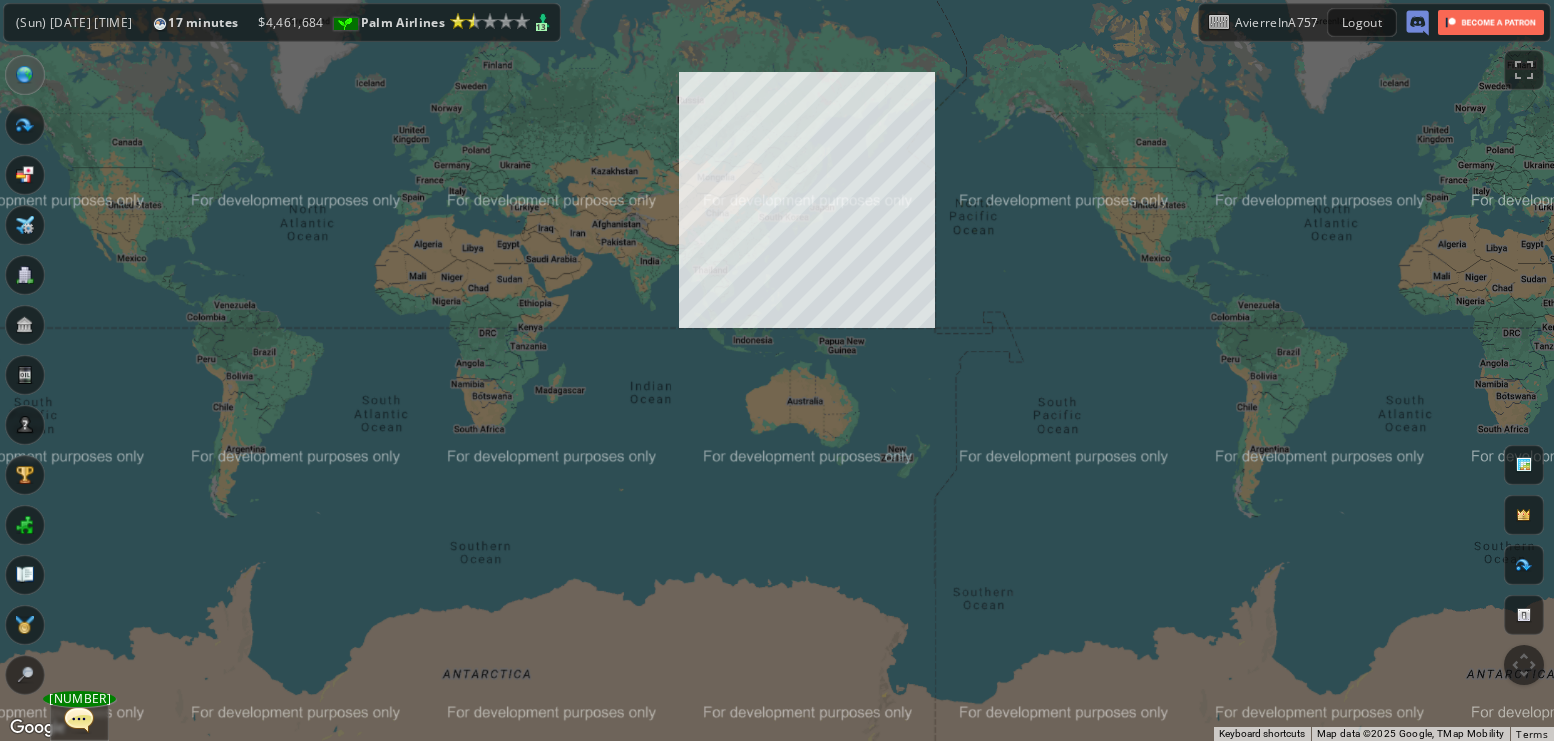 drag, startPoint x: 1082, startPoint y: 193, endPoint x: 943, endPoint y: 227, distance: 143.09787 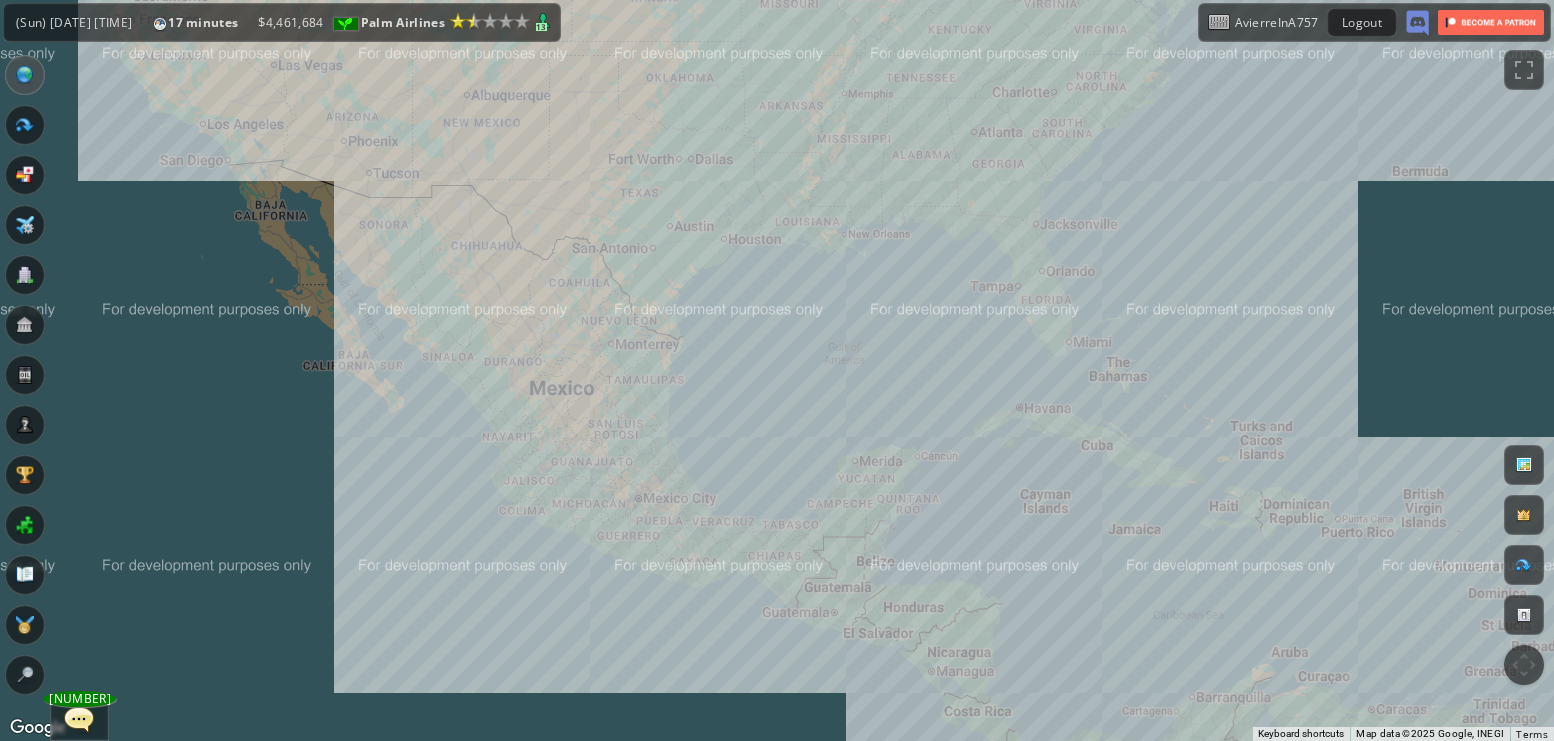 drag, startPoint x: 953, startPoint y: 435, endPoint x: 1062, endPoint y: 449, distance: 109.89541 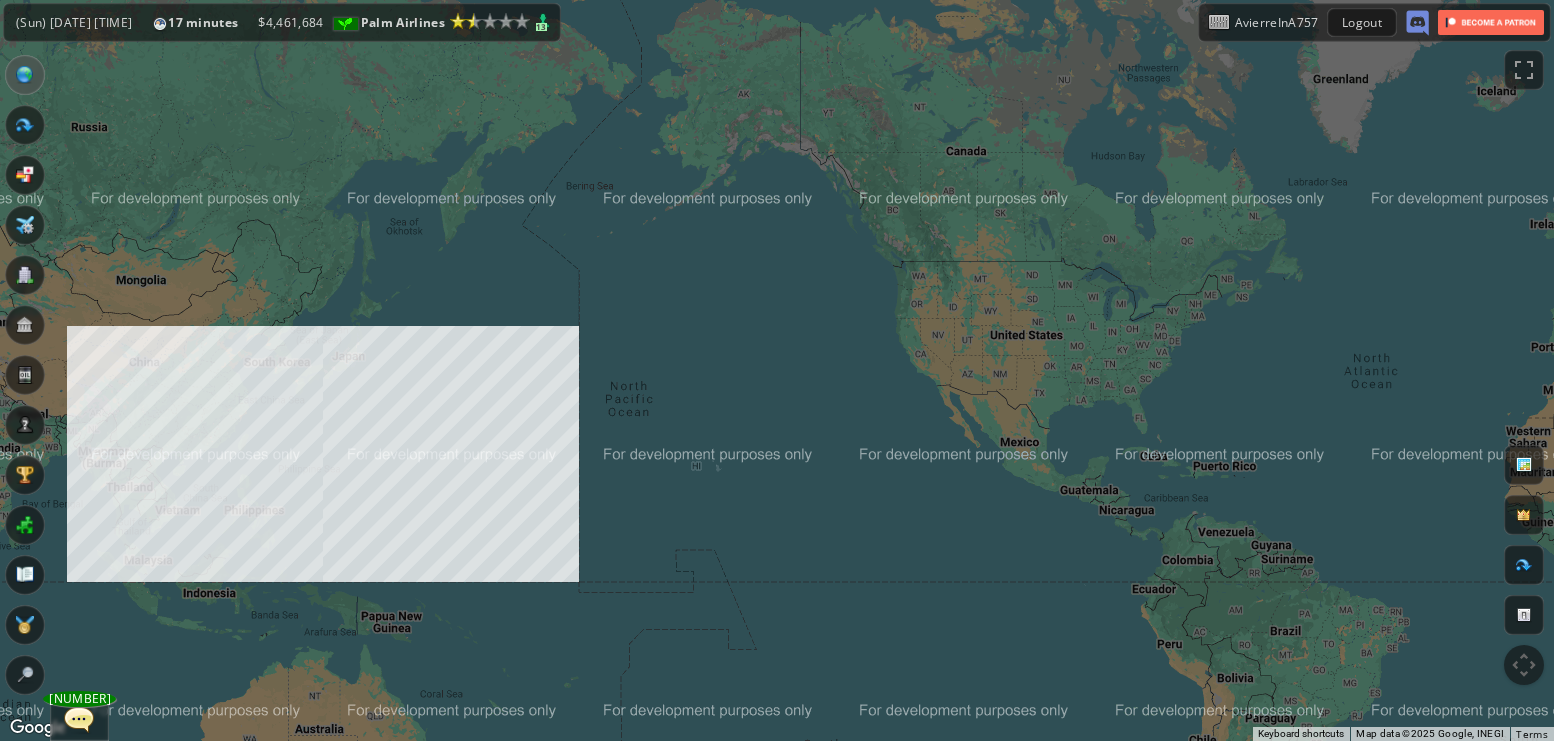 drag, startPoint x: 961, startPoint y: 461, endPoint x: 1066, endPoint y: 448, distance: 105.801704 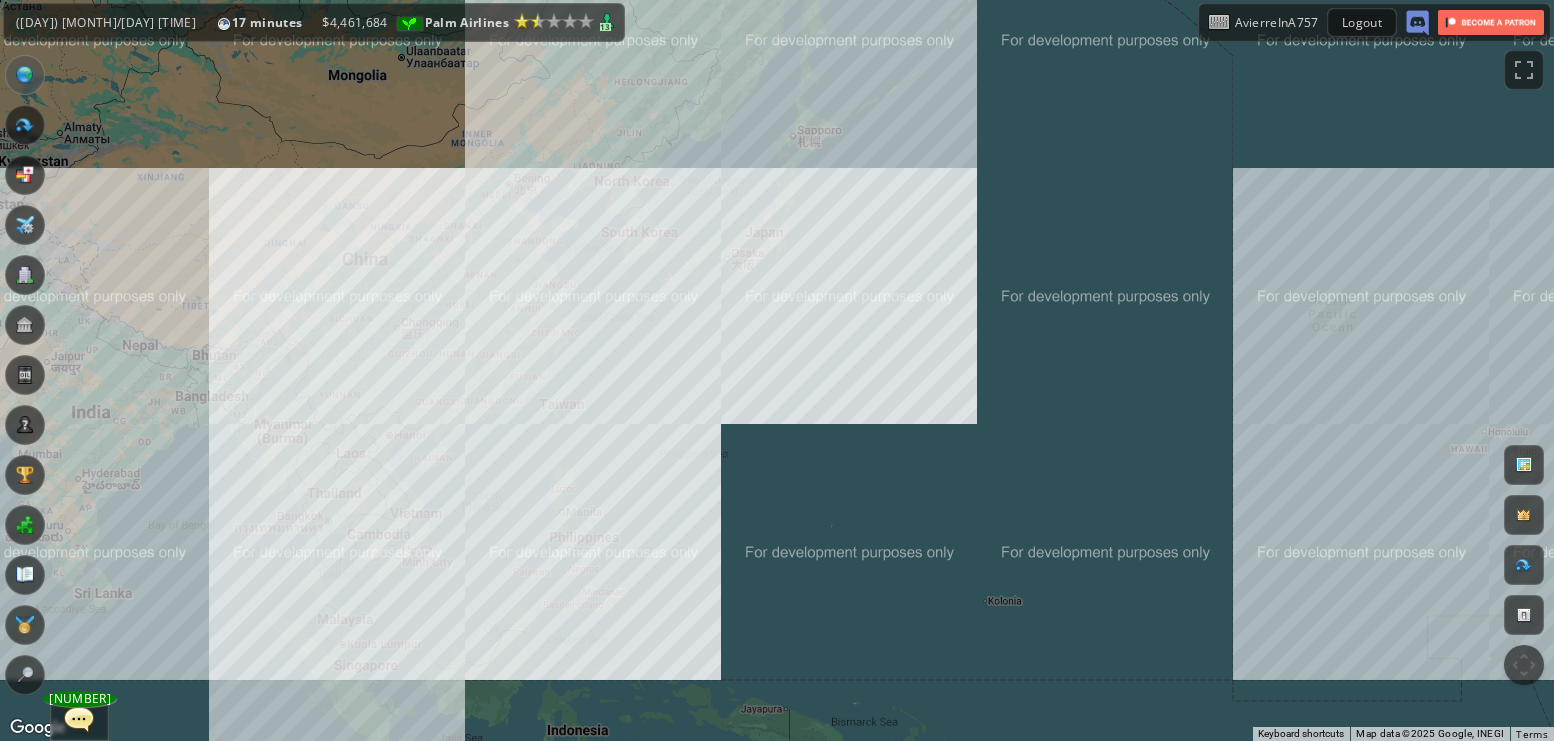 drag, startPoint x: 592, startPoint y: 427, endPoint x: 558, endPoint y: 462, distance: 48.79549 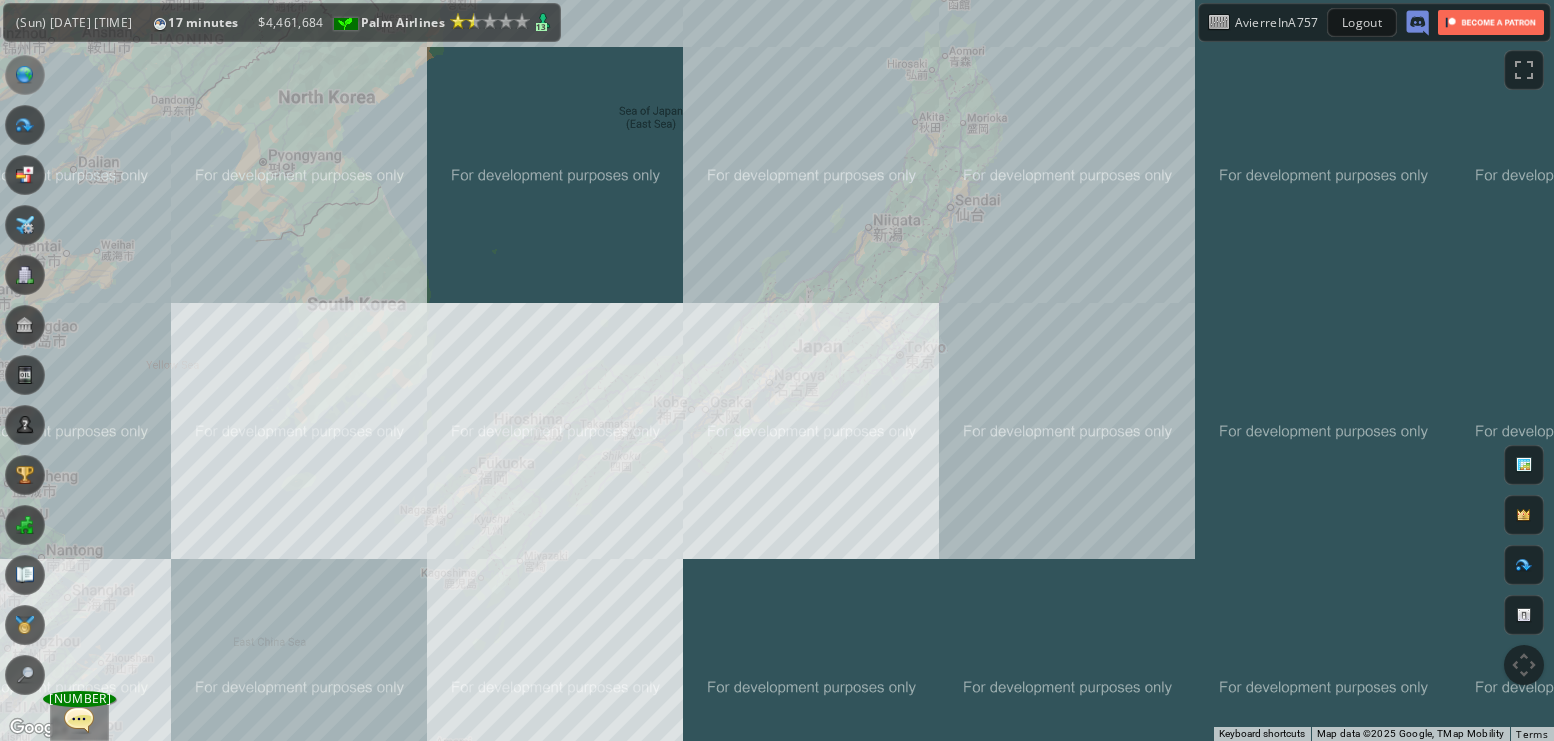 click on "To navigate, press the arrow keys." at bounding box center [777, 370] 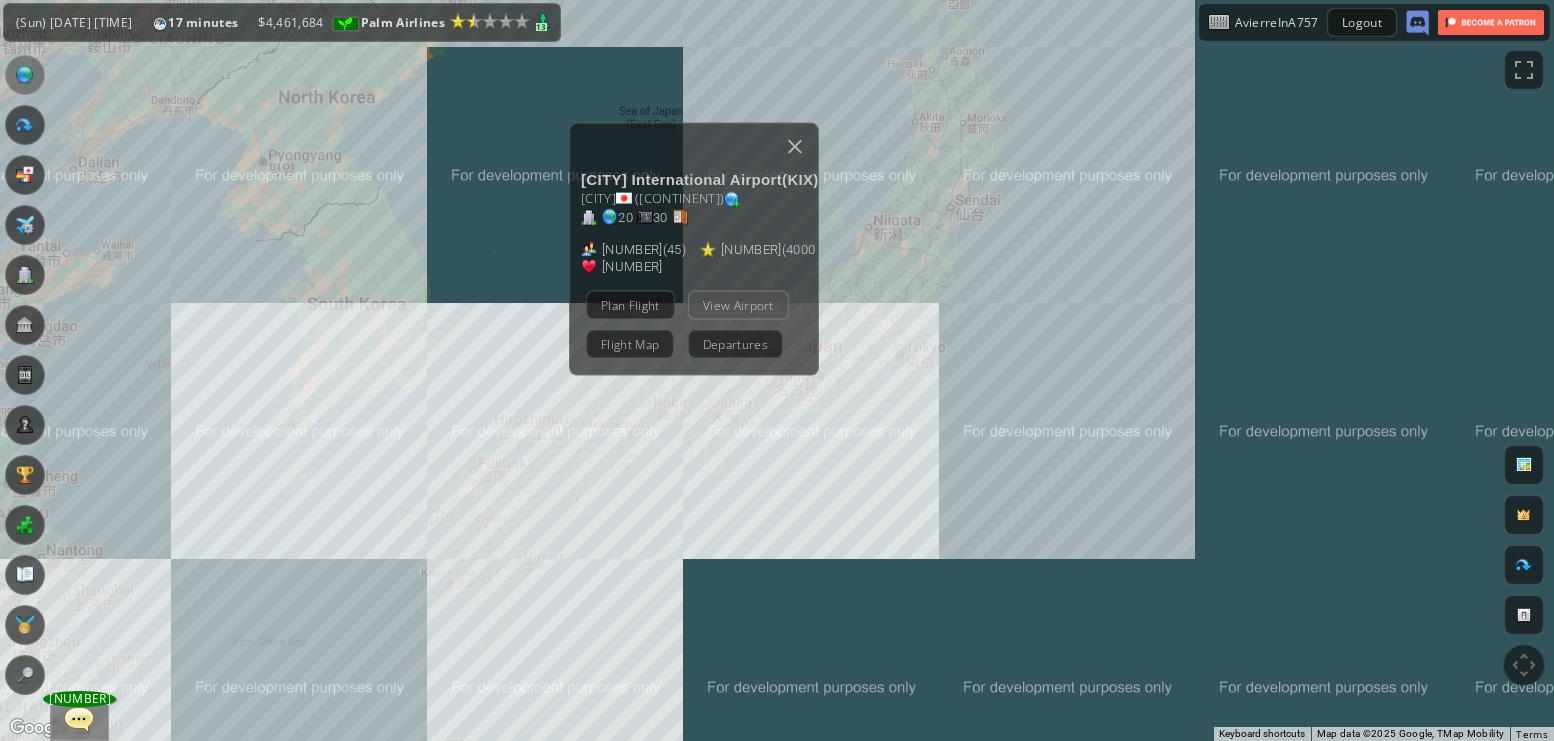 click on "View Airport" at bounding box center [738, 304] 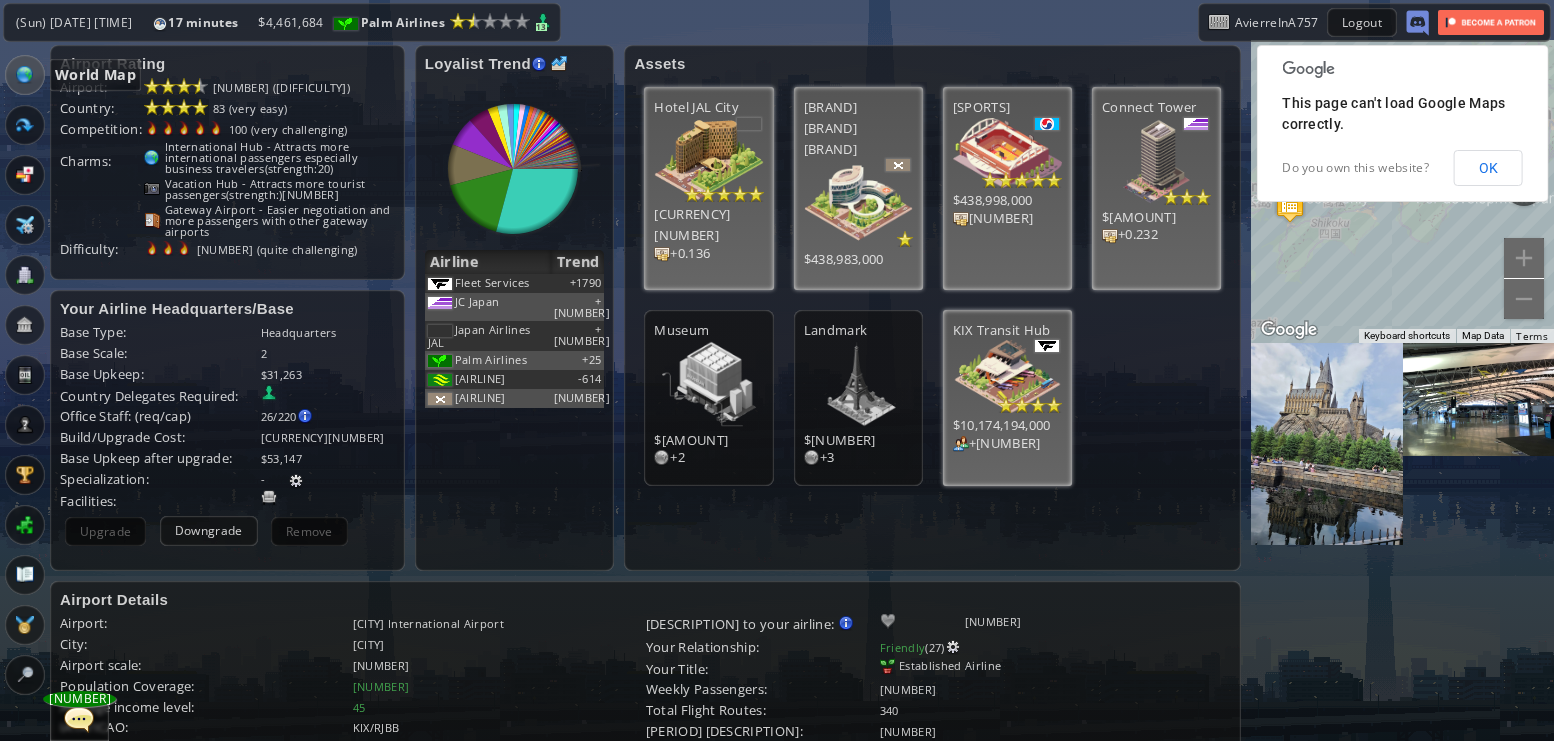 click at bounding box center [25, 75] 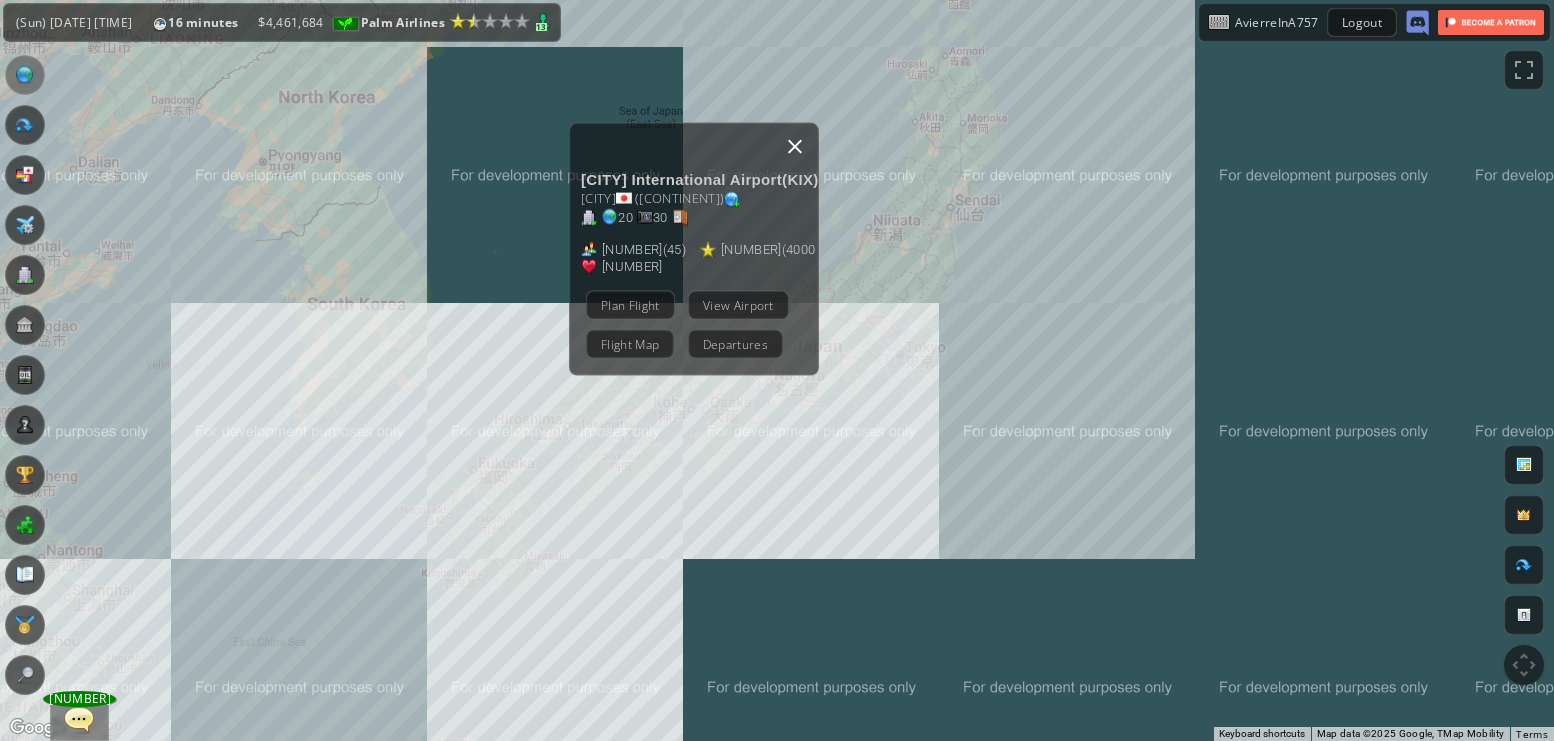 click at bounding box center [795, 146] 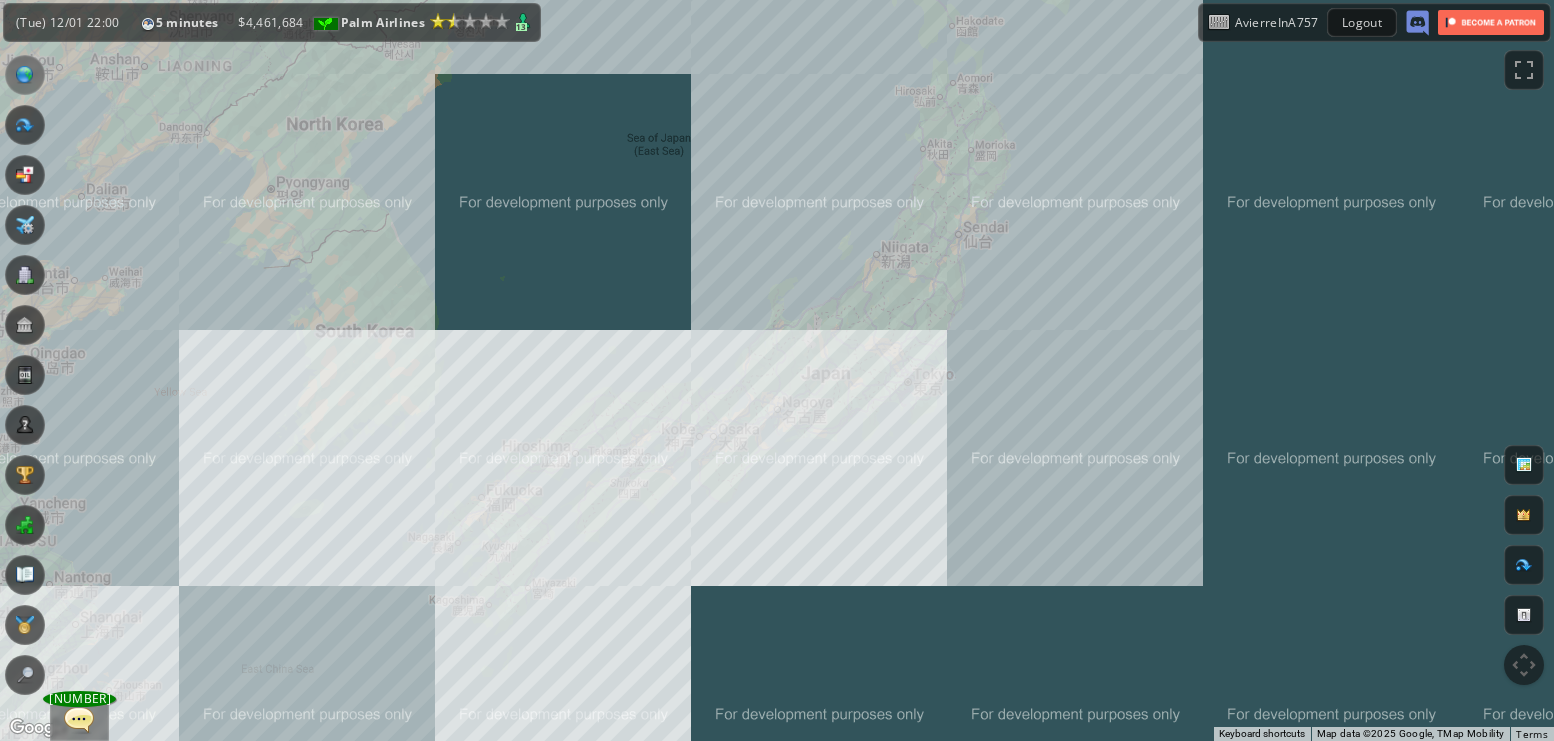 drag, startPoint x: 893, startPoint y: 141, endPoint x: 901, endPoint y: 172, distance: 32.01562 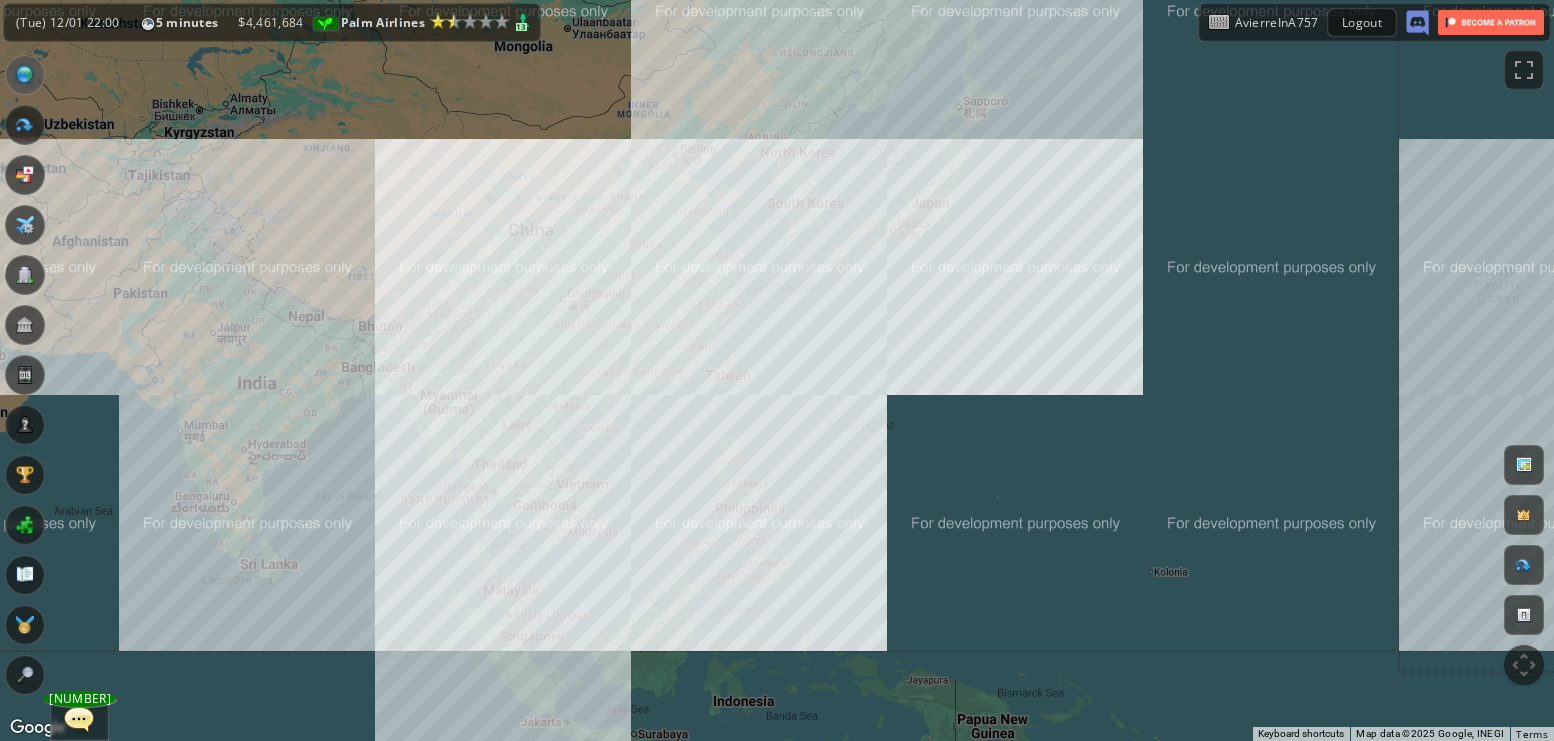 drag, startPoint x: 821, startPoint y: 288, endPoint x: 865, endPoint y: 271, distance: 47.169907 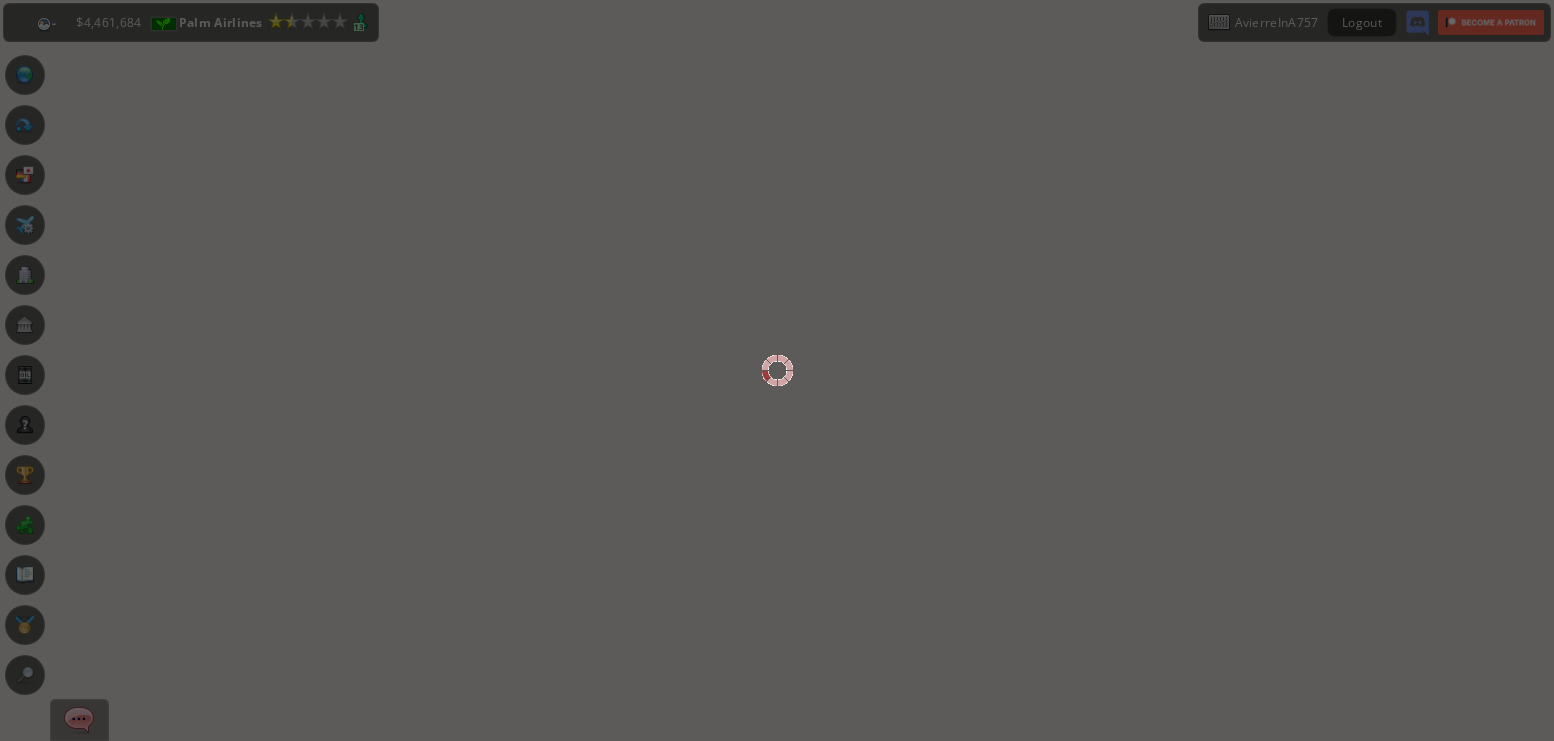 scroll, scrollTop: 0, scrollLeft: 0, axis: both 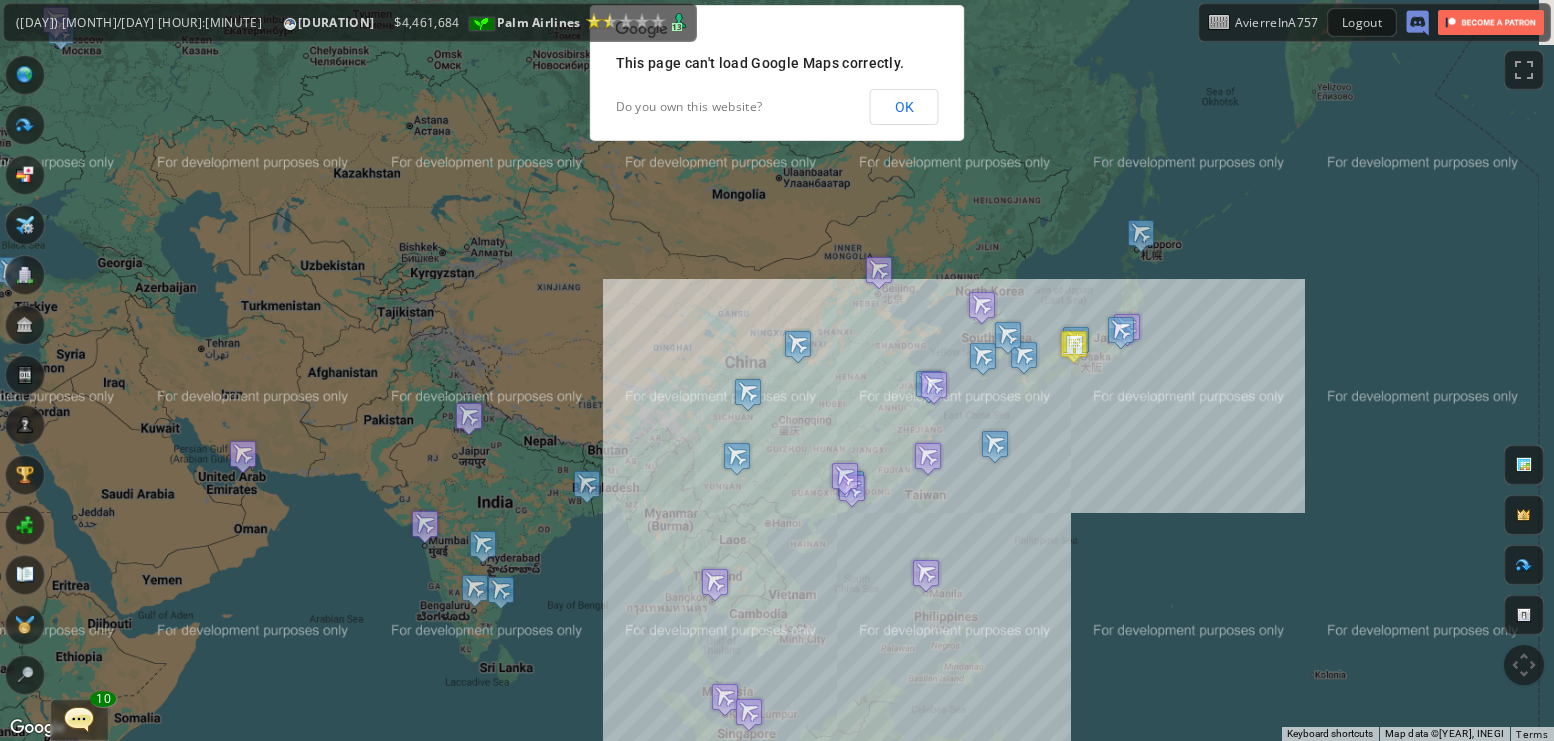 drag, startPoint x: 732, startPoint y: 361, endPoint x: 511, endPoint y: 251, distance: 246.8623 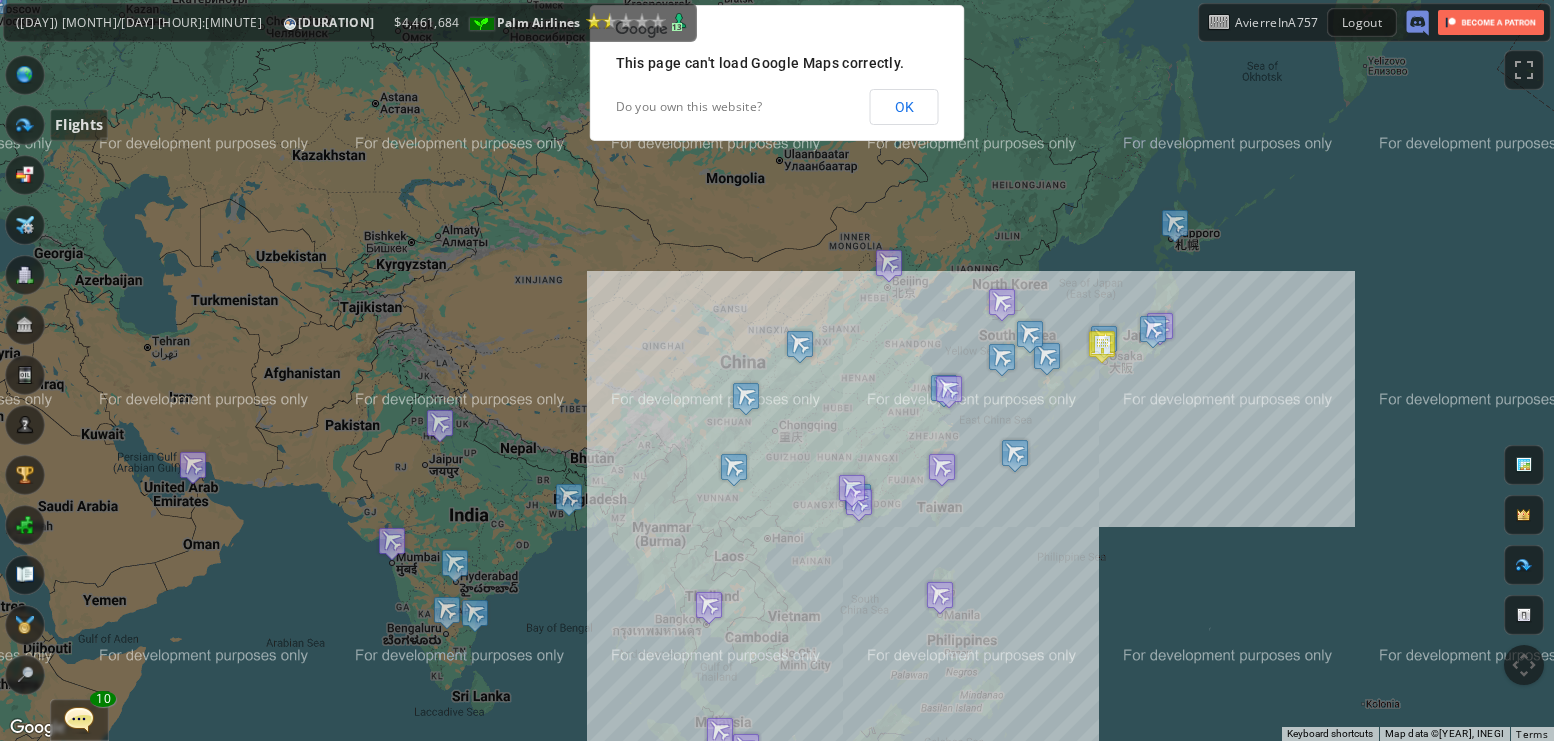 click at bounding box center (25, 125) 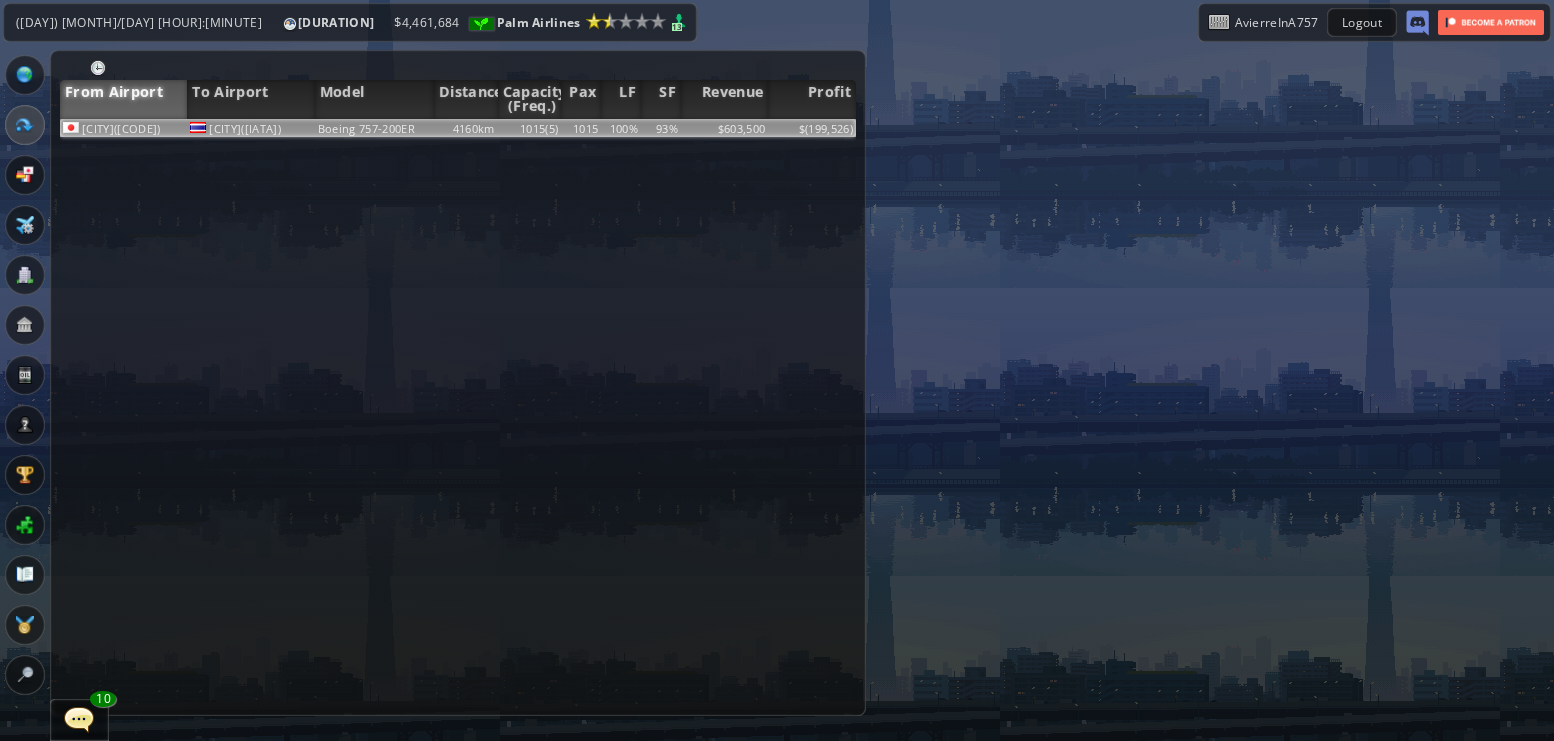 click on "Boeing 757-200ER" at bounding box center [374, 128] 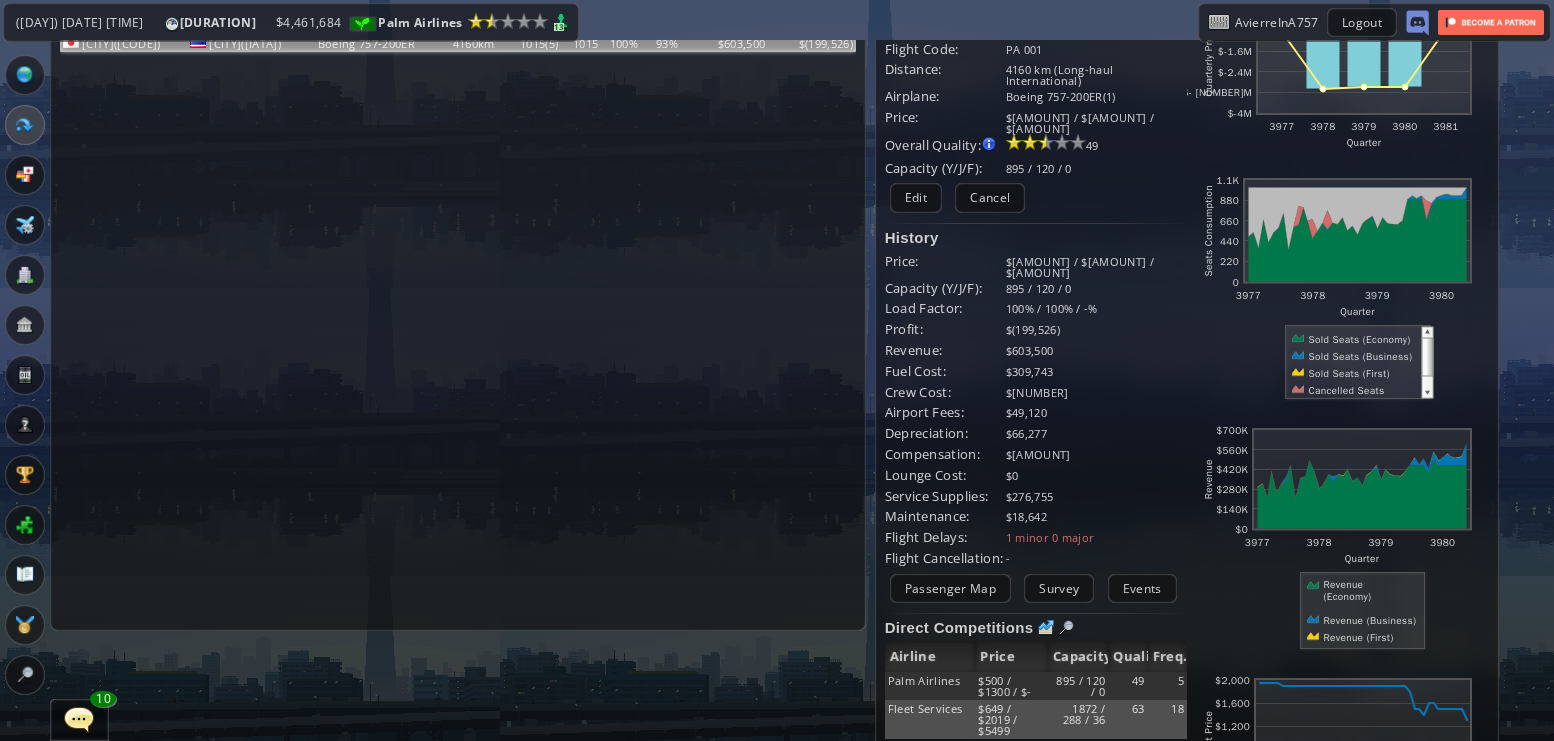 scroll, scrollTop: 33, scrollLeft: 0, axis: vertical 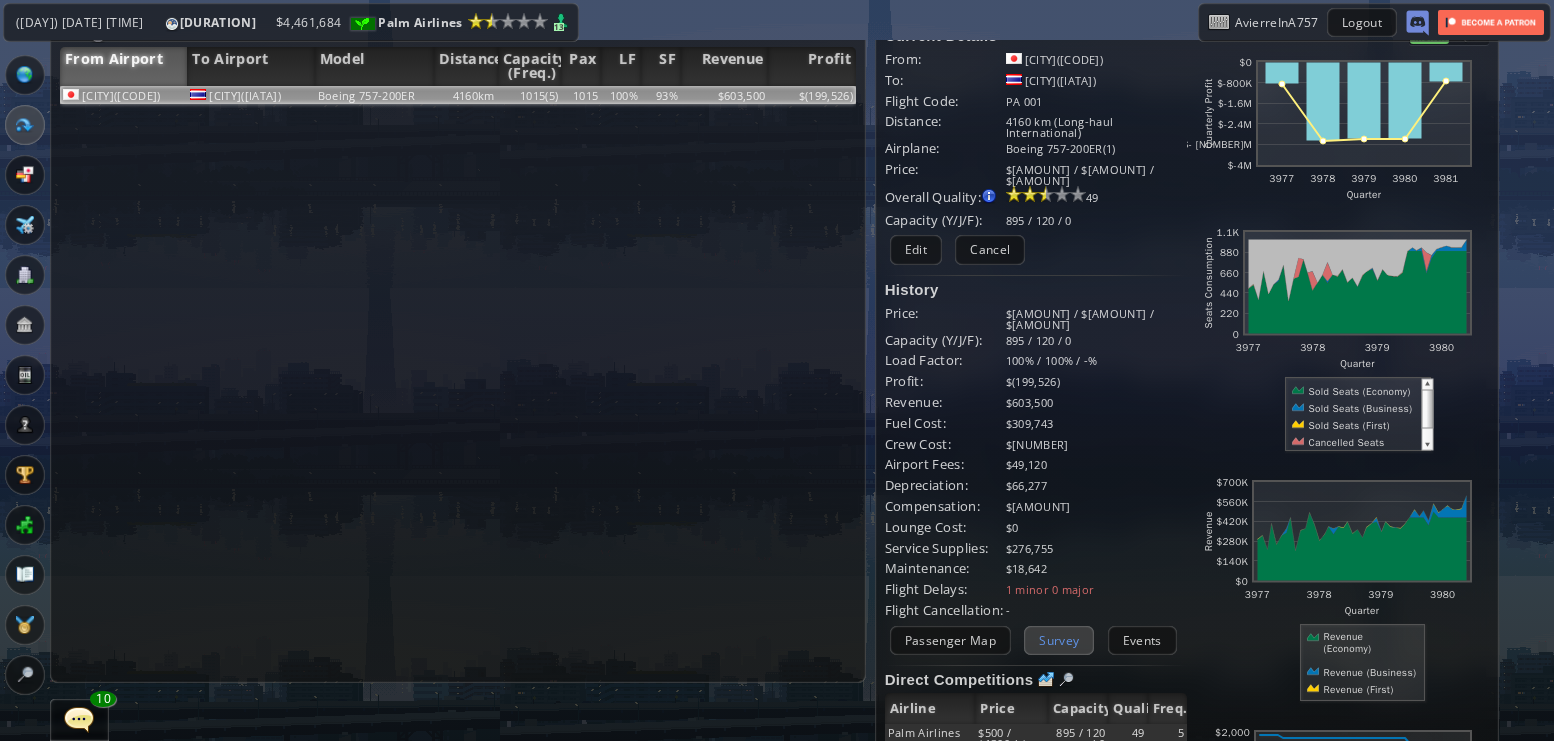 click on "Survey" at bounding box center [1059, 640] 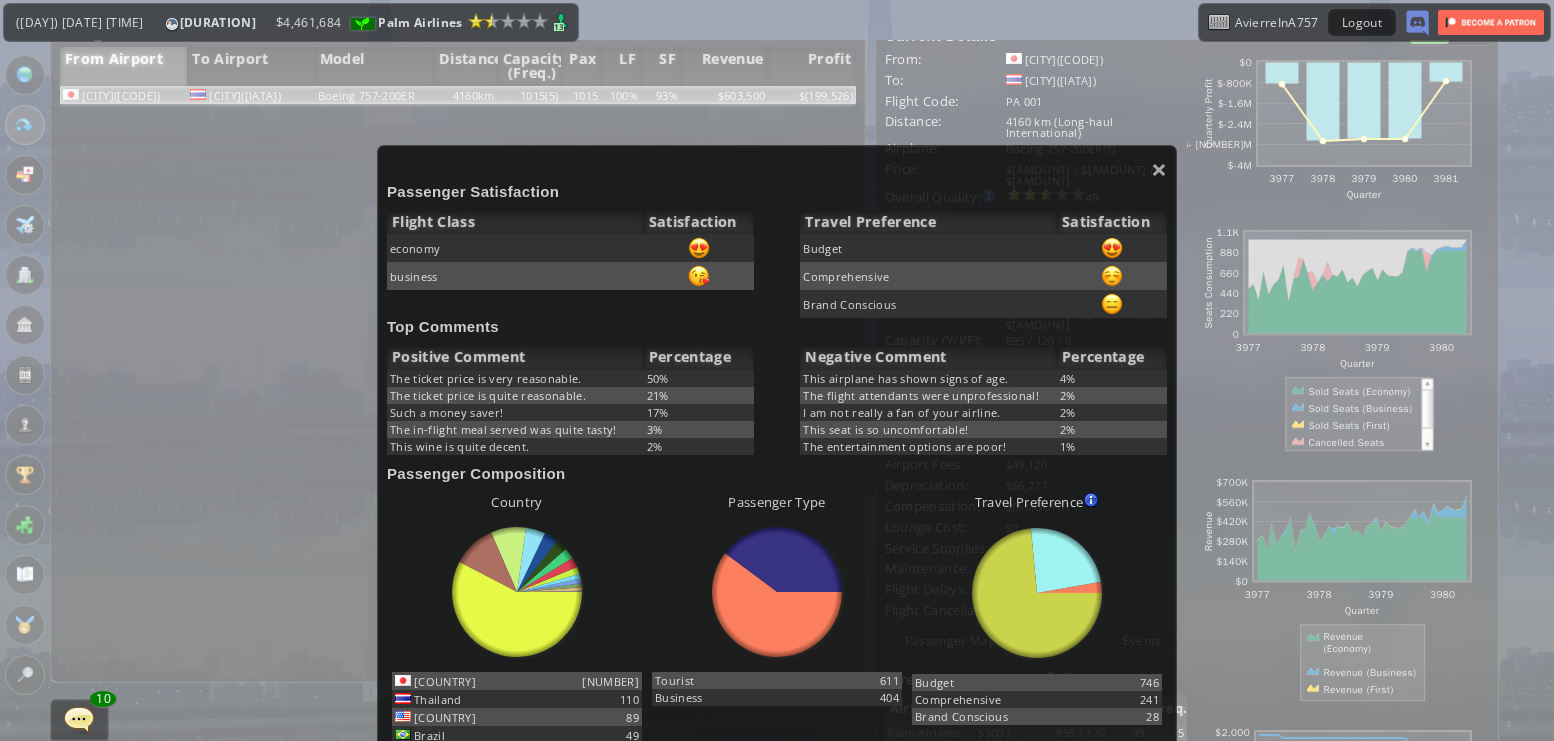 scroll, scrollTop: 89, scrollLeft: 0, axis: vertical 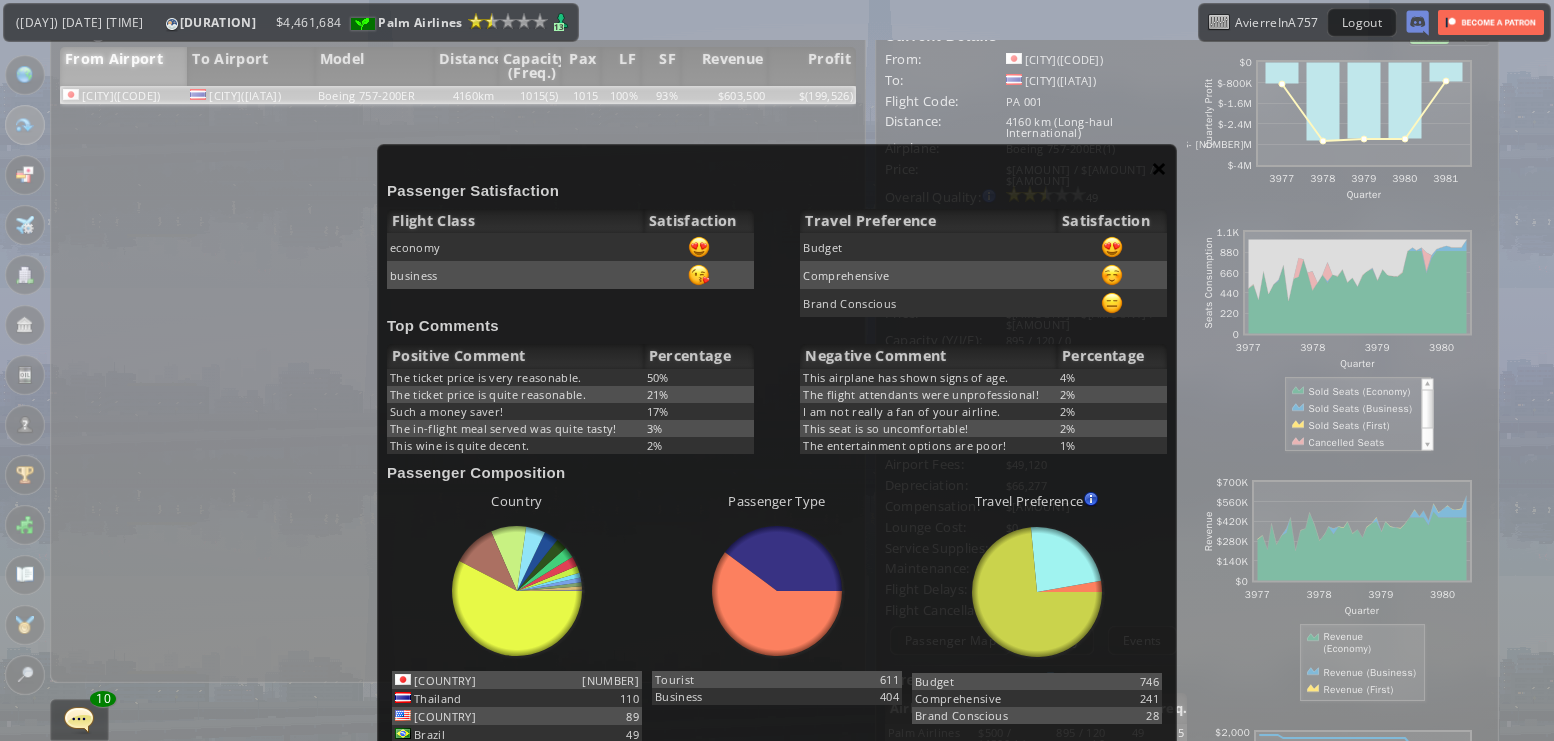 click on "×" at bounding box center [1159, 168] 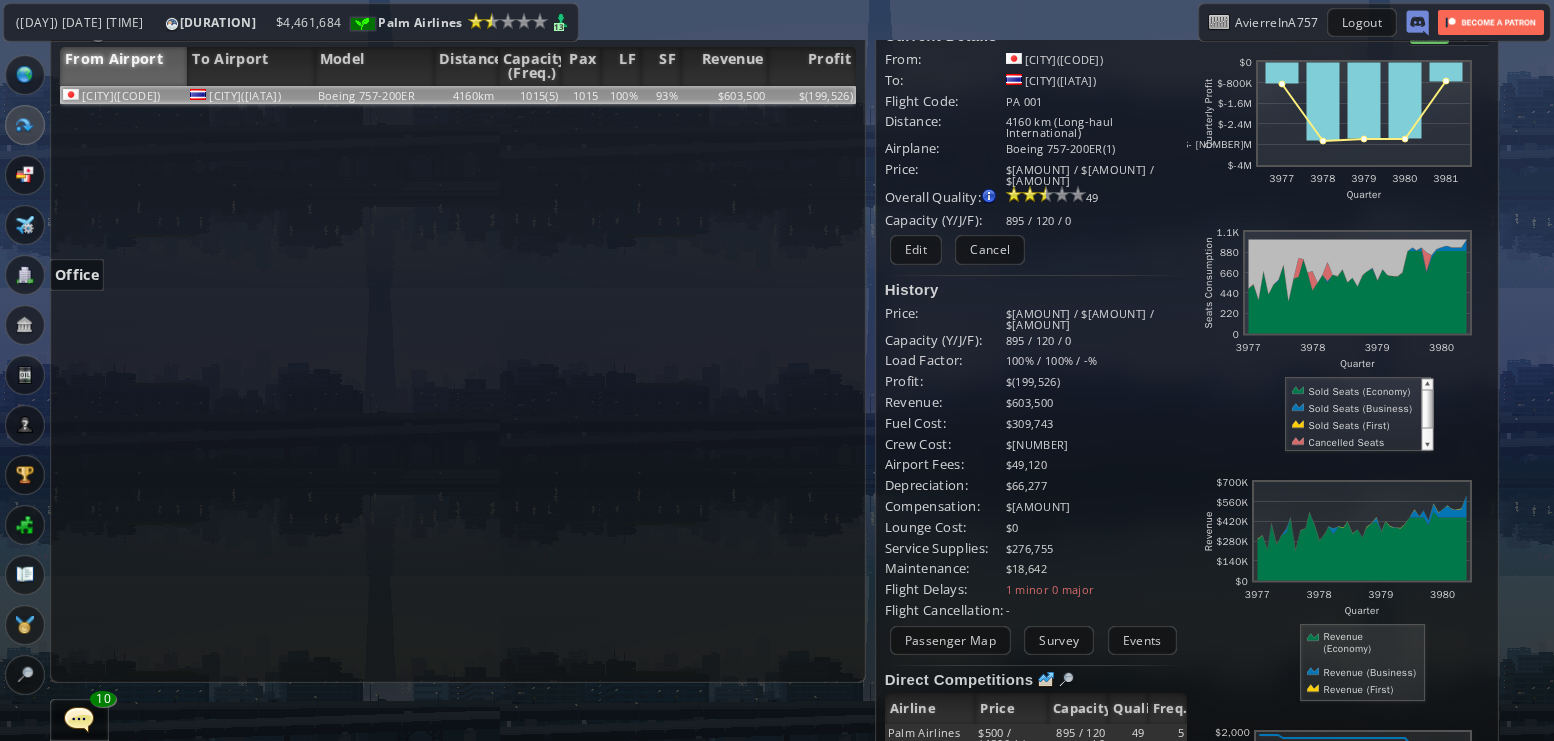 click at bounding box center (25, 275) 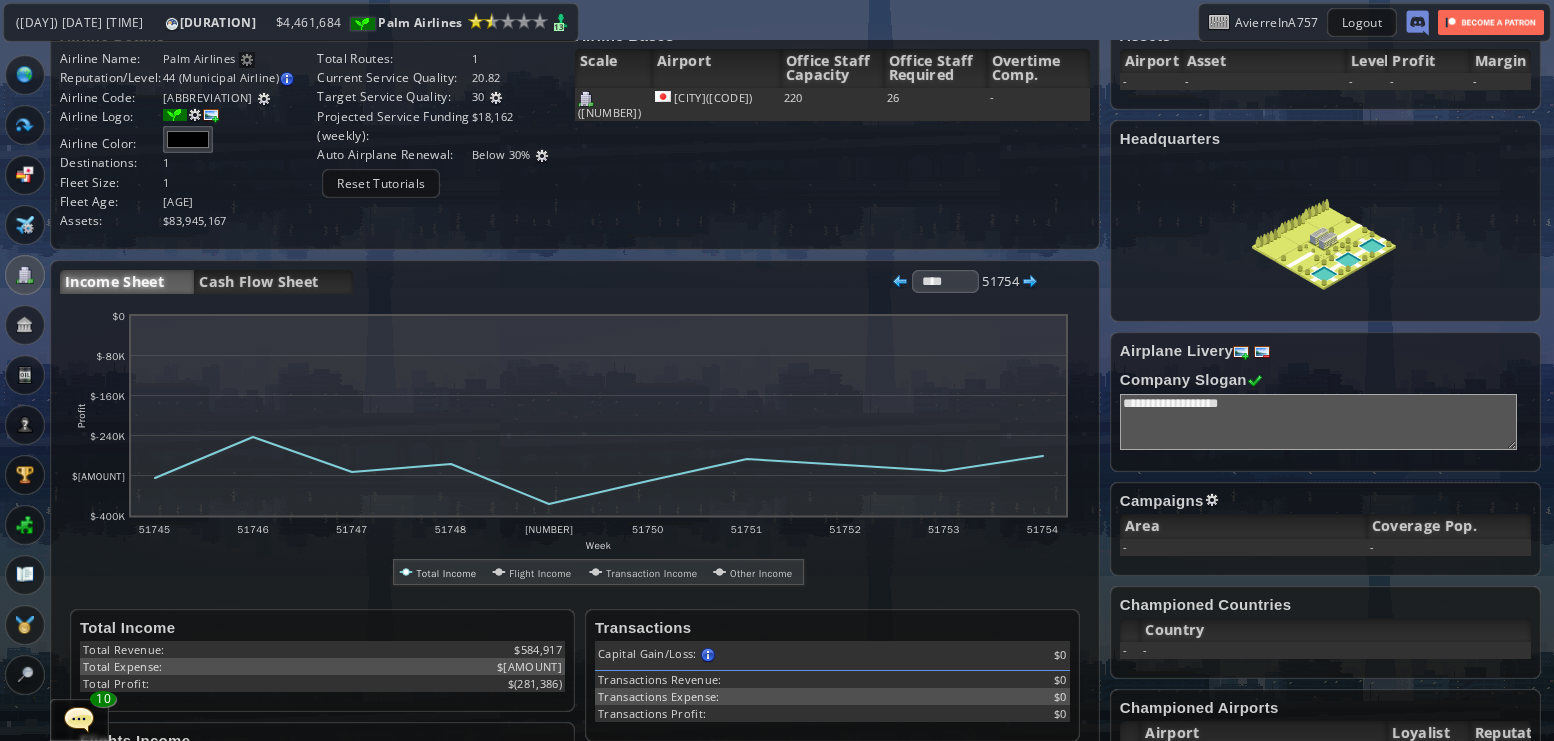 scroll, scrollTop: 0, scrollLeft: 0, axis: both 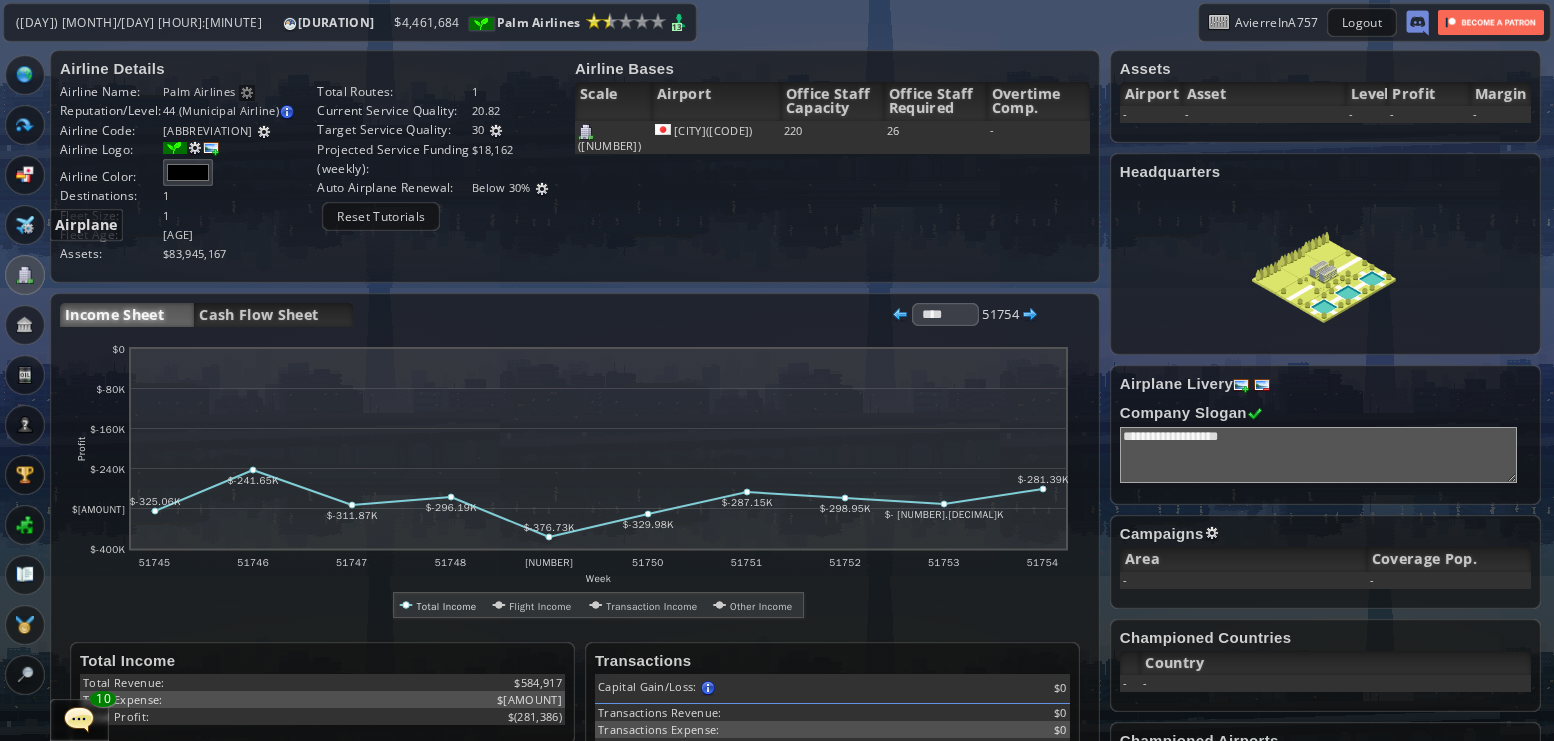 click at bounding box center (25, 225) 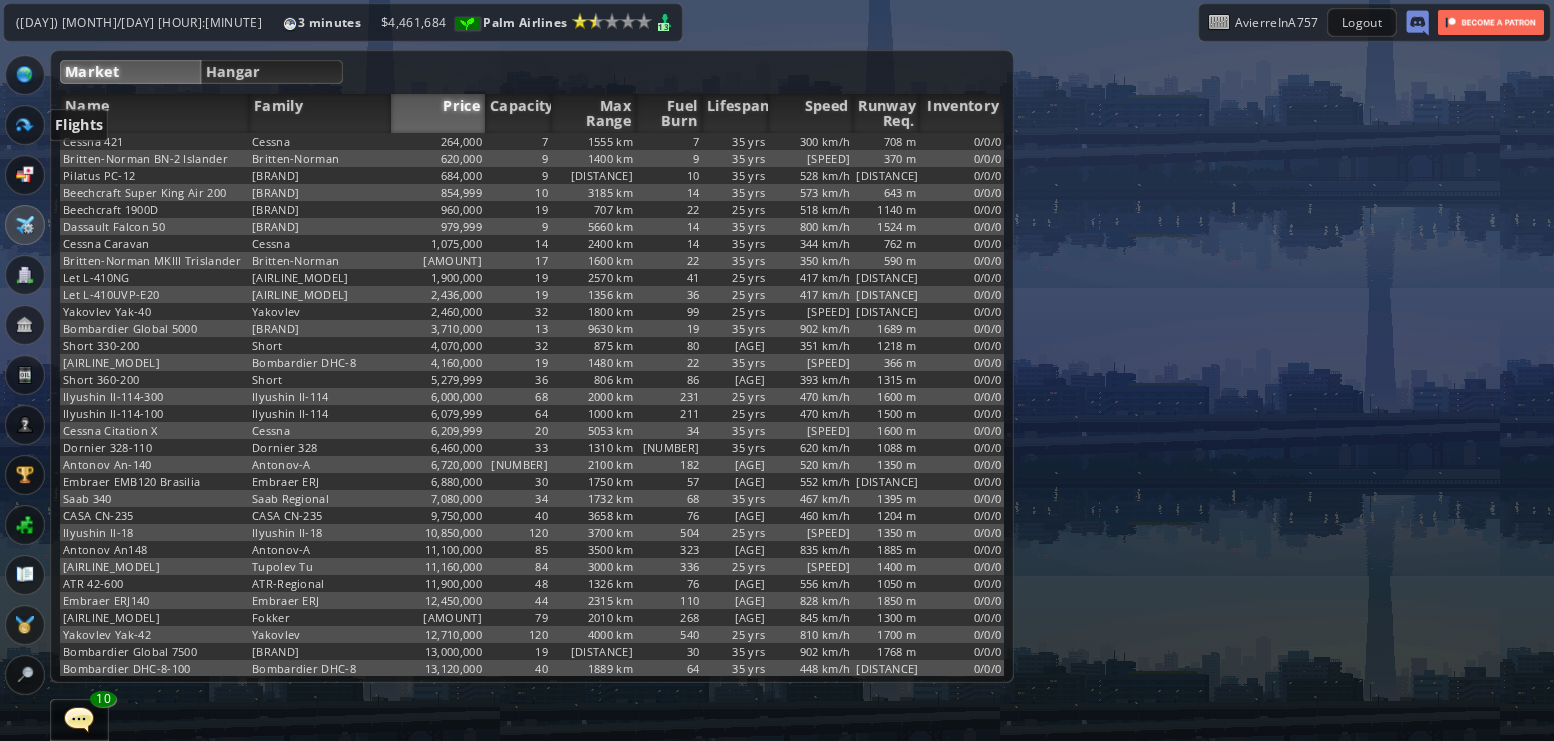 click at bounding box center (25, 125) 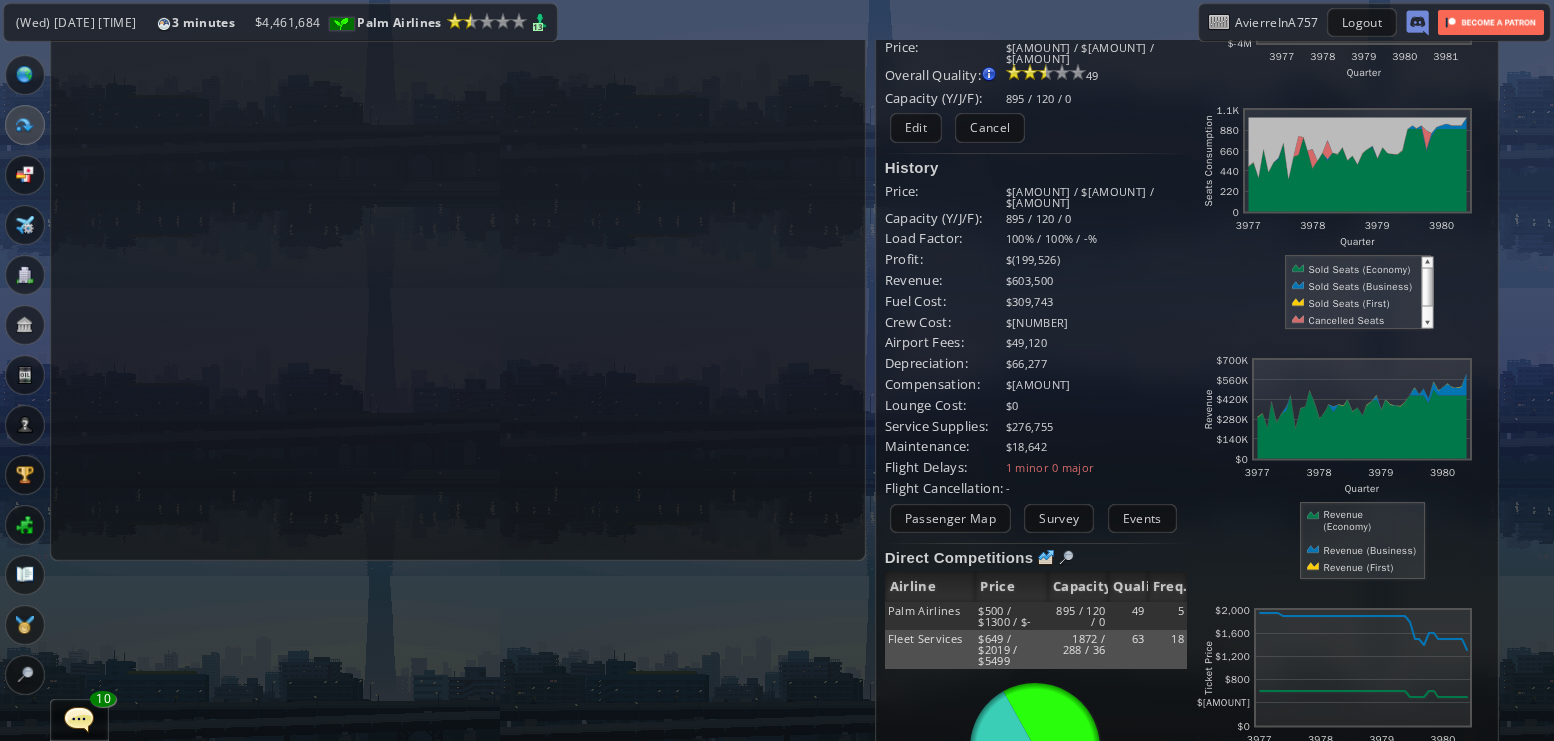 scroll, scrollTop: 156, scrollLeft: 0, axis: vertical 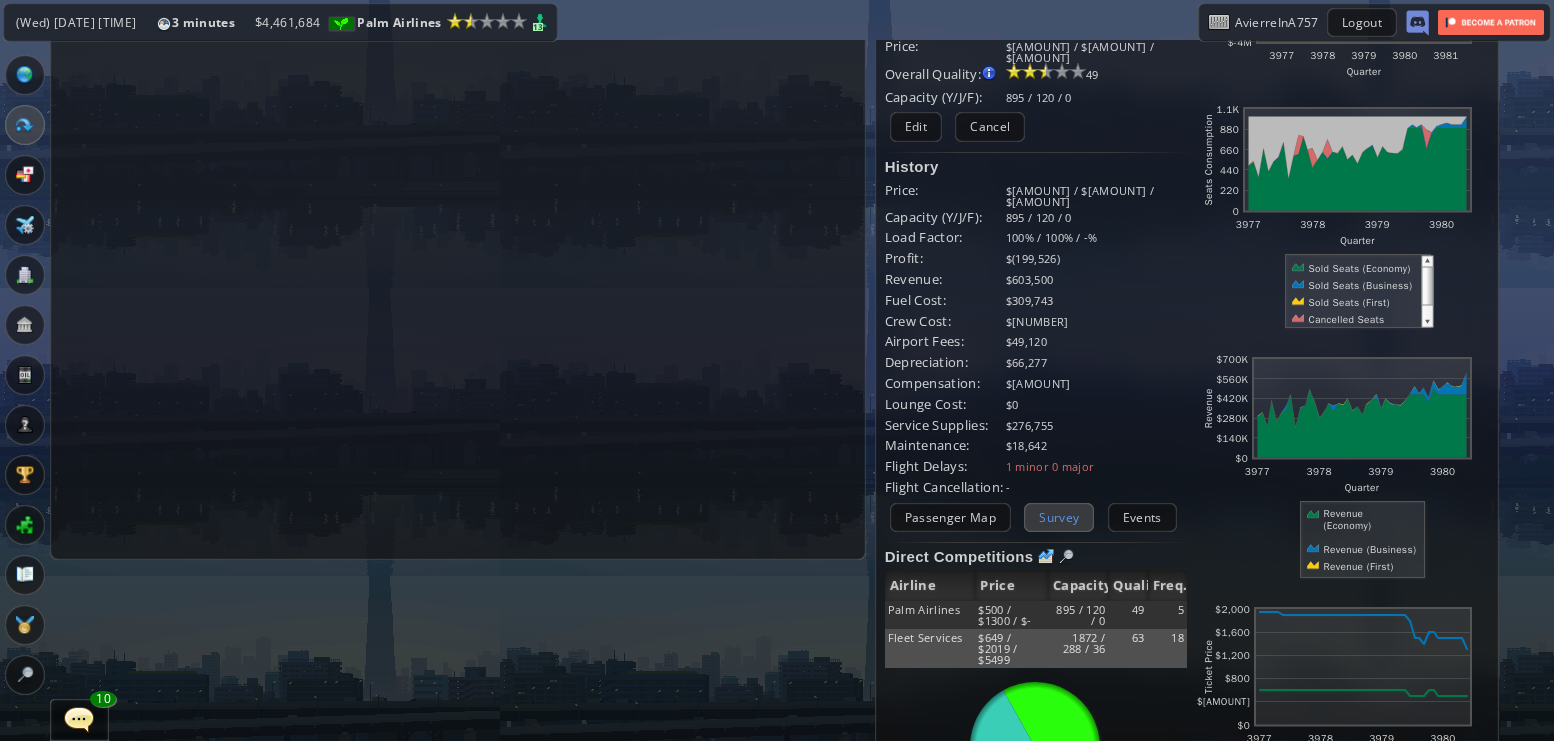click on "Survey" at bounding box center (1059, 517) 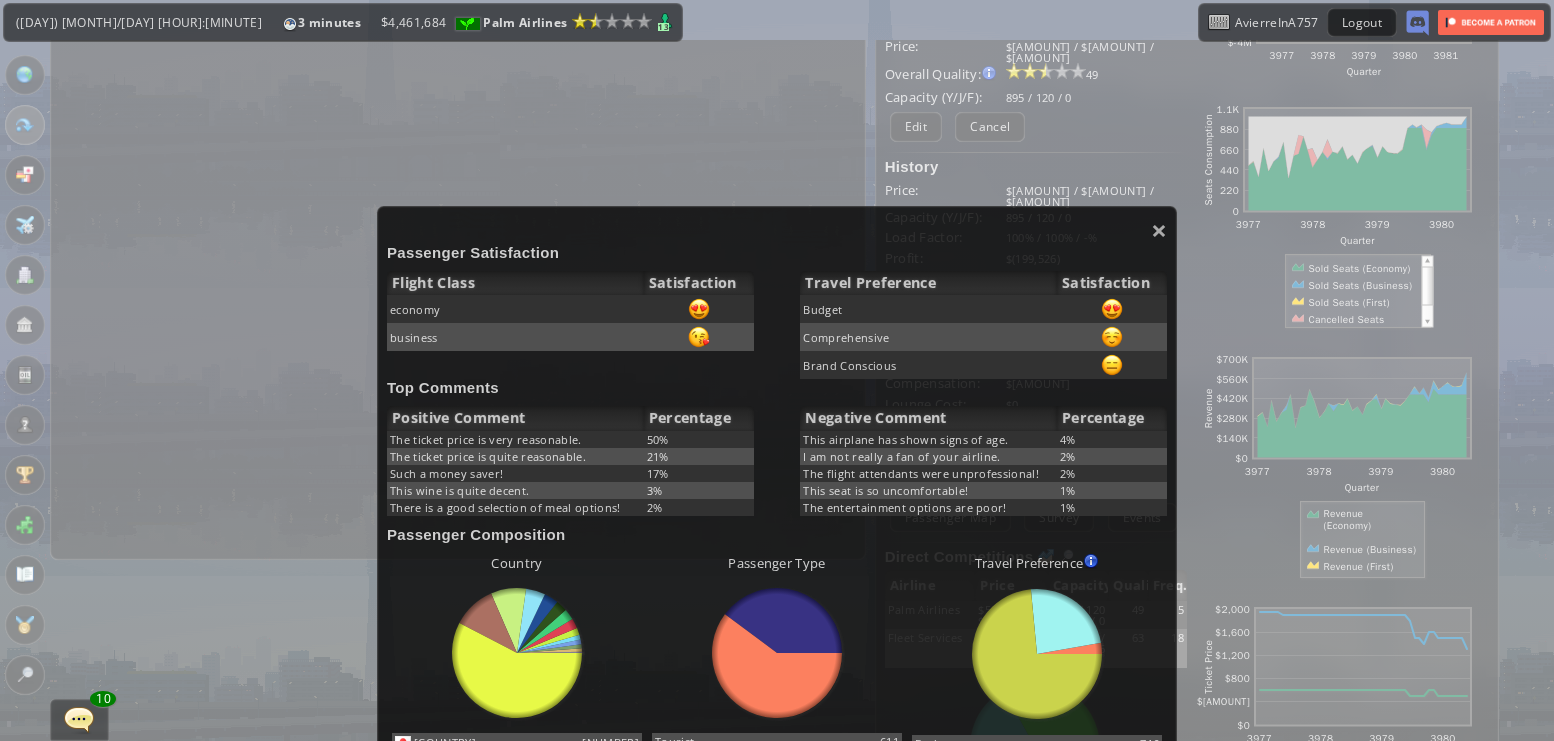 scroll, scrollTop: 0, scrollLeft: 0, axis: both 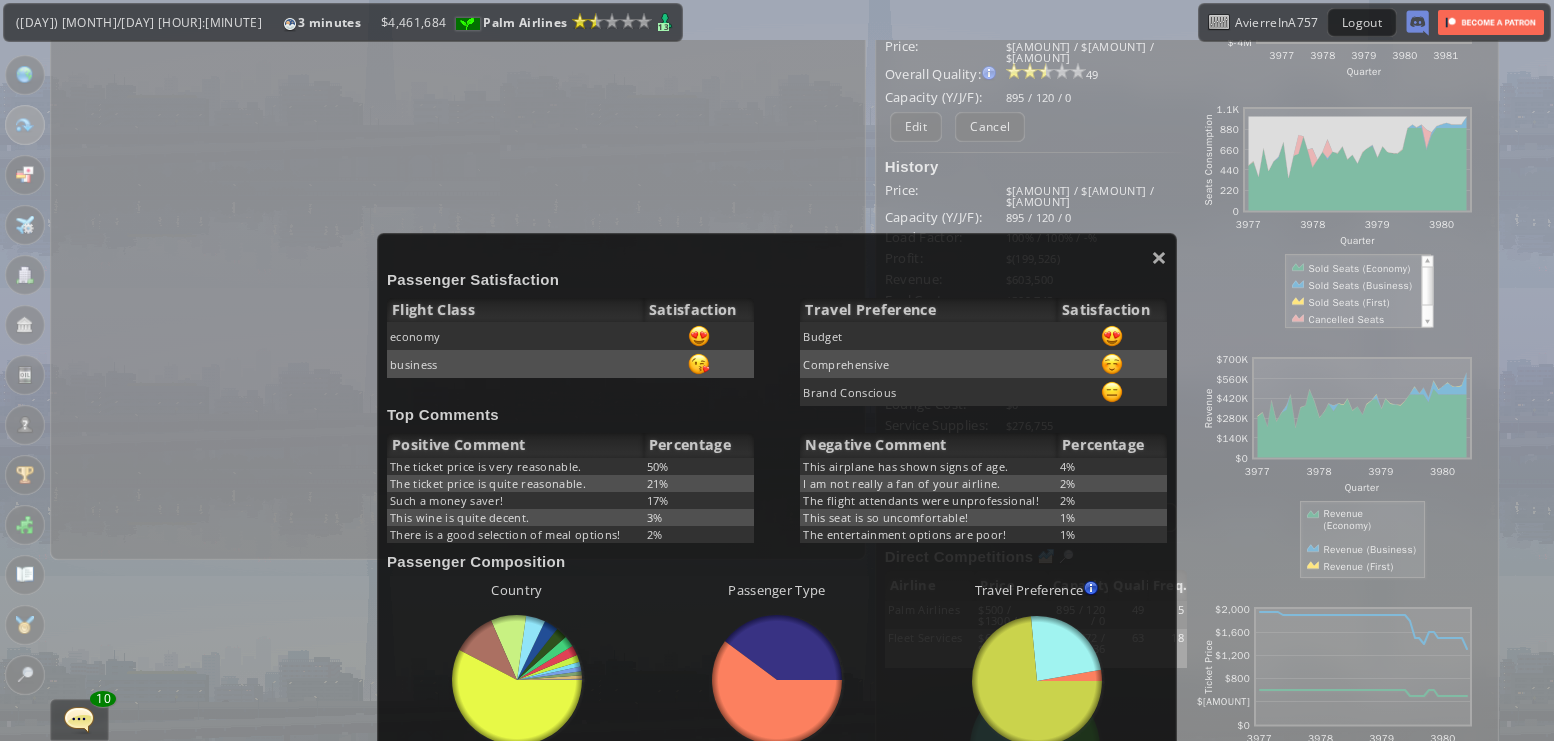 click on "×
Passenger Satisfaction
Flight Class
Satisfaction
economy business
Travel Preference
Satisfaction
Budget Comprehensive Brand Conscious
Top Comments
Positive Comment
Percentage
The ticket price is very reasonable. 50% The ticket price is quite reasonable. 21% Such a money saver! 17% This wine is quite decent. 3% There is a good selection of meal options! 2%
Negative Comment
Percentage
This airplane has shown signs of age. 4% I am not really a fan of your airline. 2% The flight attendants were unprofessional! 2% This seat is so uncomfortable! 1% The entertainment options are poor! 1%
Passenger Composition
Country
abcdefhiklmnopqrstuvwxyz Loading chart. Please wait. abcdefhiklmnopqrstuvwxyz
Japan" at bounding box center (777, 763) 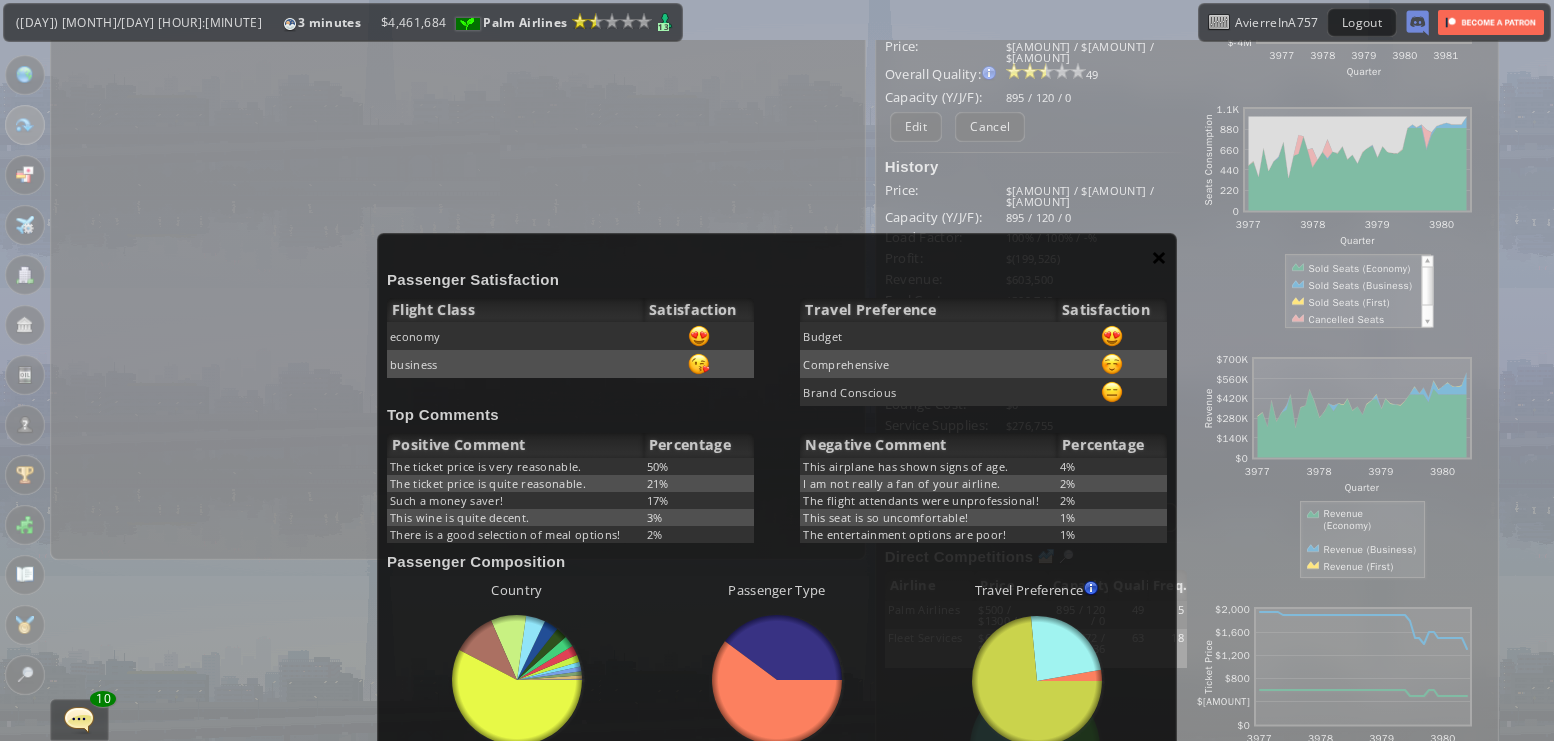 click on "×" at bounding box center (1159, 257) 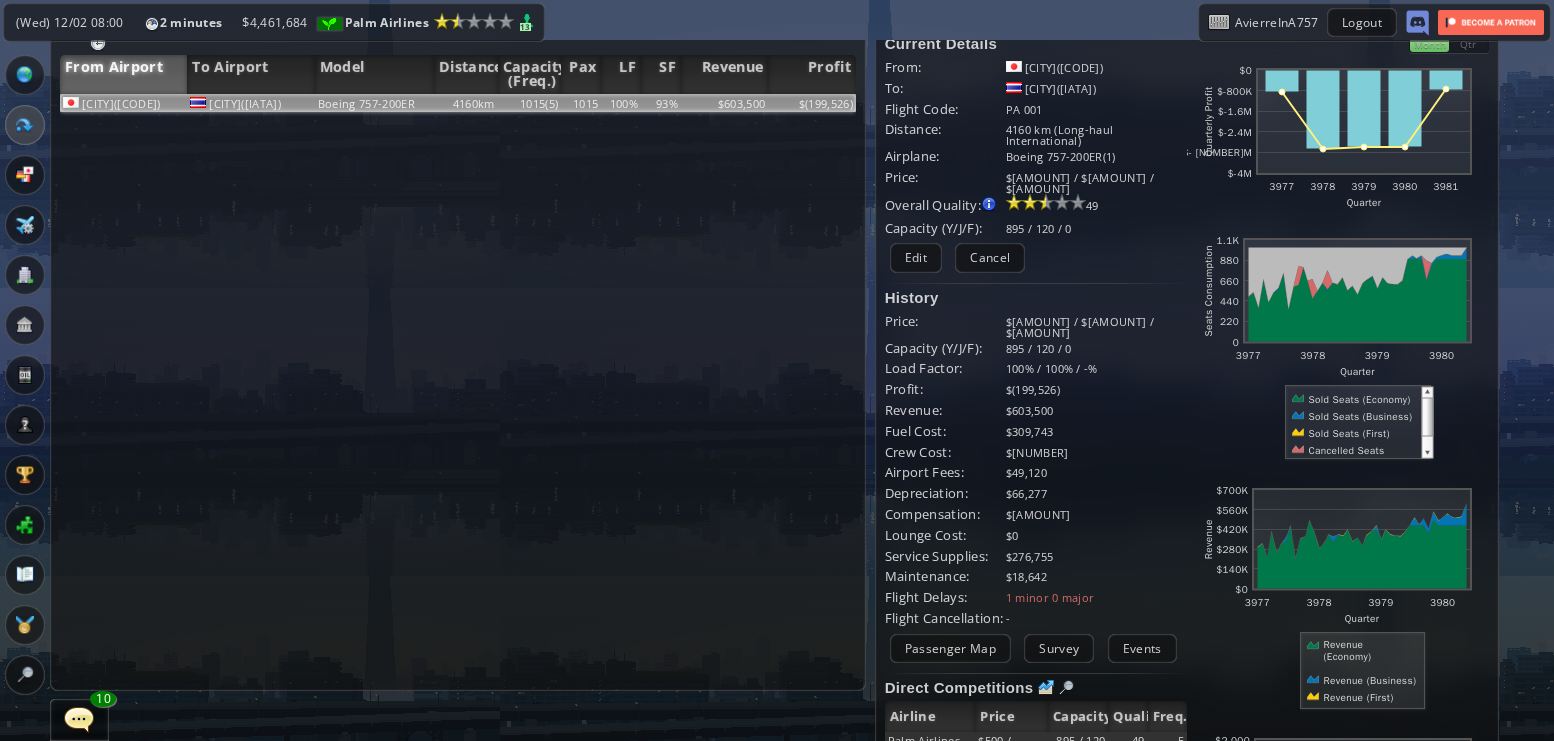 scroll, scrollTop: 24, scrollLeft: 0, axis: vertical 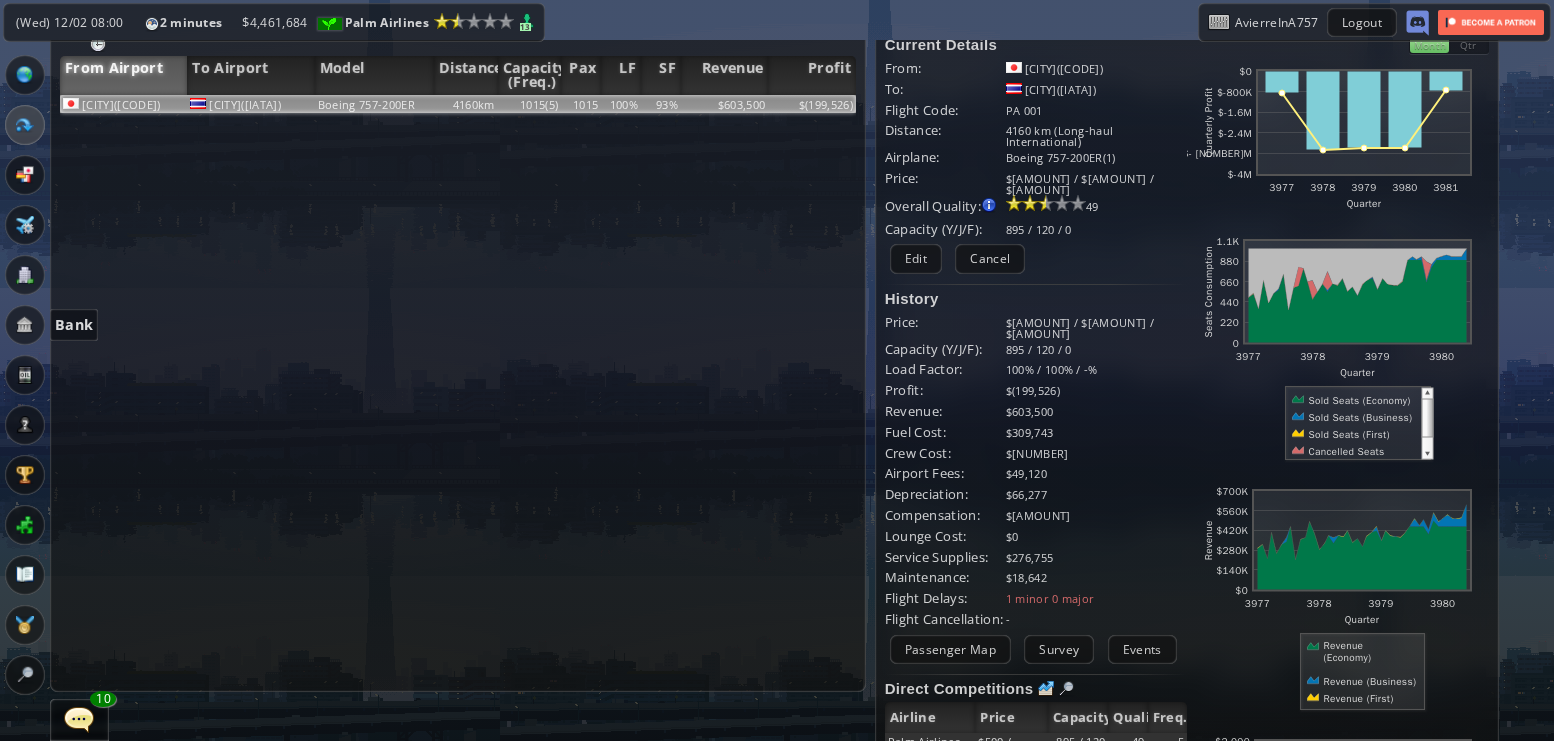 click at bounding box center (25, 325) 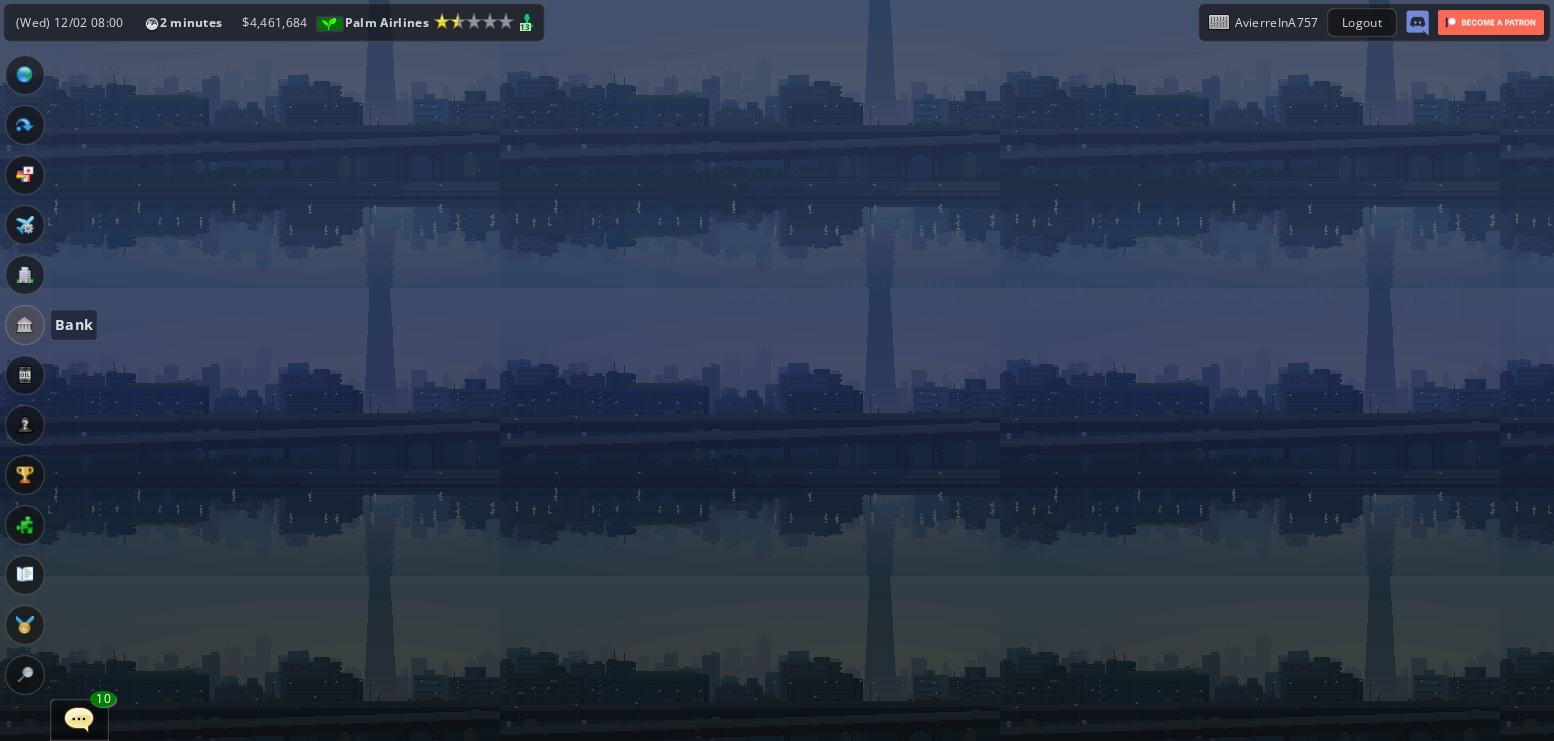 scroll, scrollTop: 0, scrollLeft: 0, axis: both 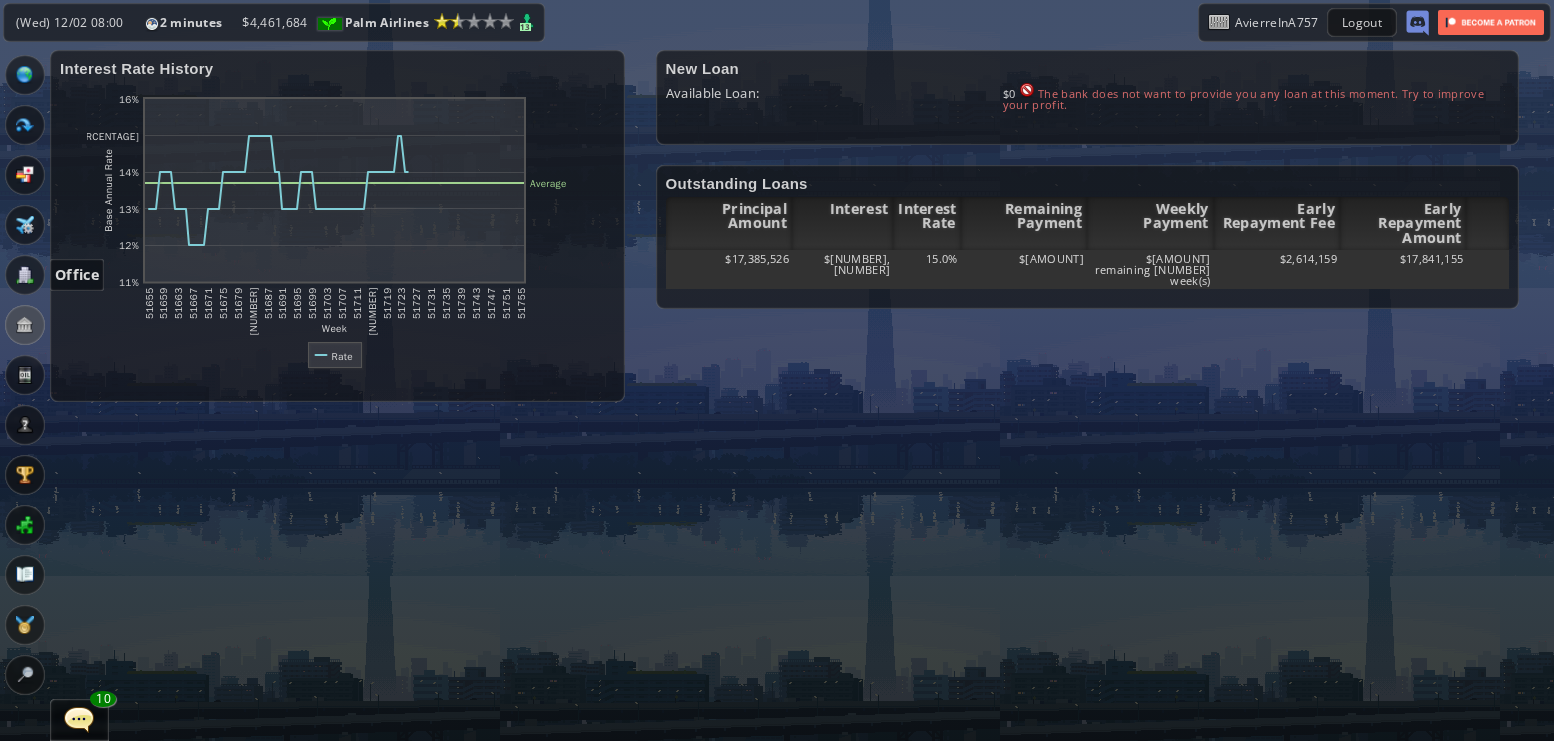 click at bounding box center (25, 275) 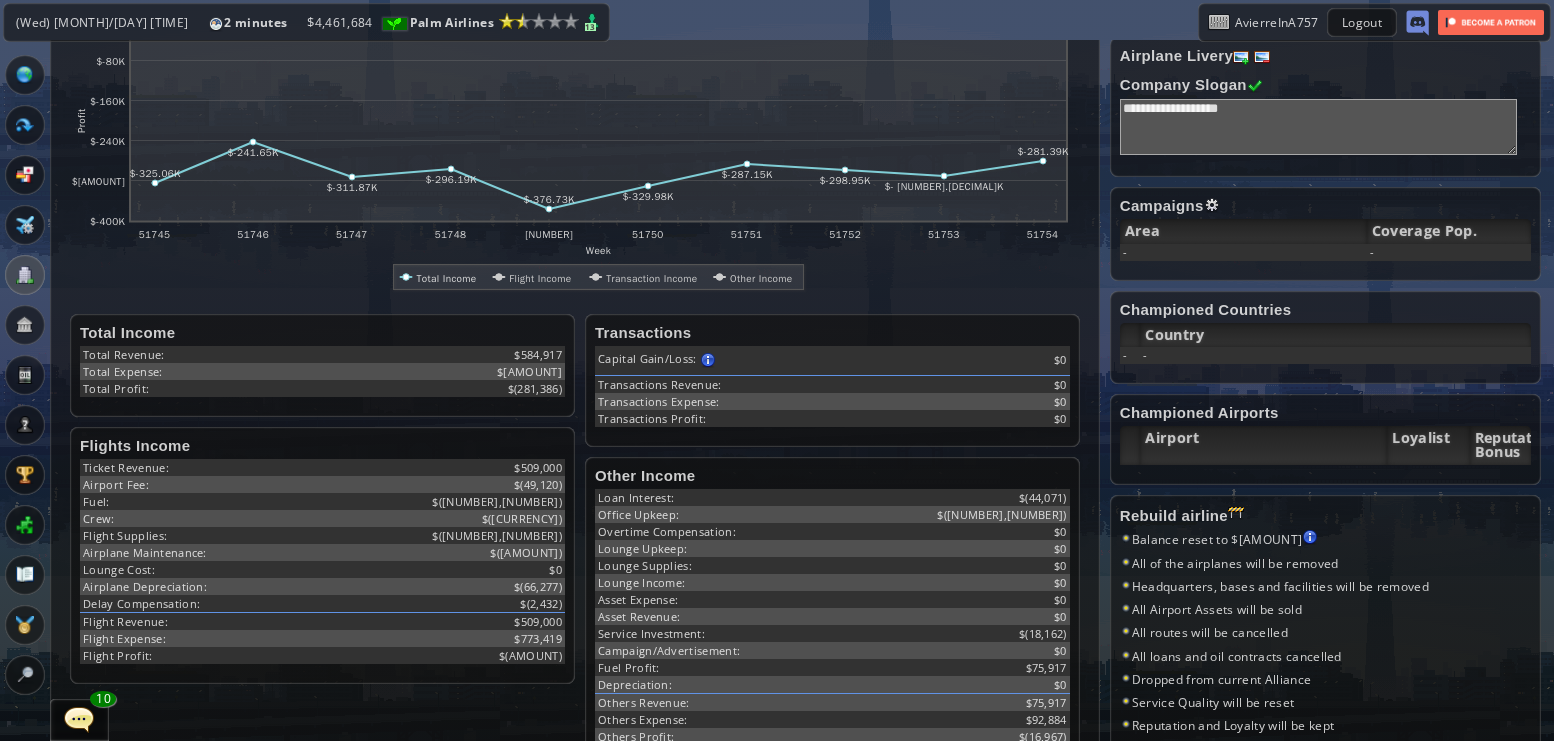 scroll, scrollTop: 329, scrollLeft: 0, axis: vertical 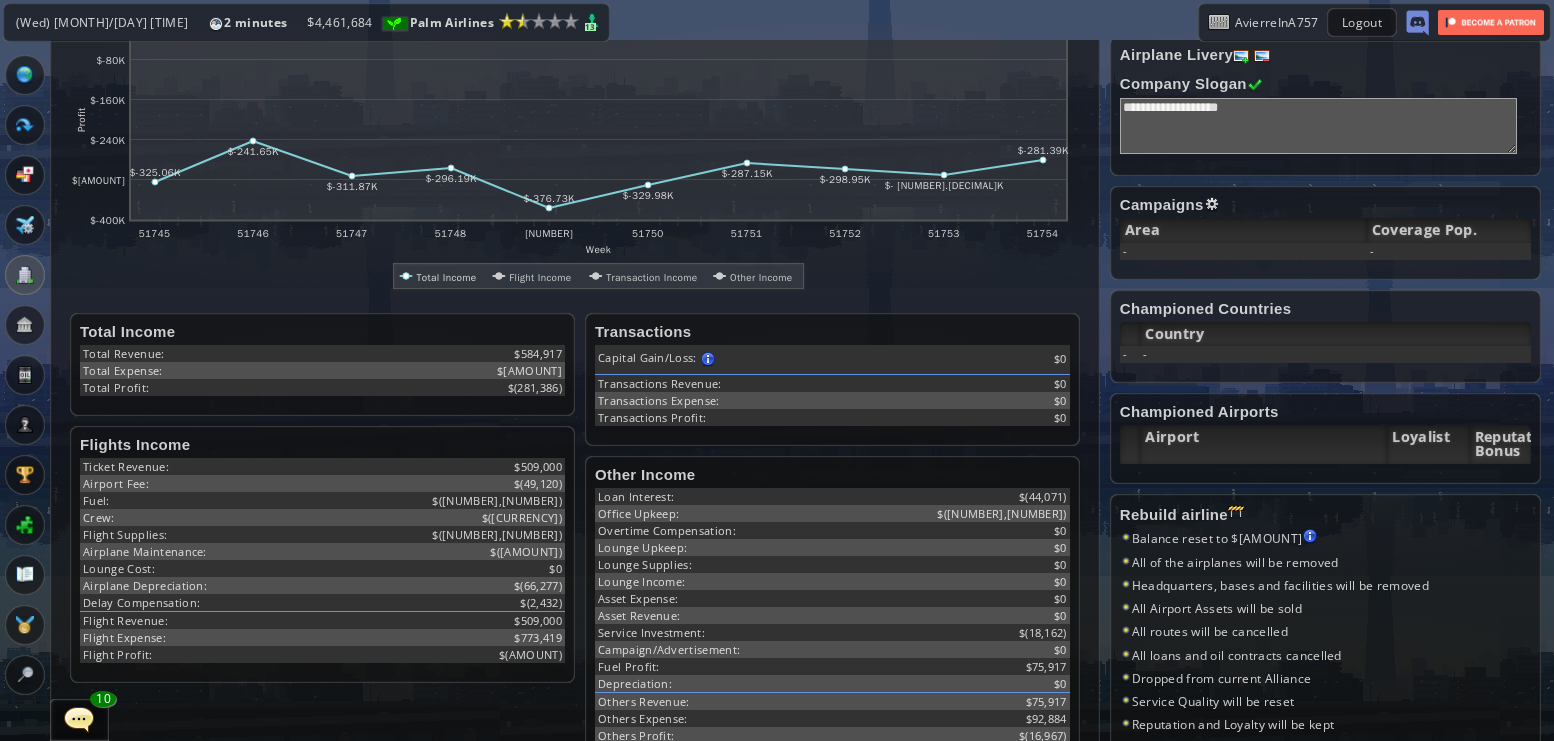 click at bounding box center [7, 370] 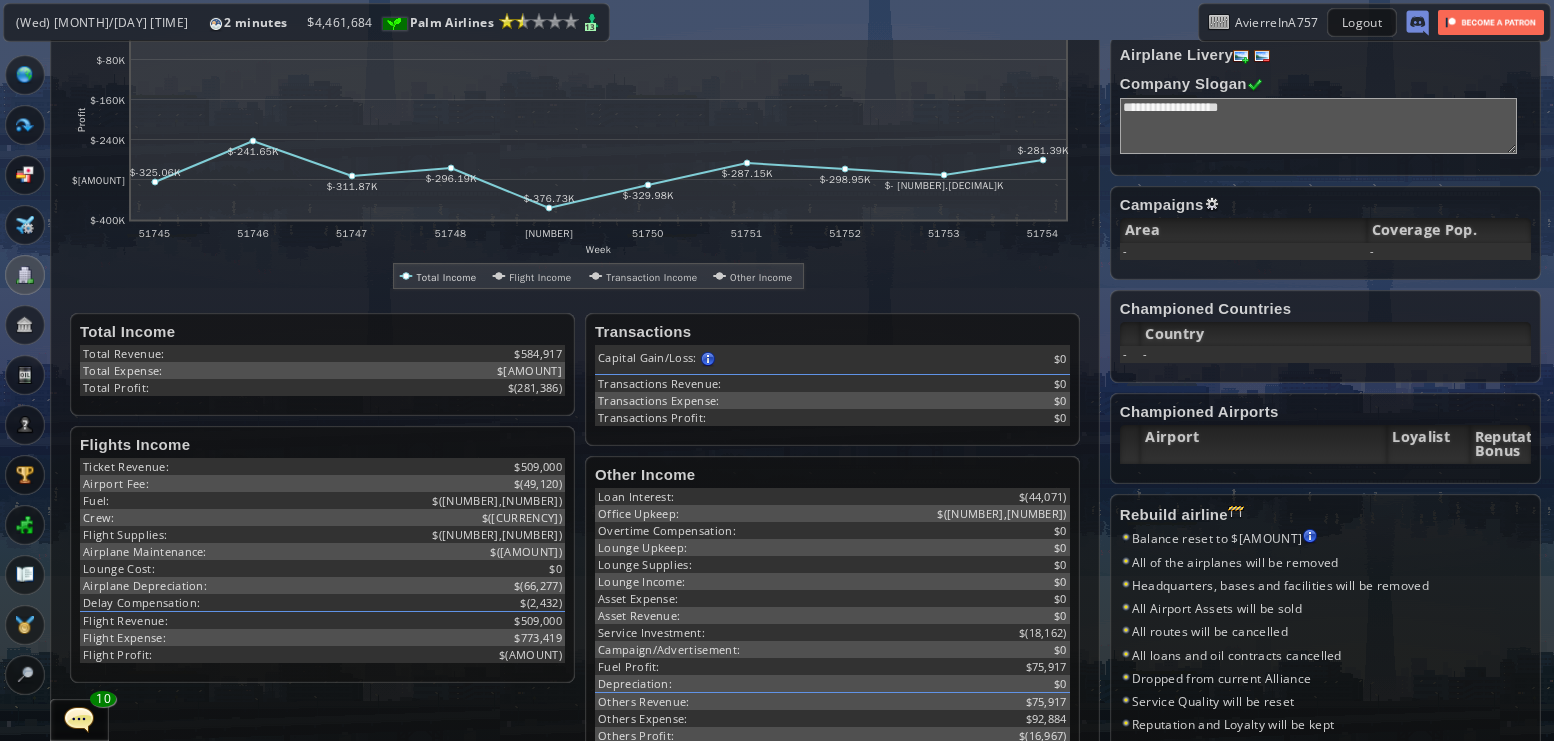click at bounding box center (25, 125) 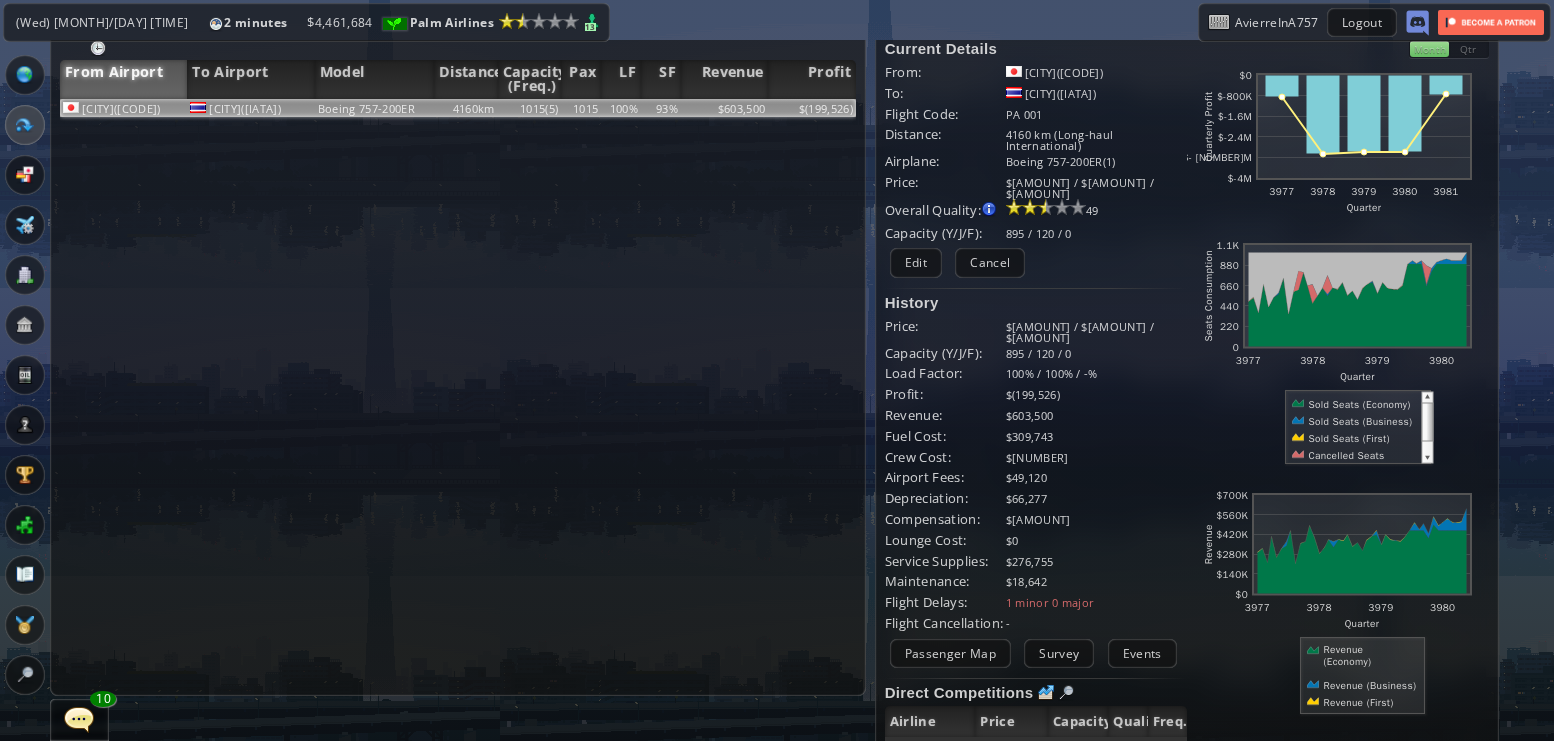 scroll, scrollTop: 0, scrollLeft: 0, axis: both 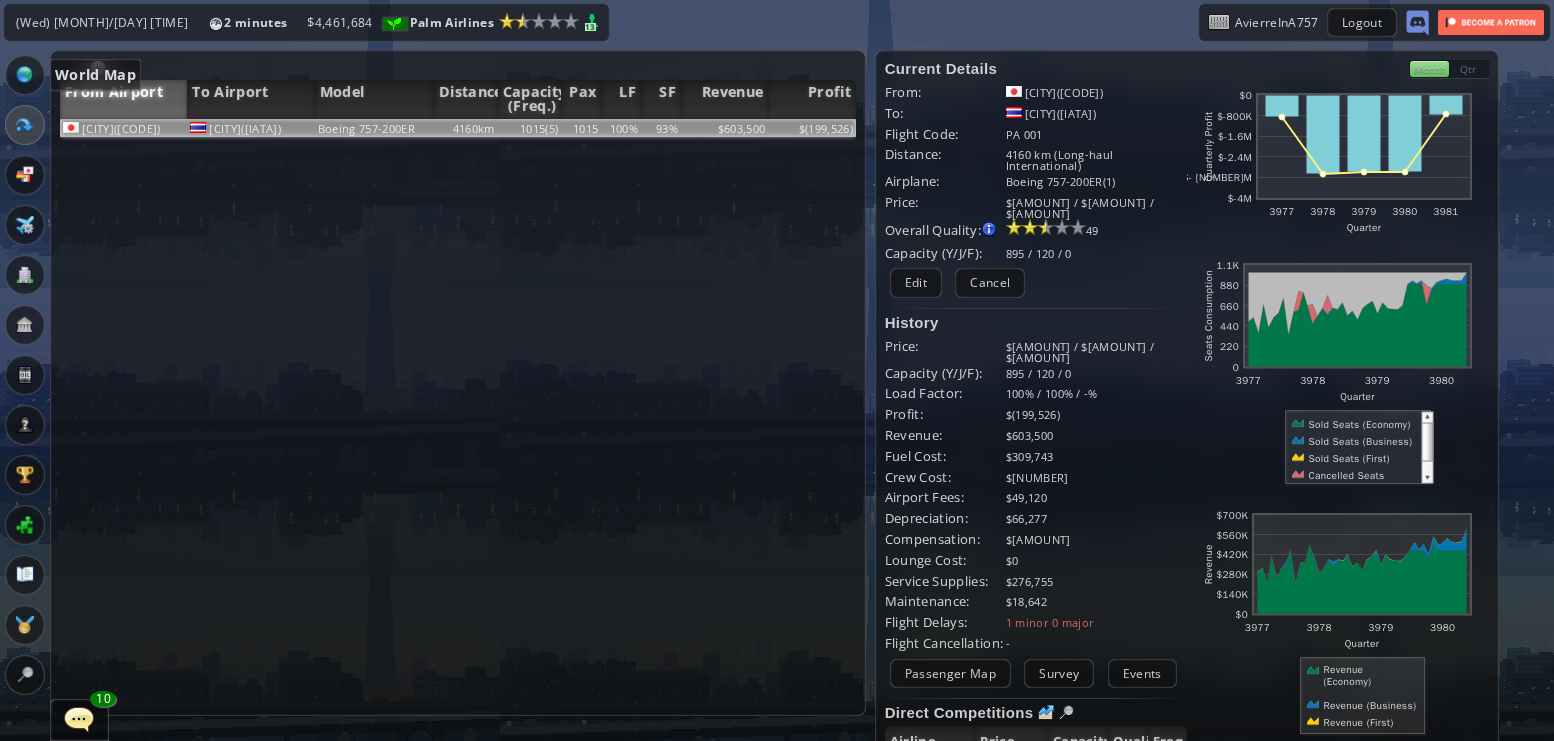 click at bounding box center (25, 75) 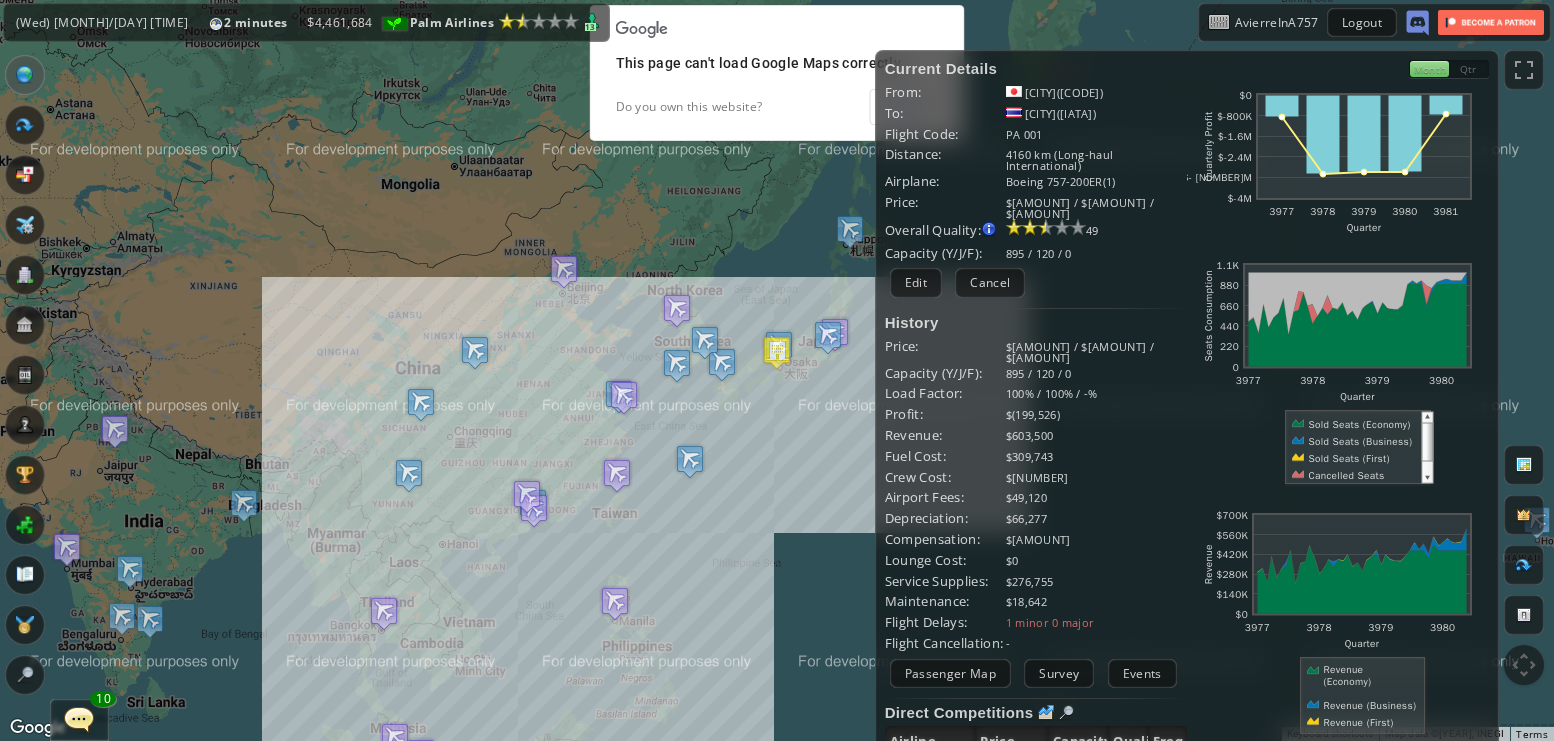 click at bounding box center [777, 352] 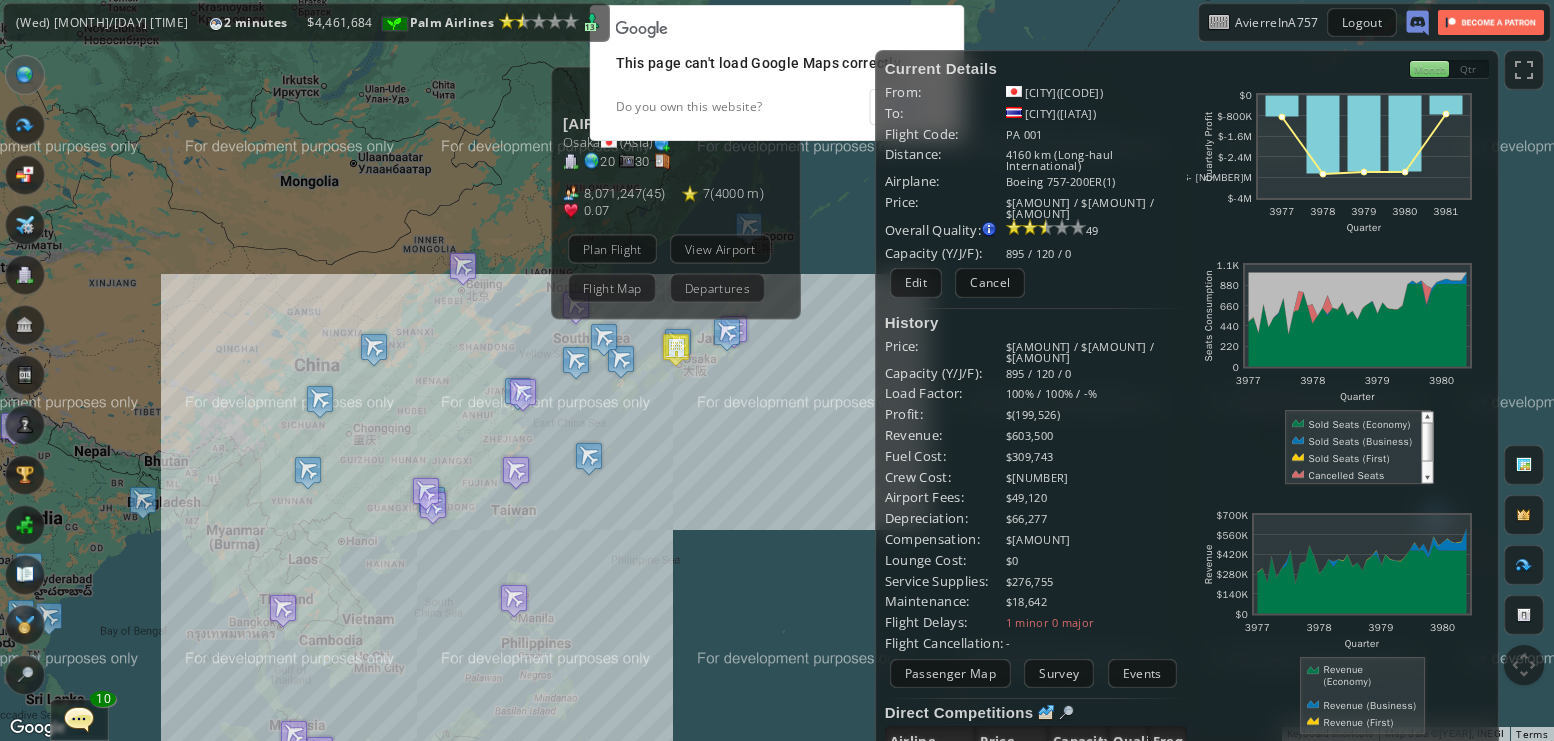 drag, startPoint x: 795, startPoint y: 411, endPoint x: 688, endPoint y: 409, distance: 107.01869 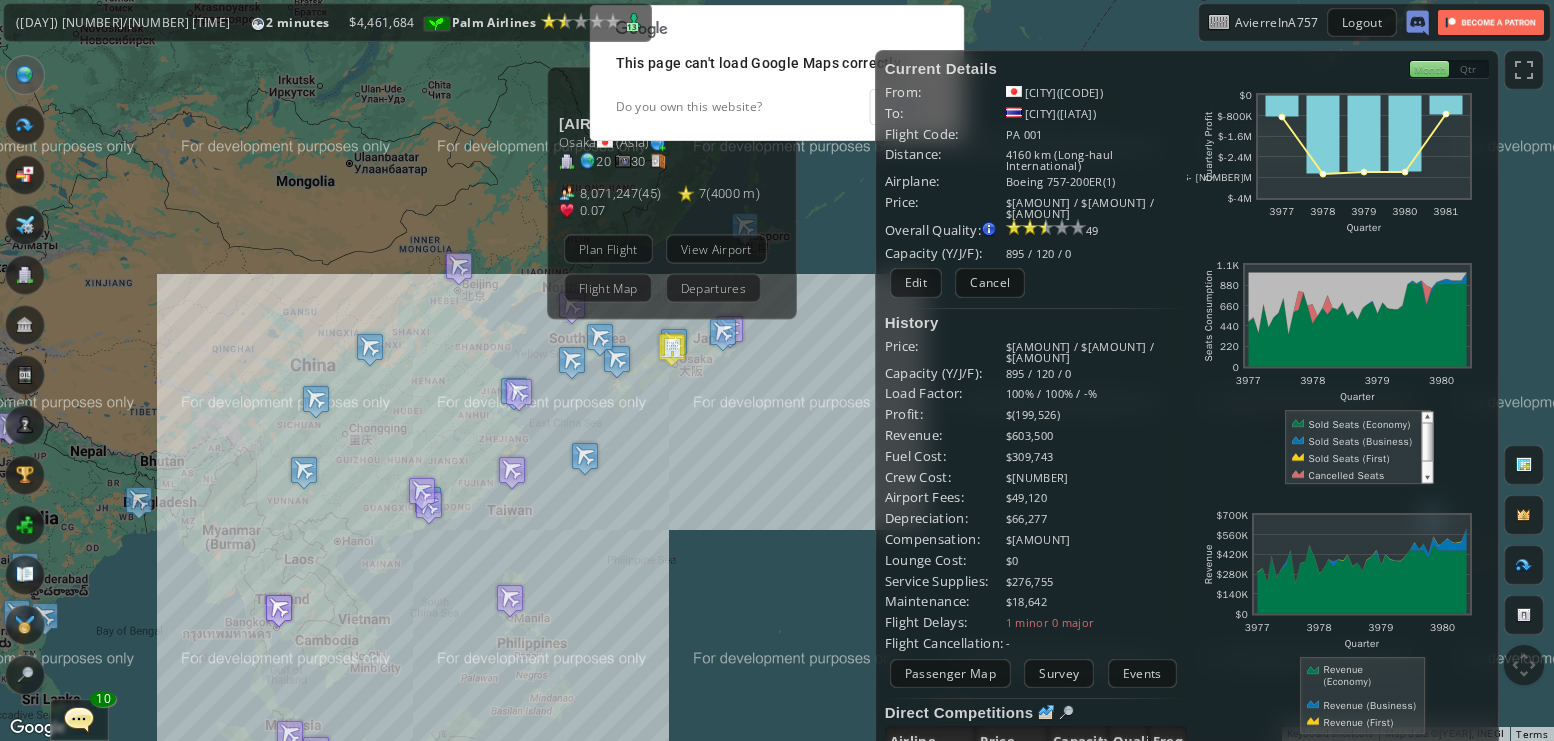 click at bounding box center [279, 610] 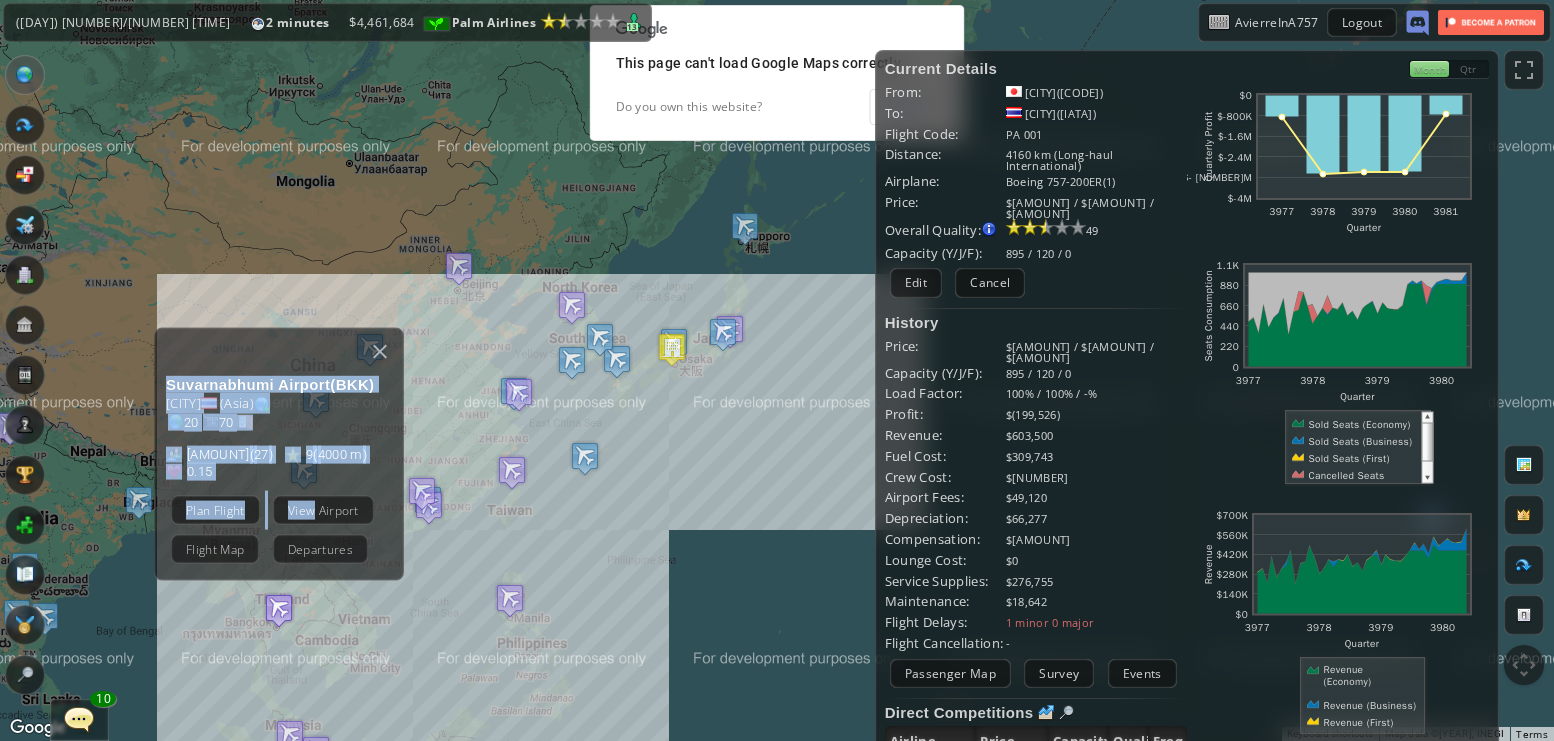 drag, startPoint x: 310, startPoint y: 516, endPoint x: 380, endPoint y: 599, distance: 108.57716 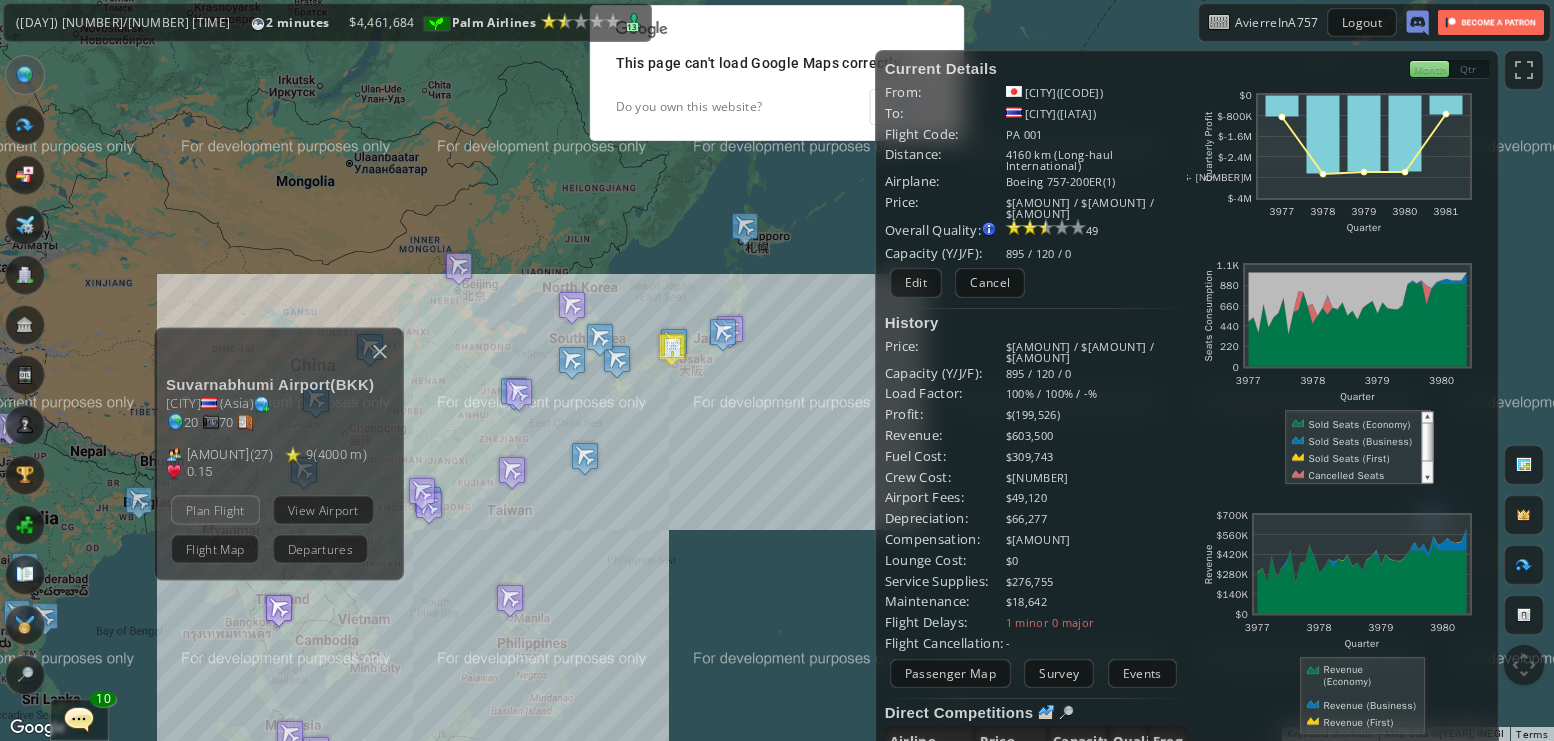 click on "Plan Flight" at bounding box center (215, 509) 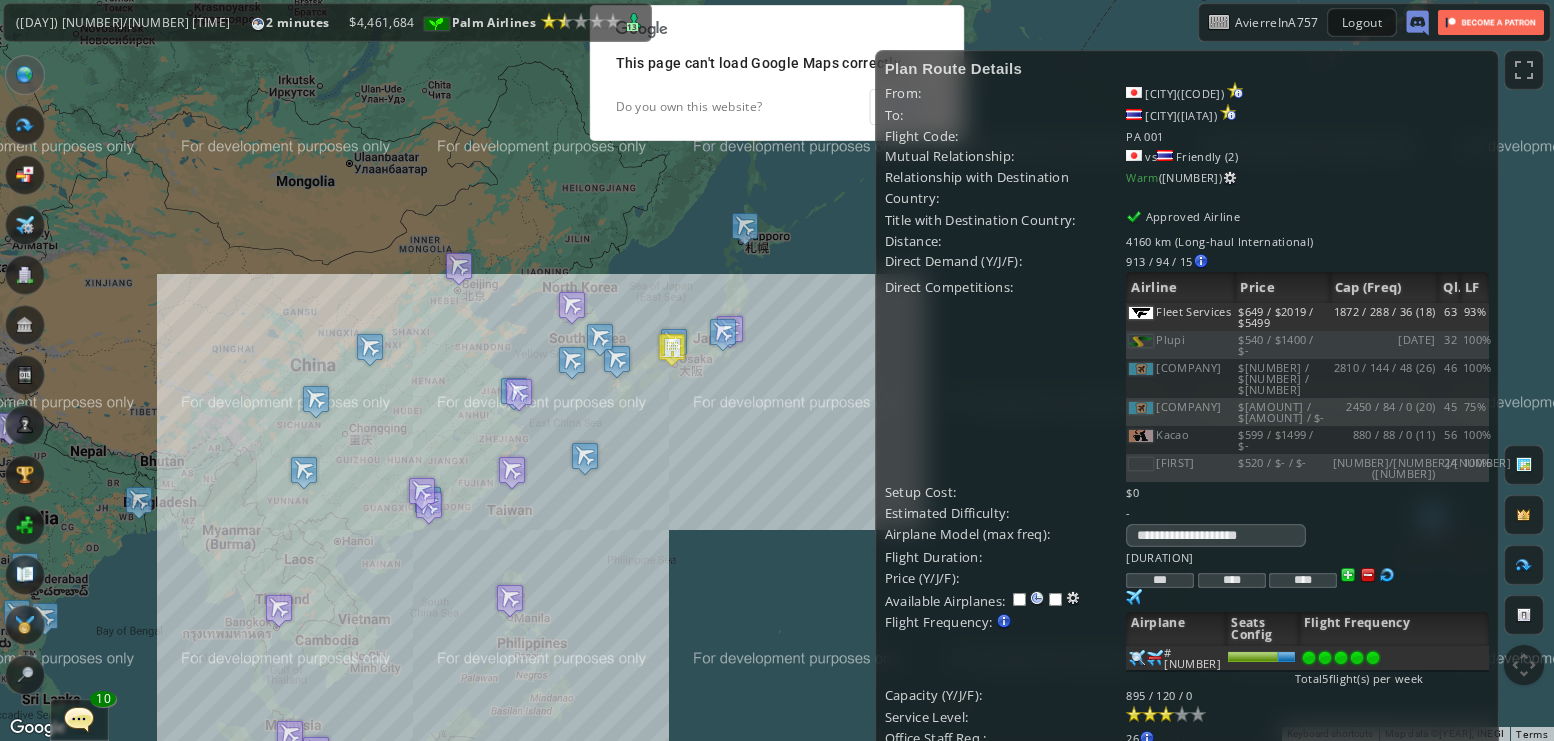 click at bounding box center (1166, 714) 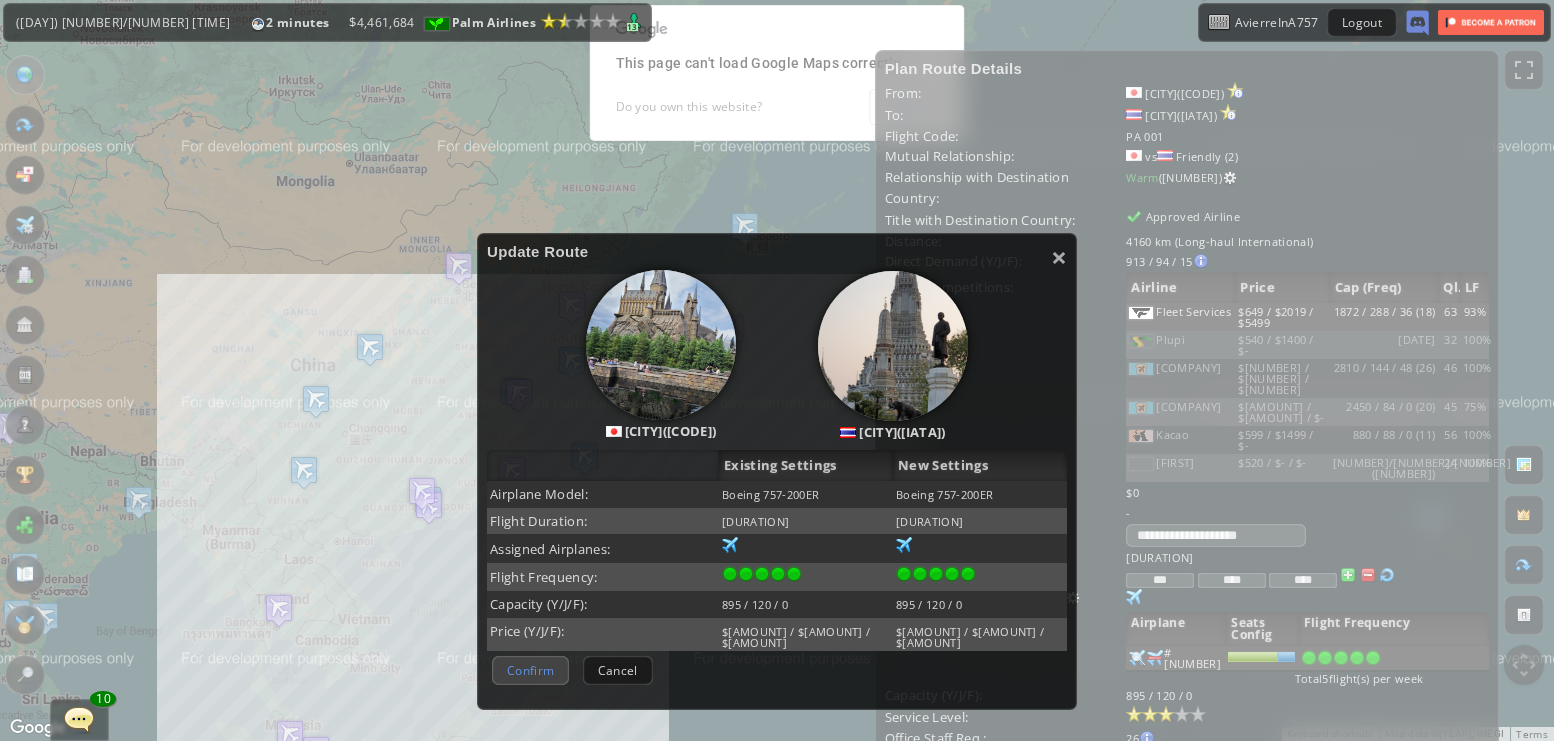 click on "Confirm" at bounding box center [530, 670] 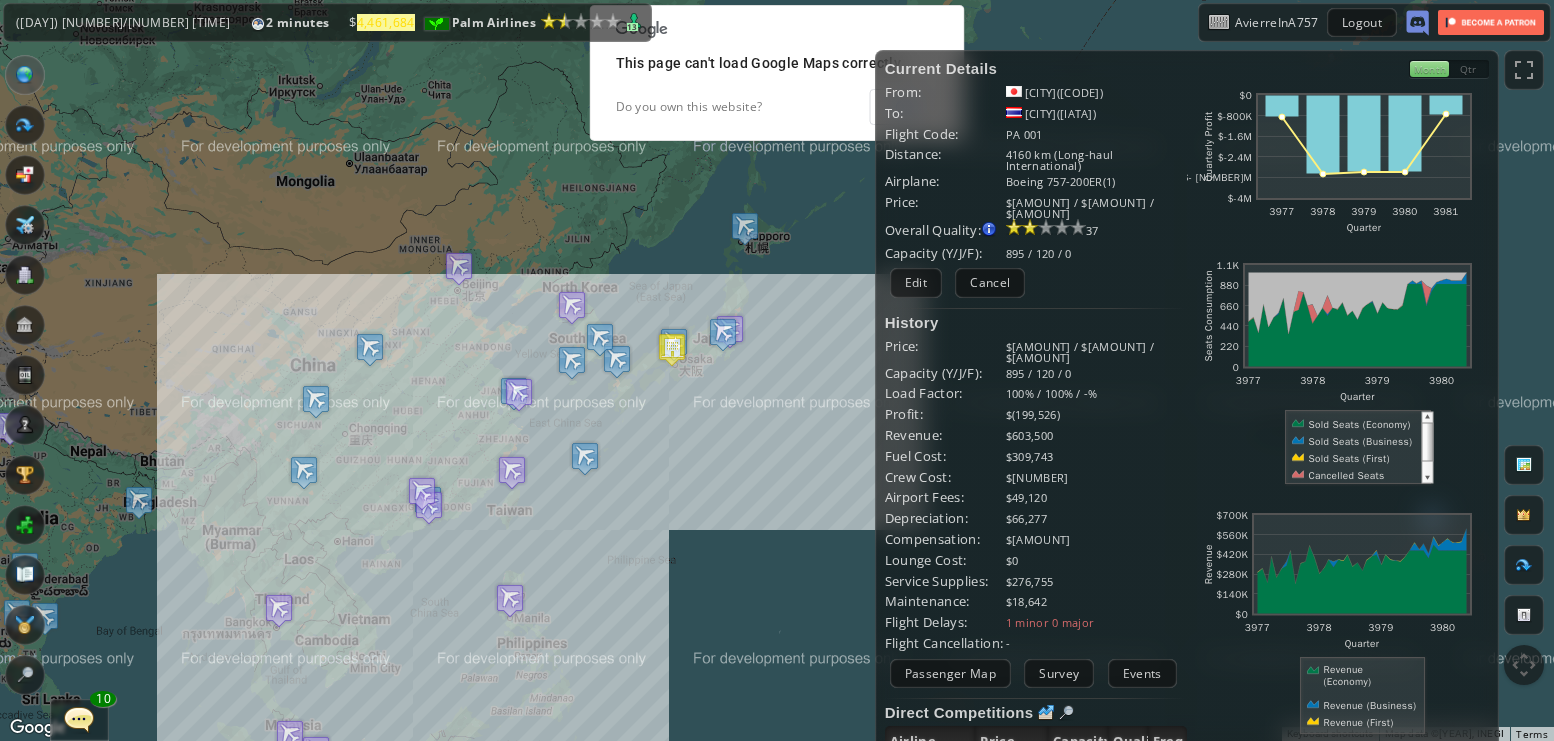 click at bounding box center [25, 125] 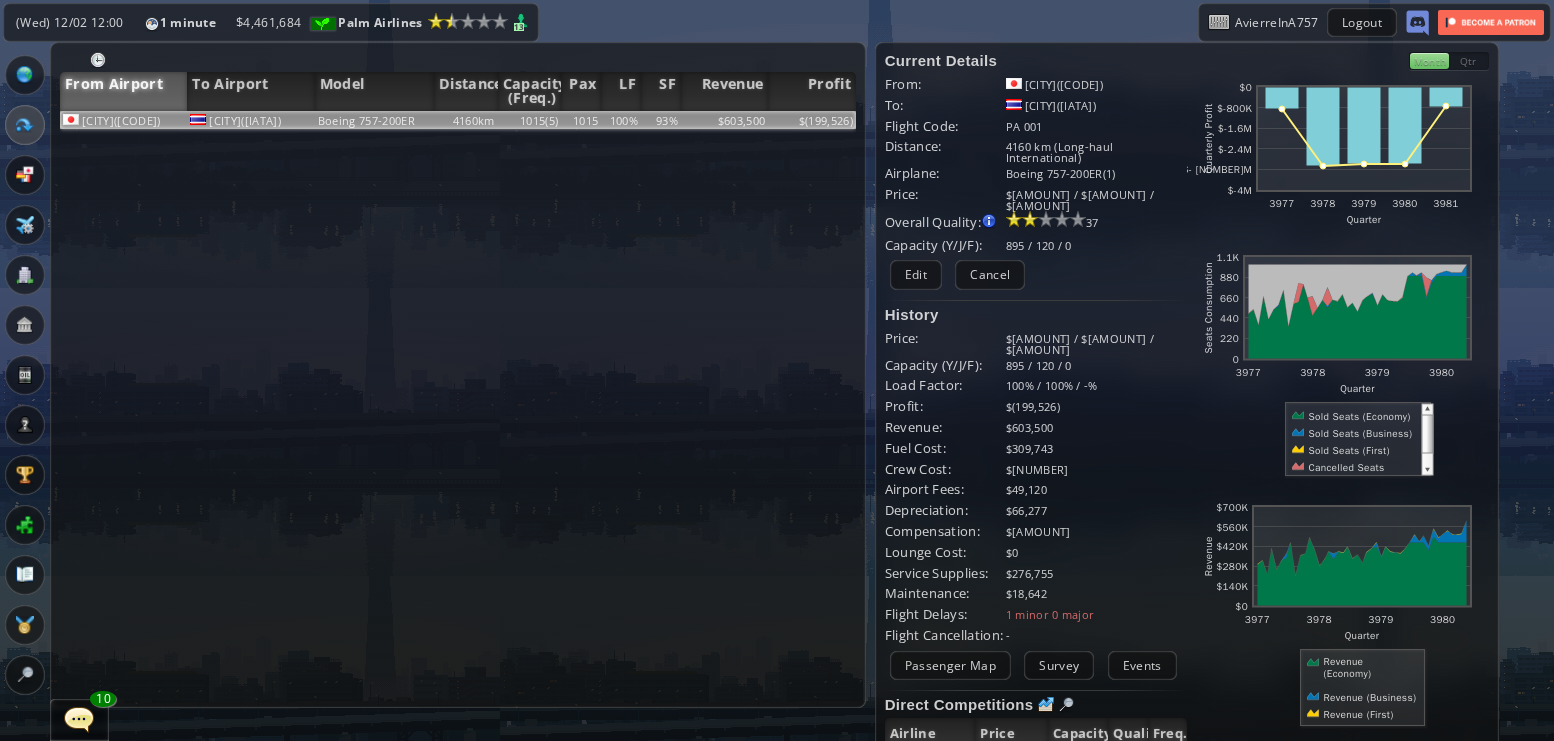 scroll, scrollTop: 3, scrollLeft: 0, axis: vertical 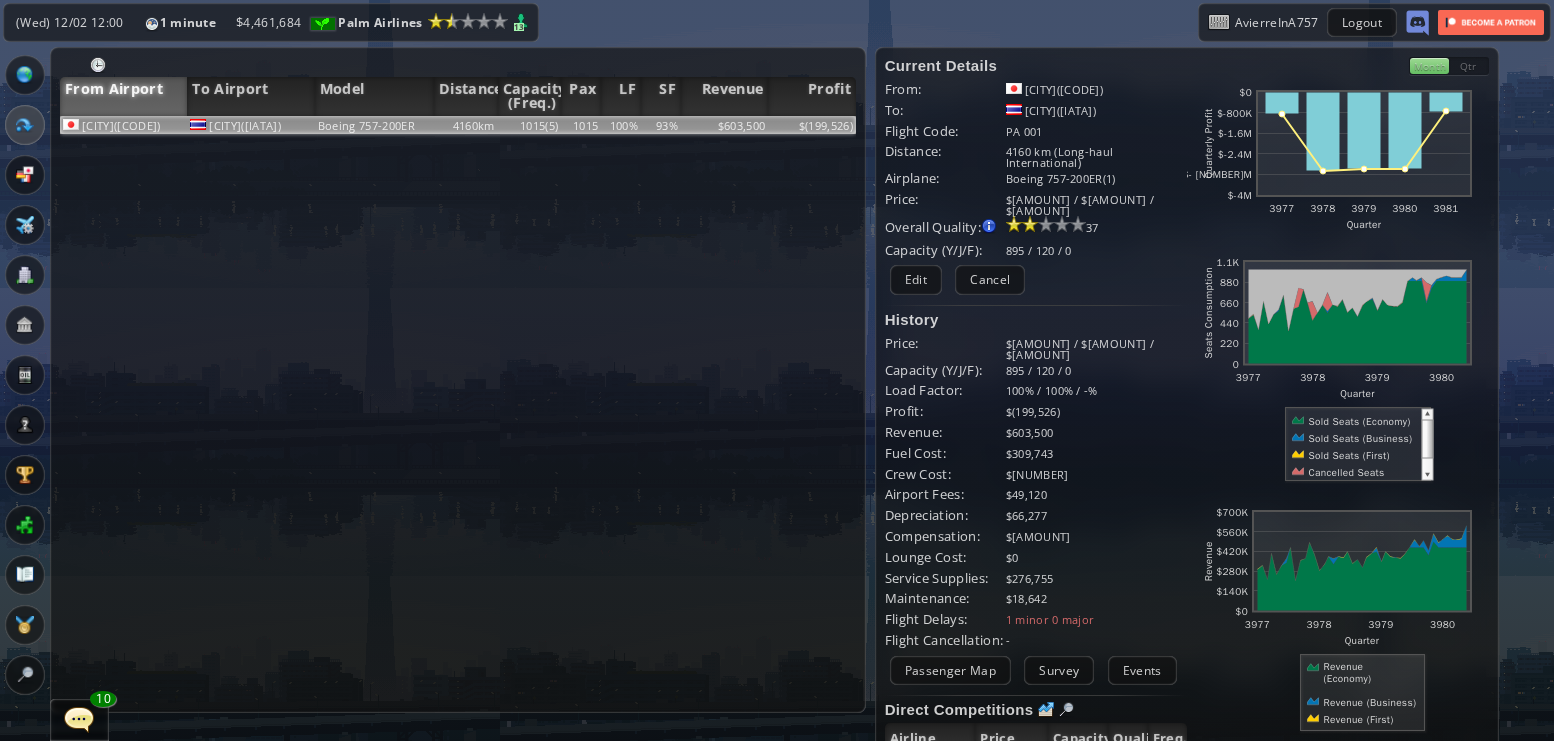 click on "Osaka(KIX) Bangkok(BKK) Boeing 757-200ER 4160km 1015(5) 1015 100% 93% $603,500 $(199,526)
No flights yet
First build your Headquarters
Then select the Destination Airport from the world map" at bounding box center [458, 414] 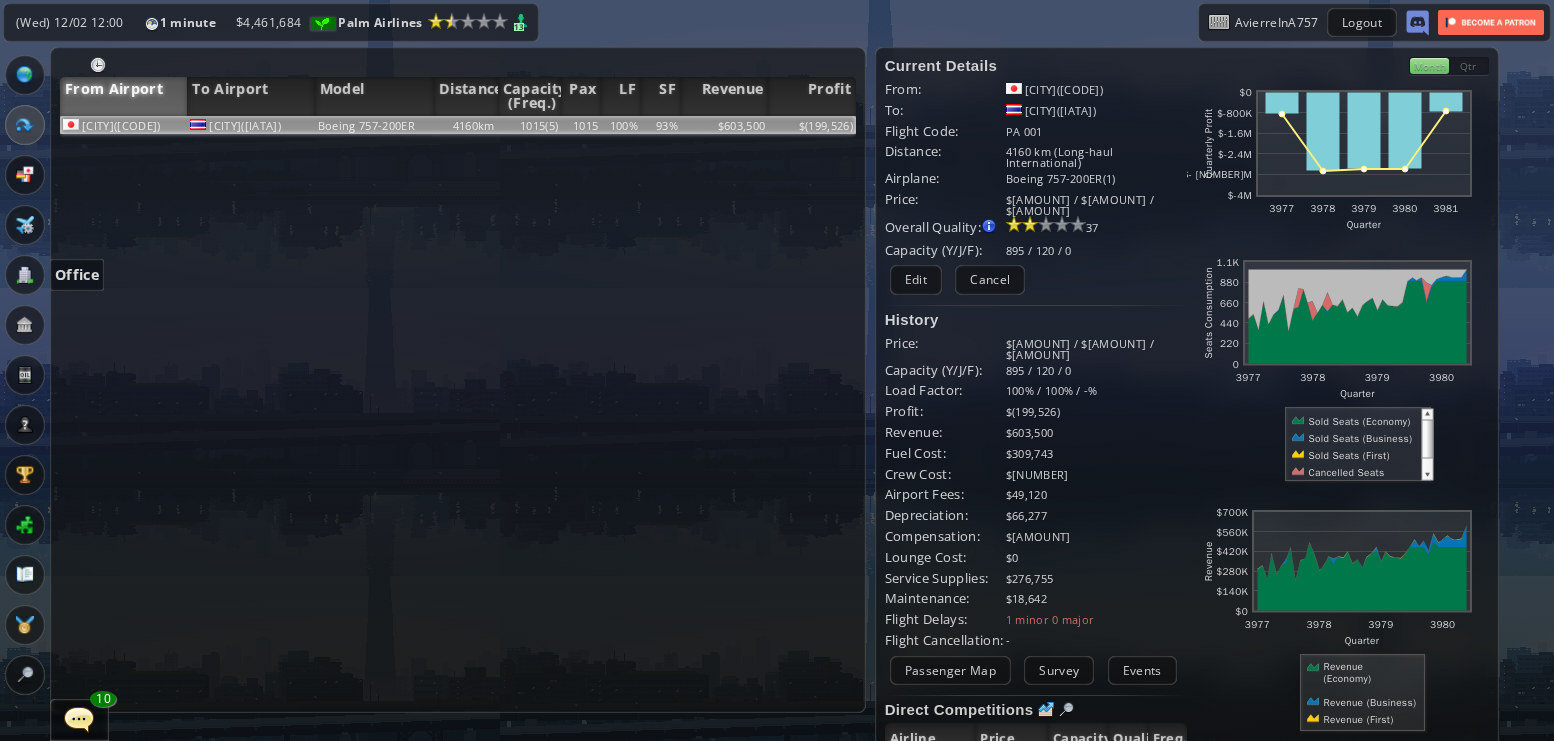 click at bounding box center [25, 275] 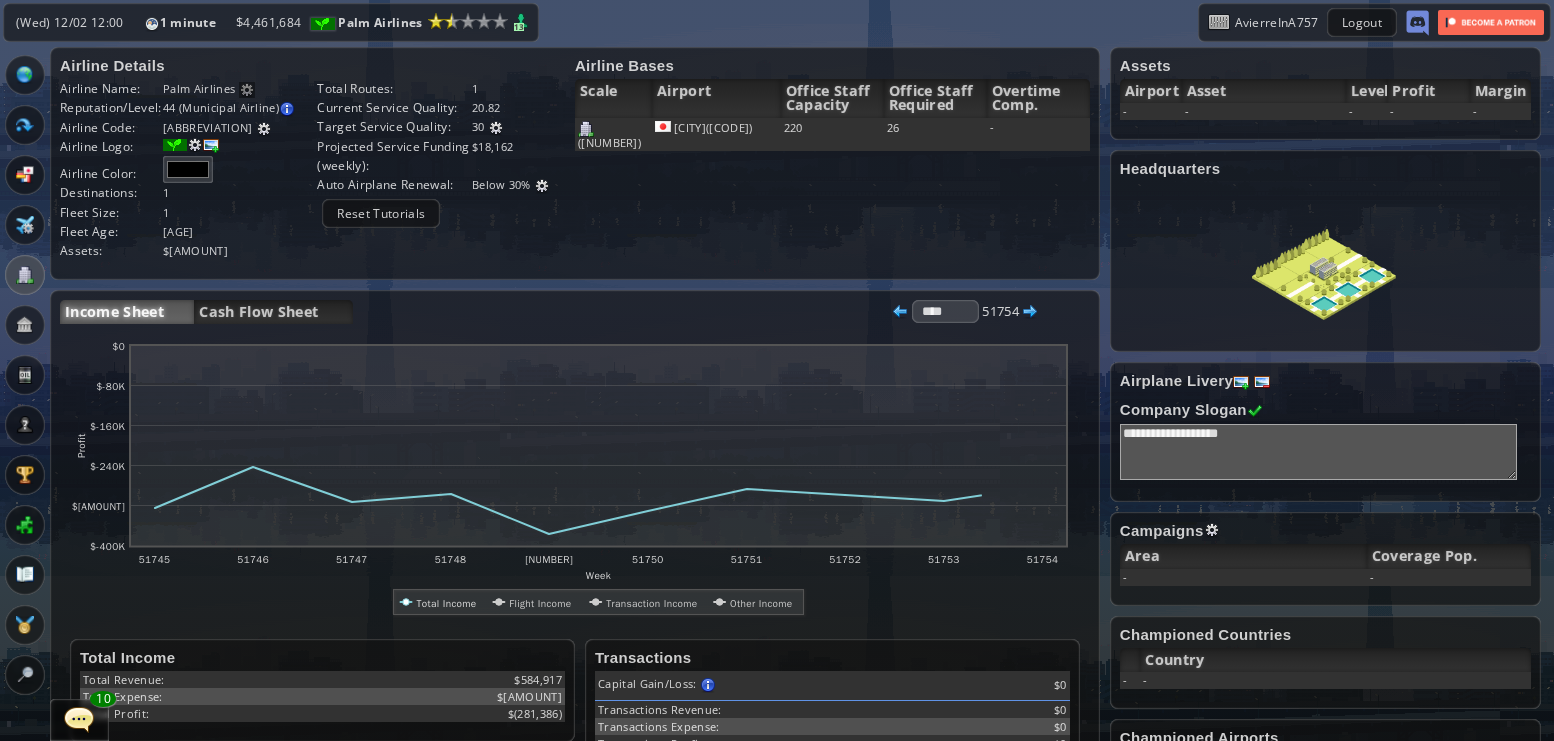 scroll, scrollTop: 152, scrollLeft: 0, axis: vertical 